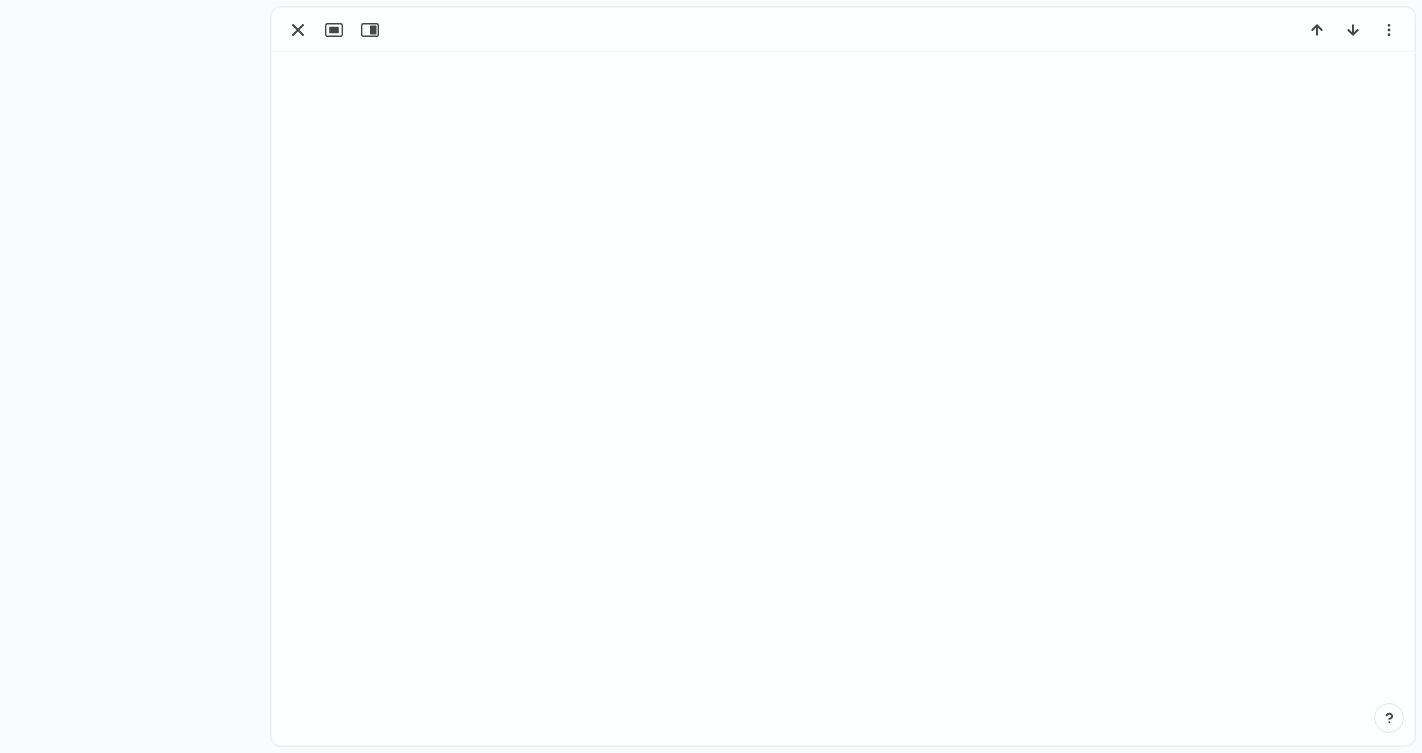 scroll, scrollTop: 0, scrollLeft: 0, axis: both 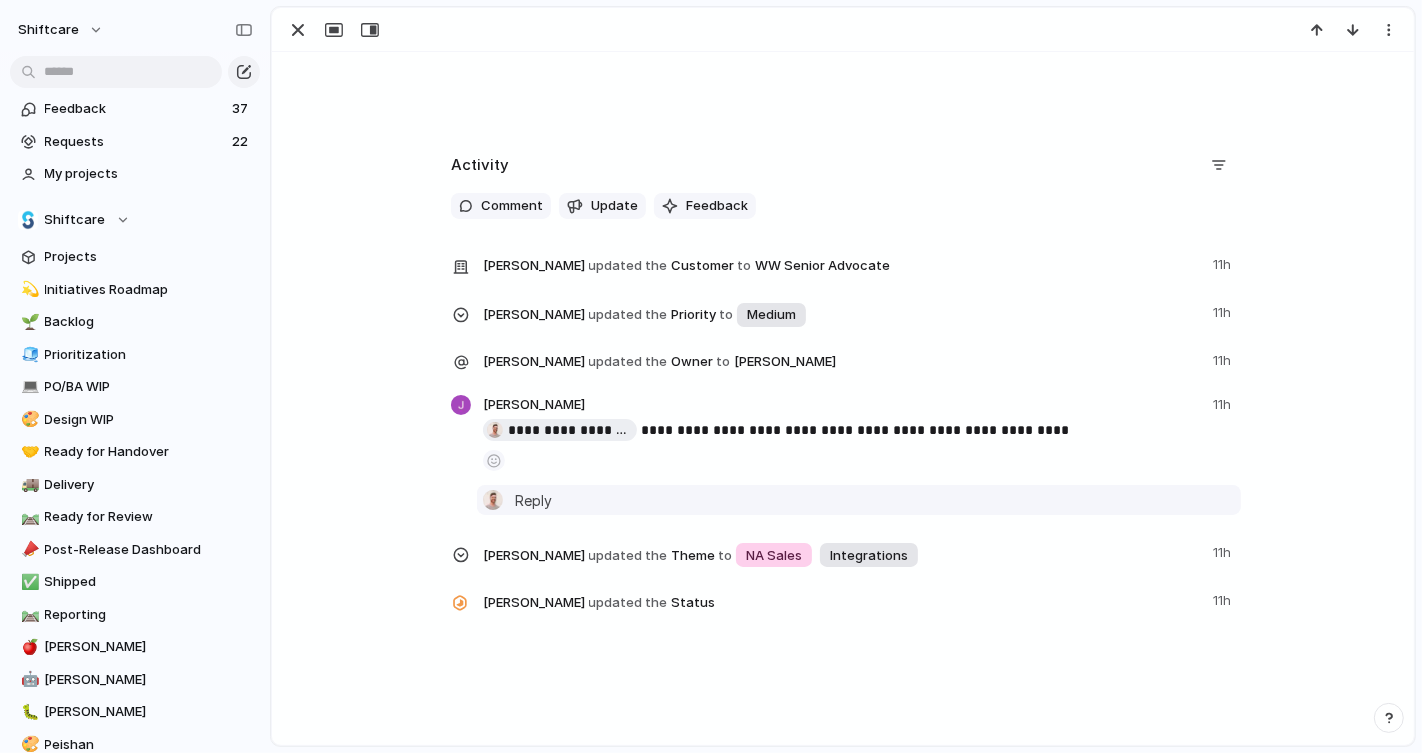 click on "Reply" at bounding box center (533, 500) 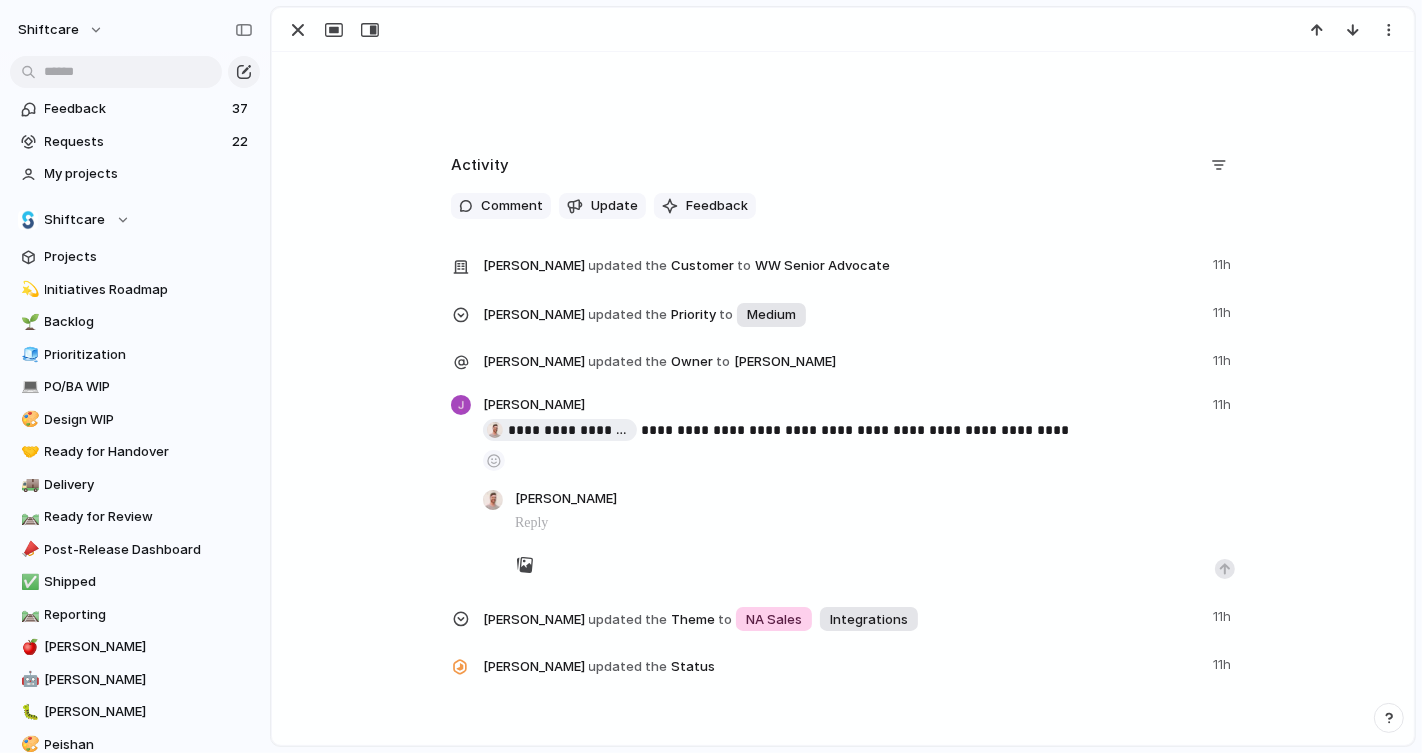click on "[PERSON_NAME]" at bounding box center (566, 500) 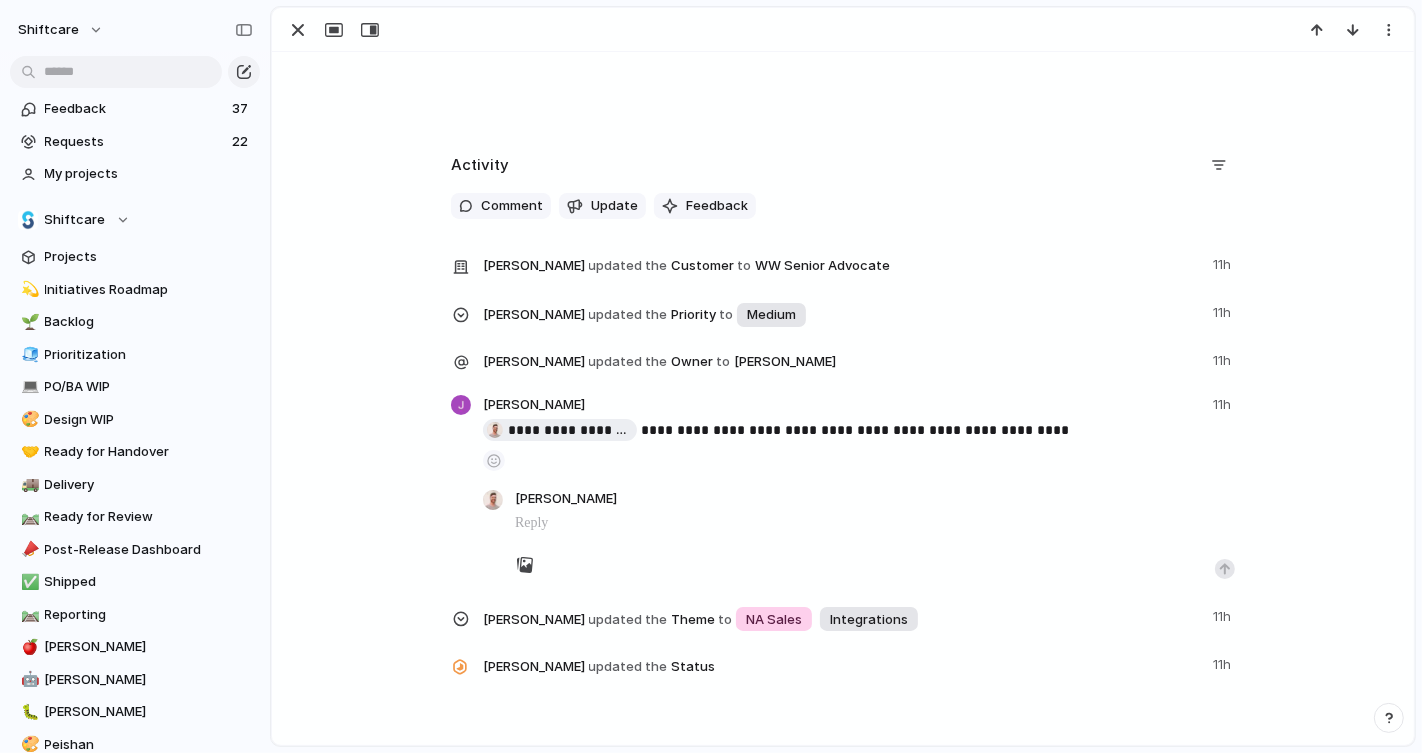 type 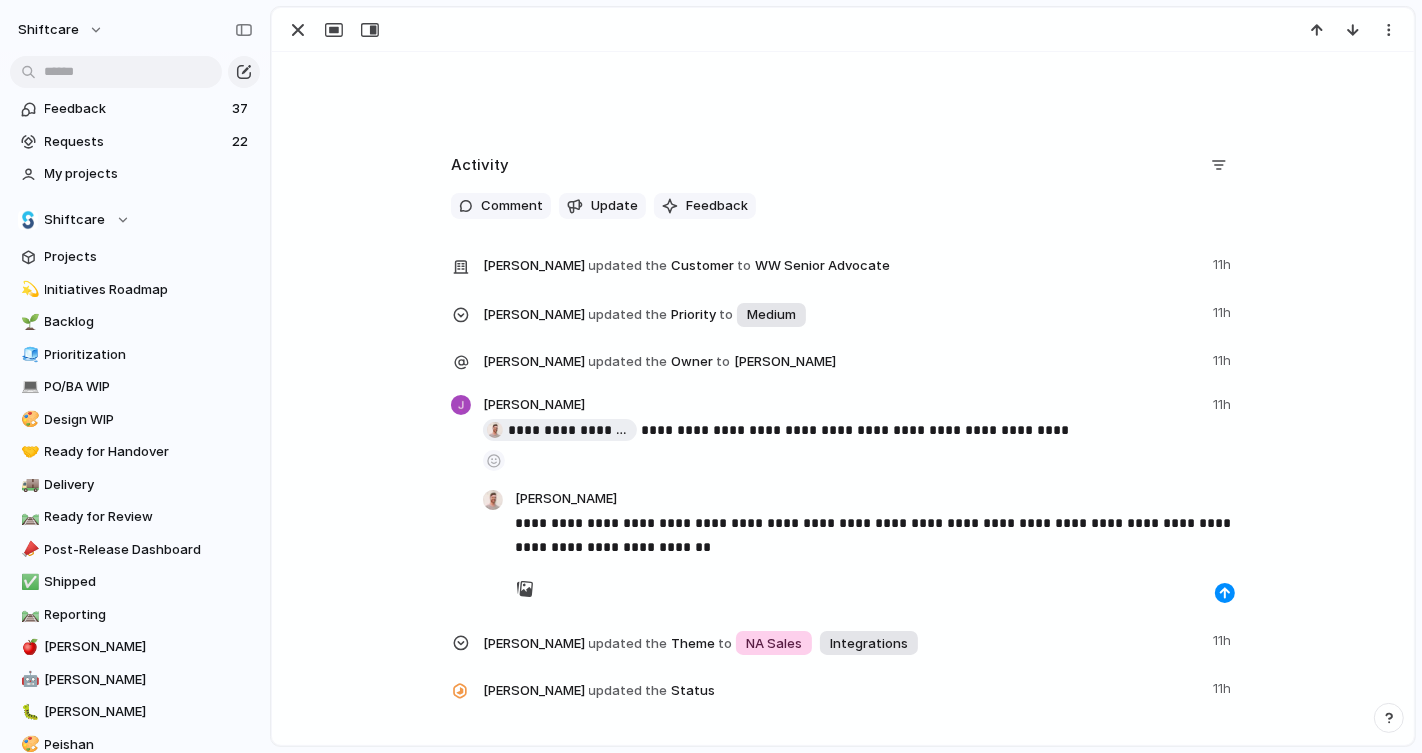 click on "**********" at bounding box center (875, 535) 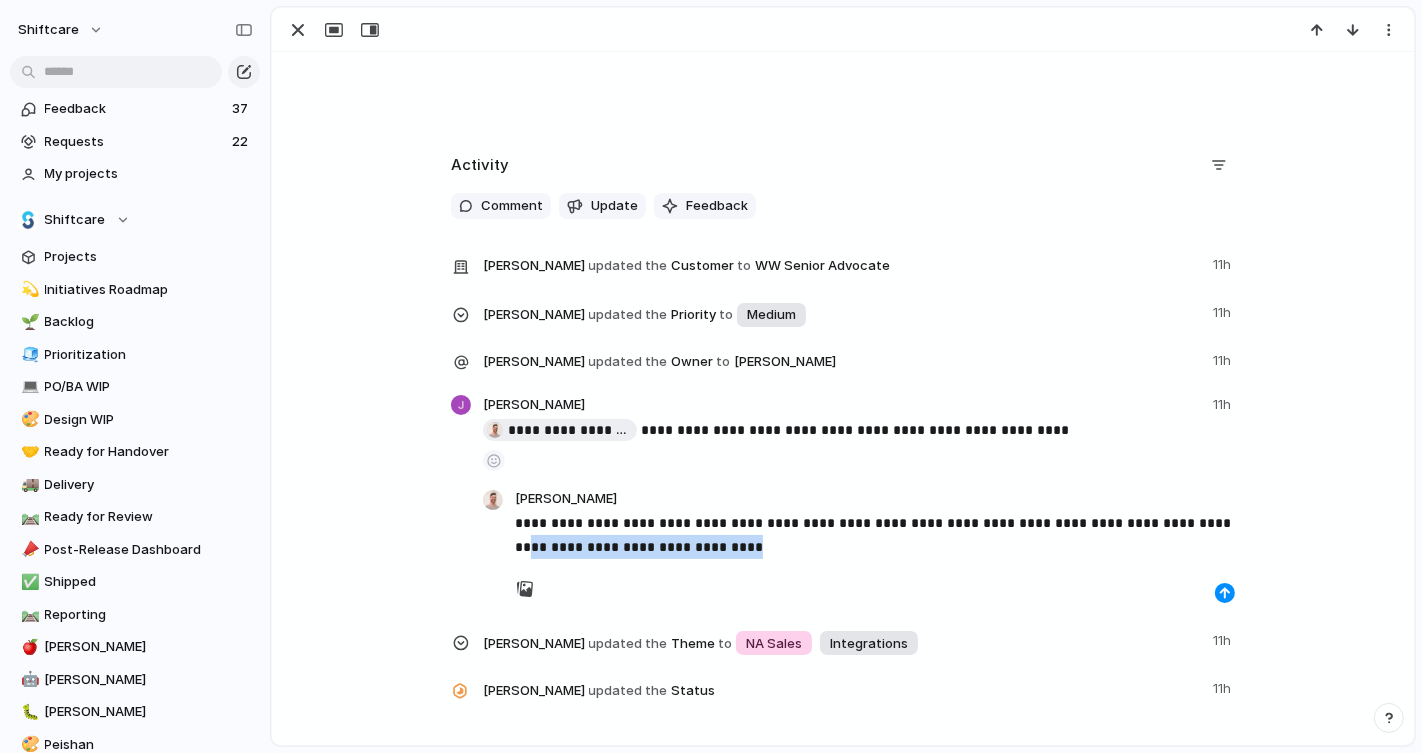 drag, startPoint x: 1148, startPoint y: 544, endPoint x: 1186, endPoint y: 526, distance: 42.047592 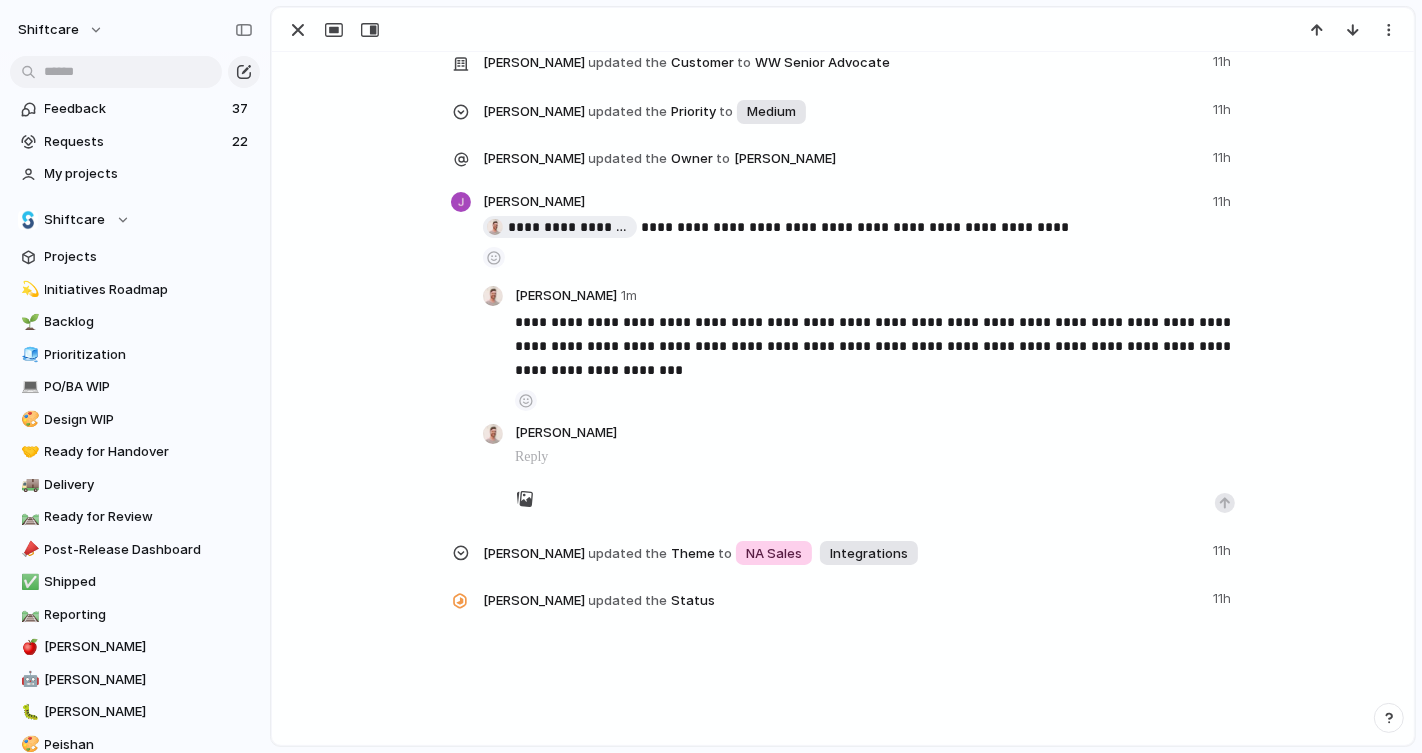 scroll, scrollTop: 660, scrollLeft: 0, axis: vertical 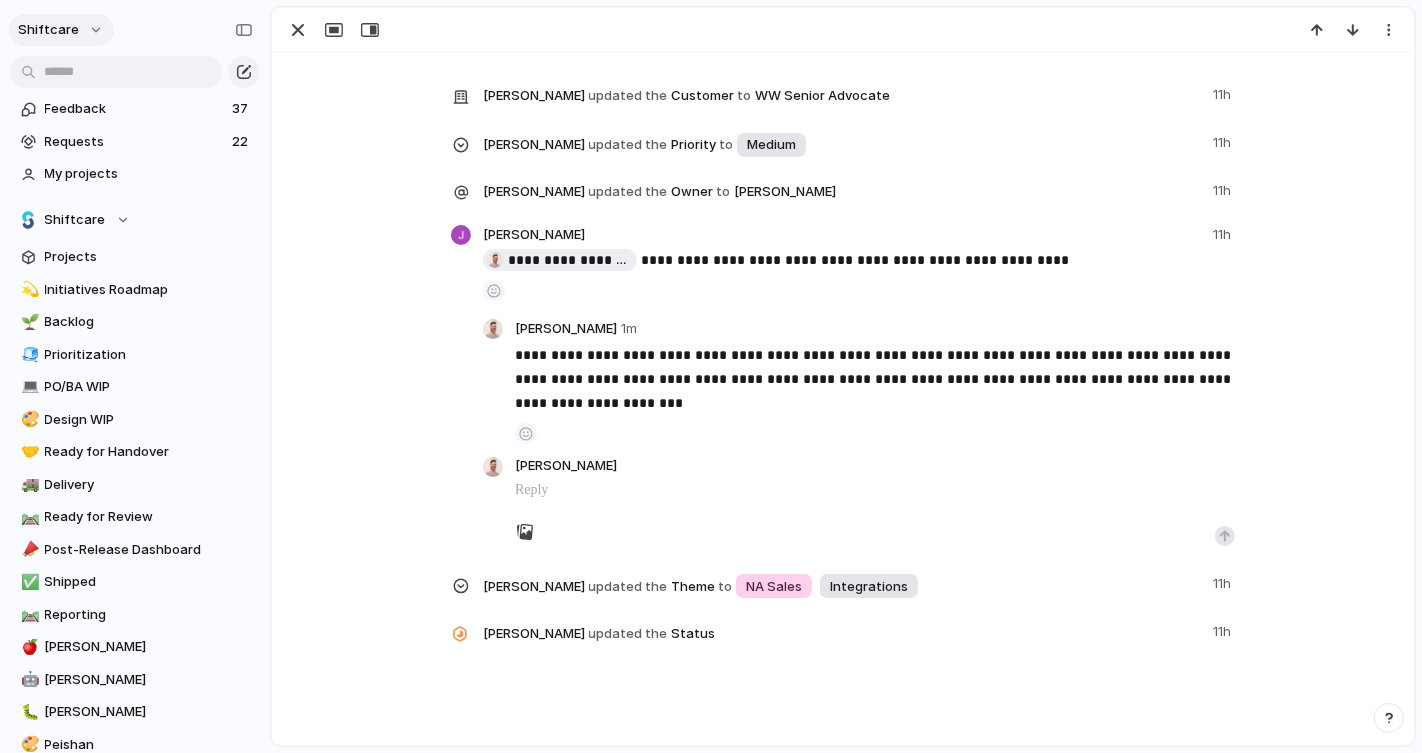 click on "shiftcare" at bounding box center (48, 30) 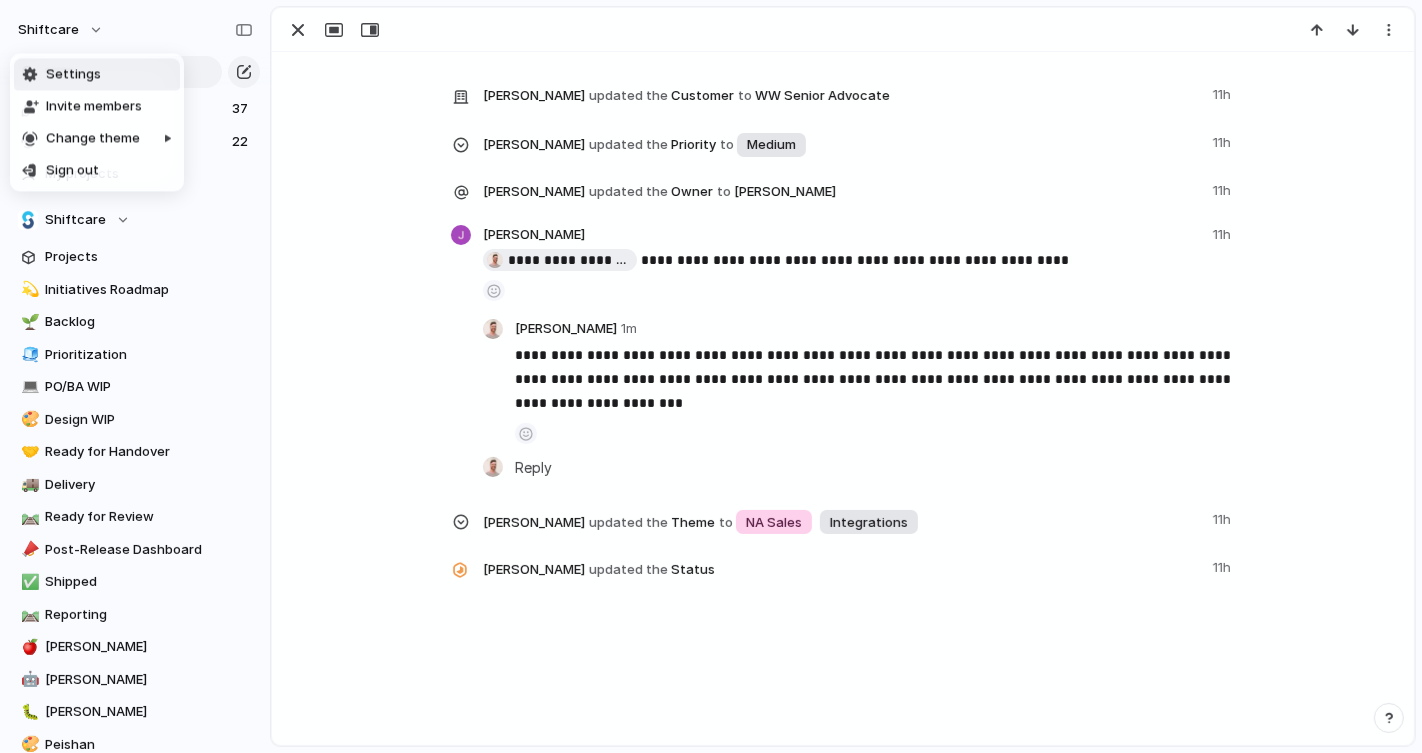 click on "Settings   Invite members   Change theme   Sign out" at bounding box center [711, 376] 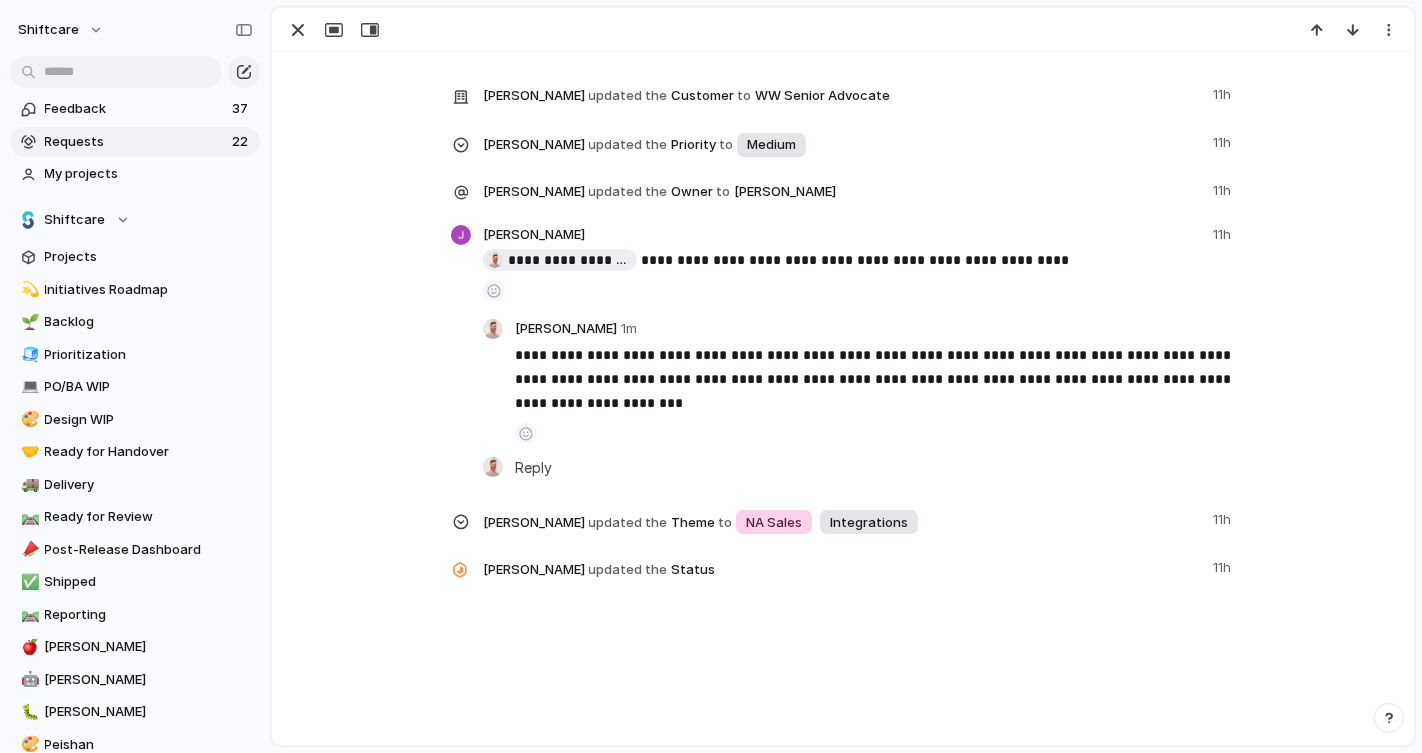 click on "Requests" at bounding box center [135, 142] 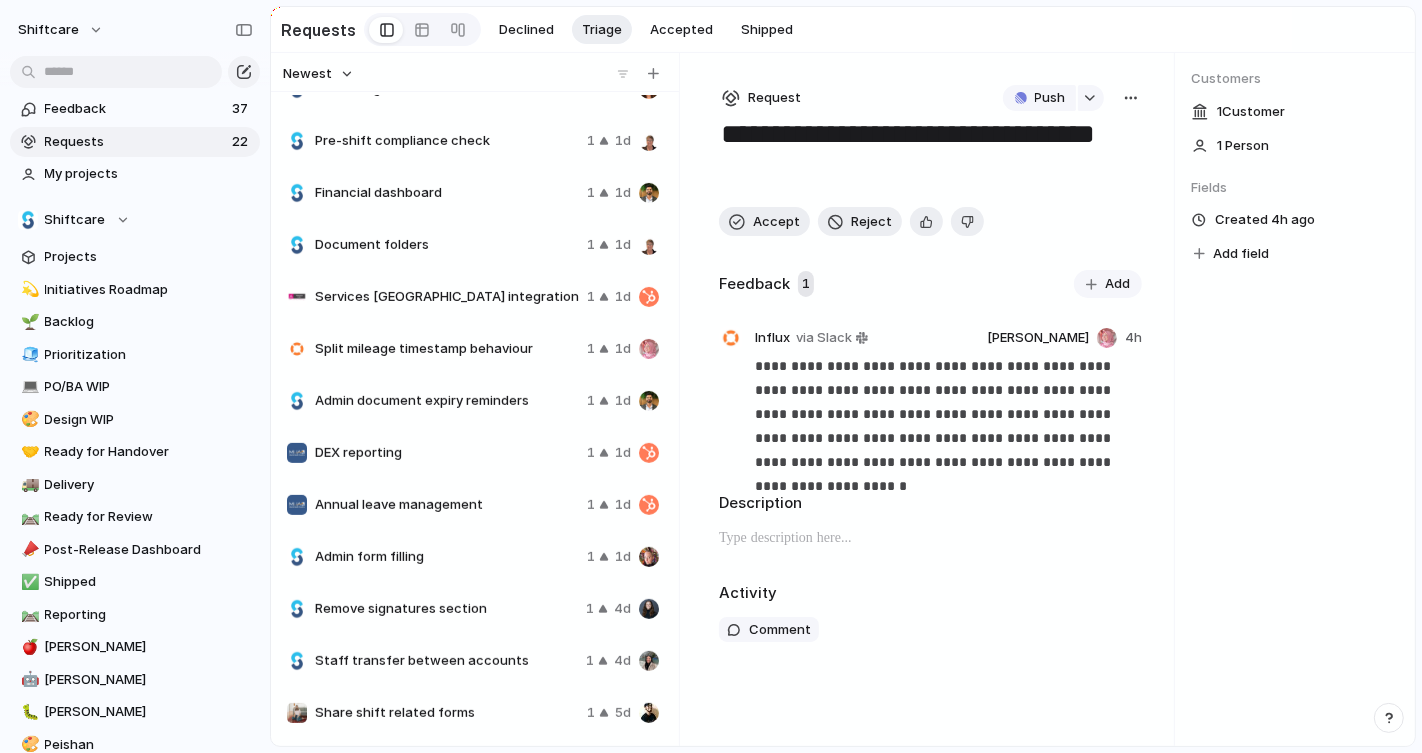 scroll, scrollTop: 0, scrollLeft: 0, axis: both 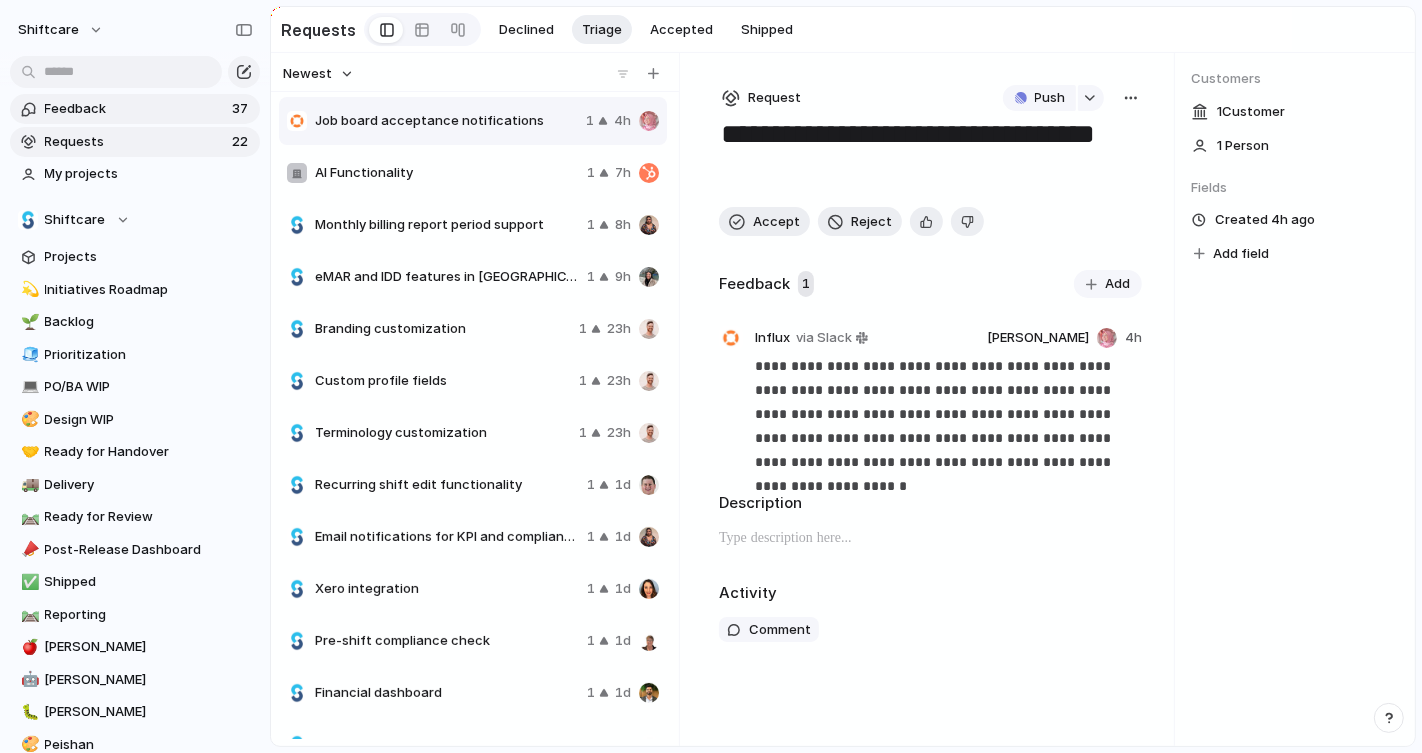 click on "Feedback" at bounding box center (135, 109) 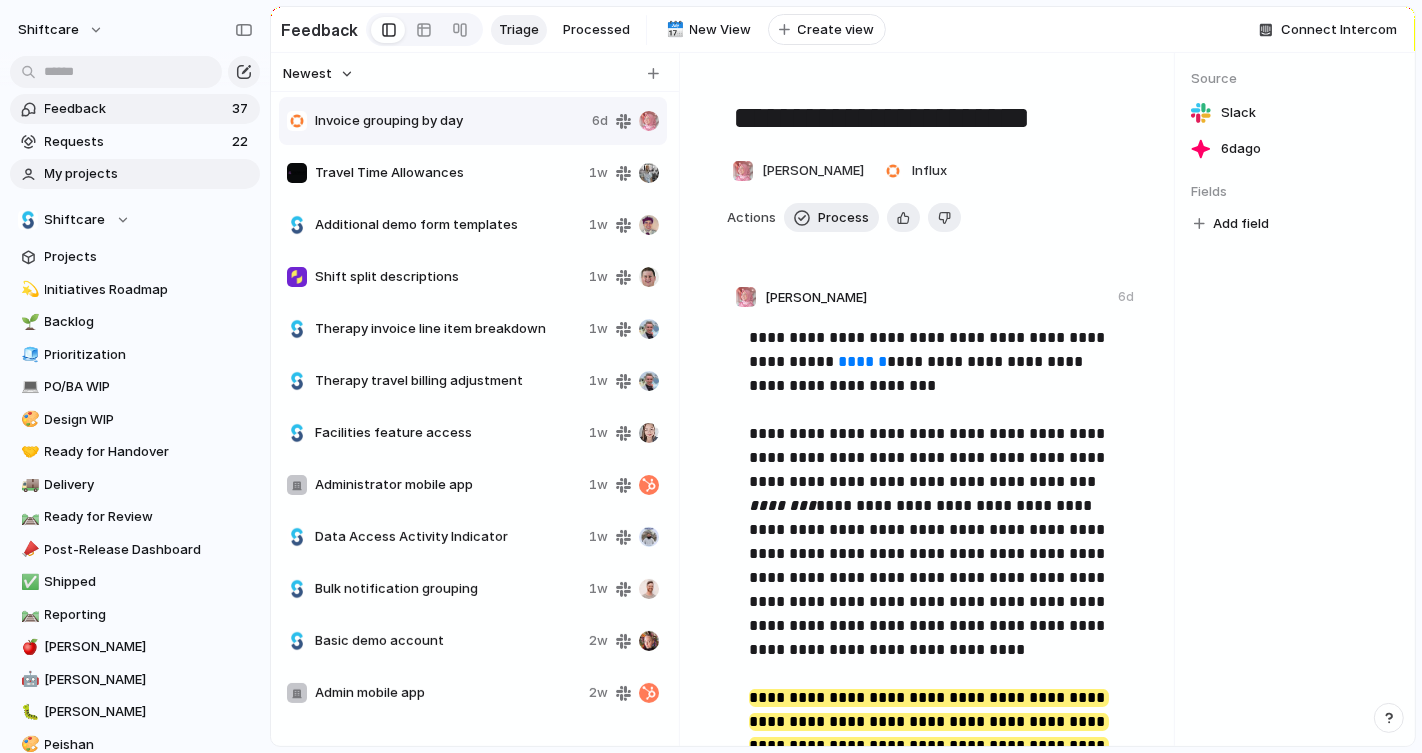 click on "My projects" at bounding box center [149, 174] 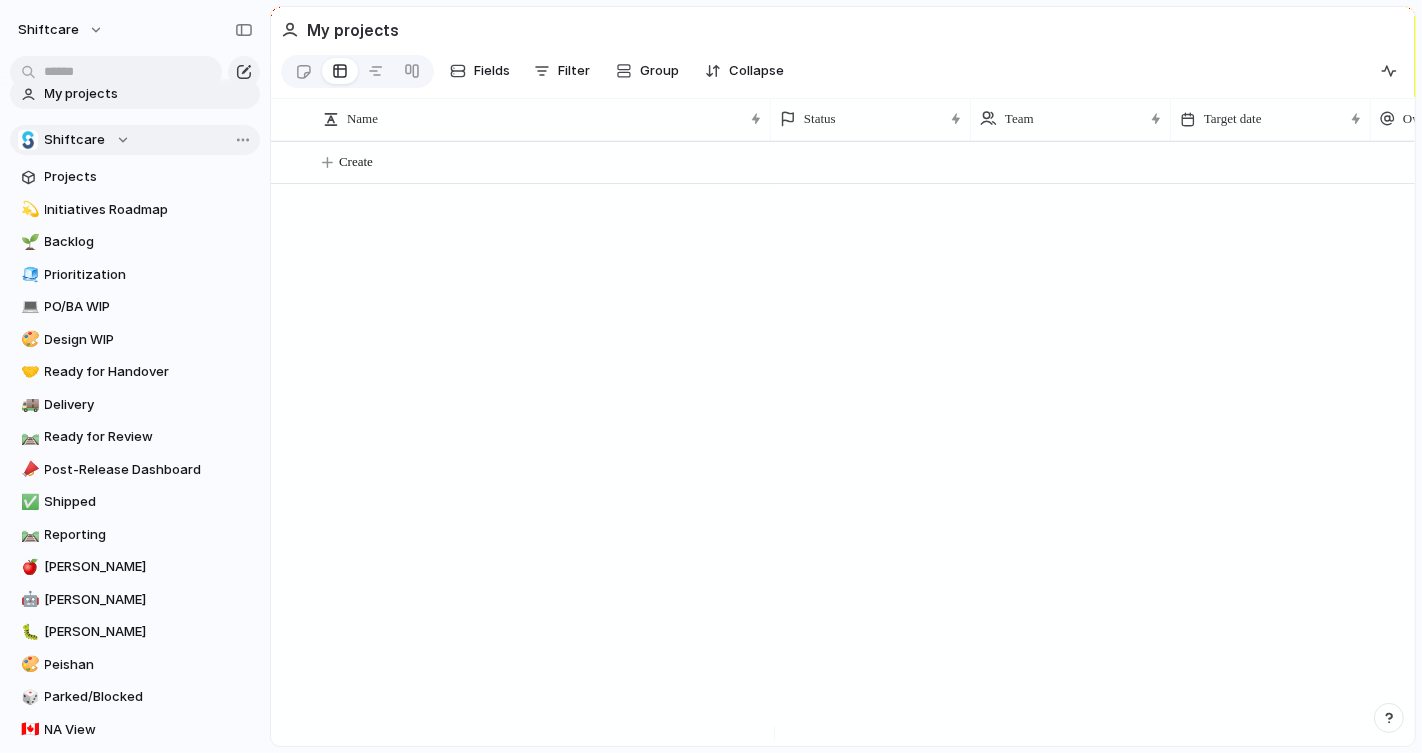 scroll, scrollTop: 0, scrollLeft: 0, axis: both 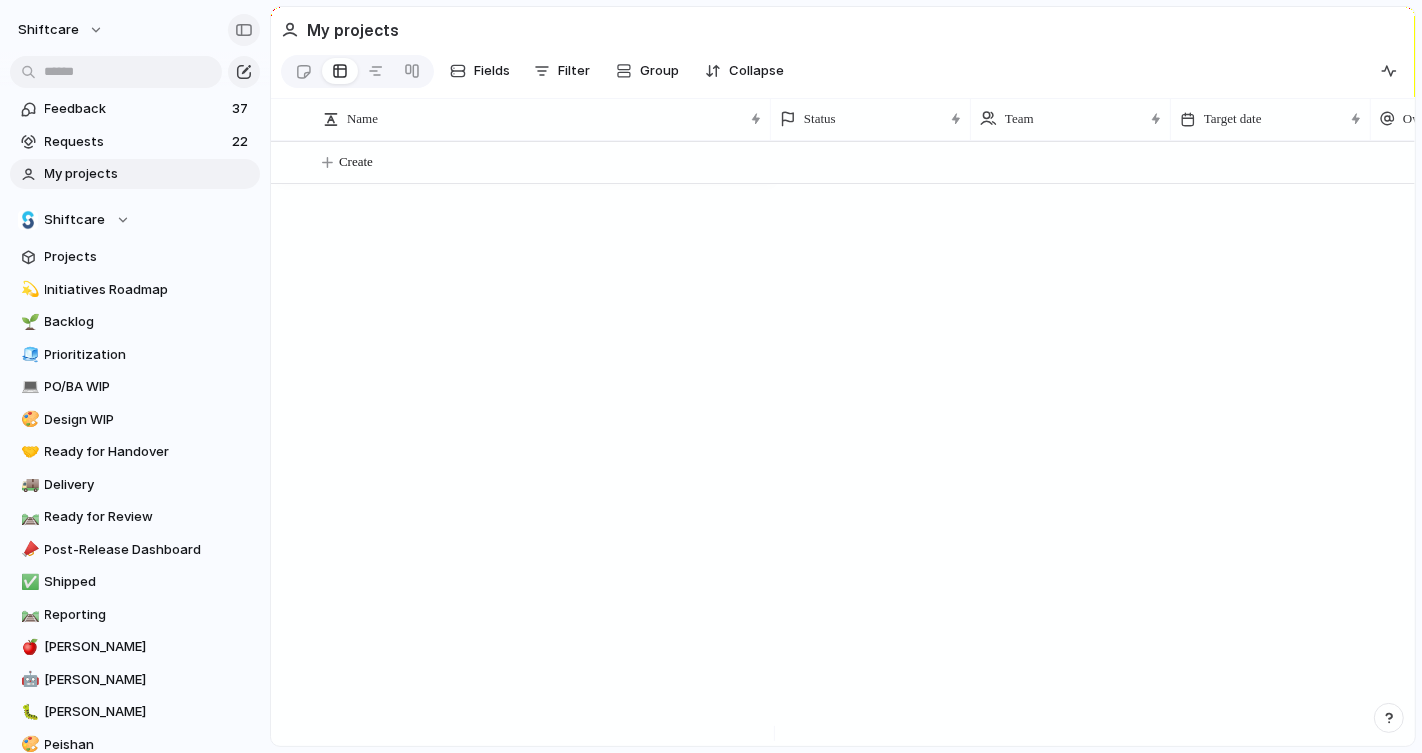 click at bounding box center [244, 30] 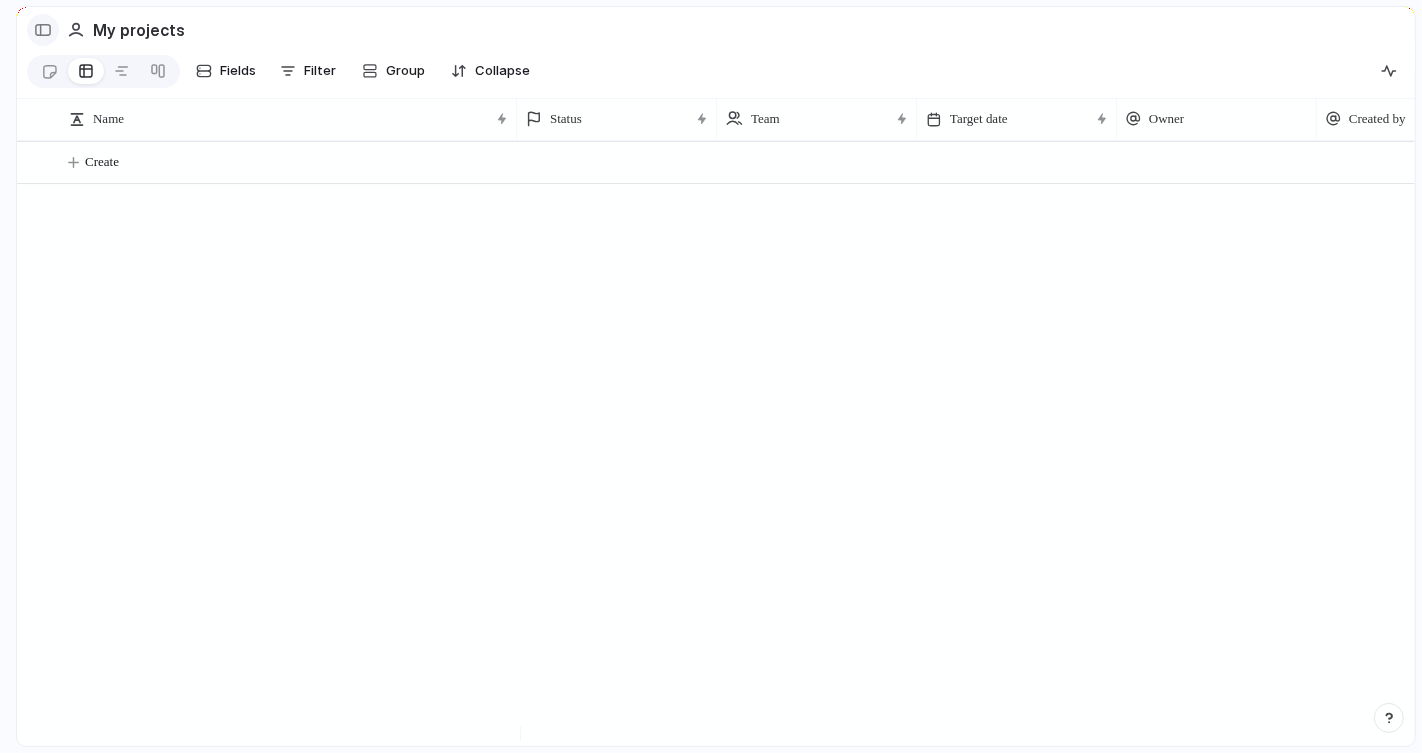 click at bounding box center (43, 30) 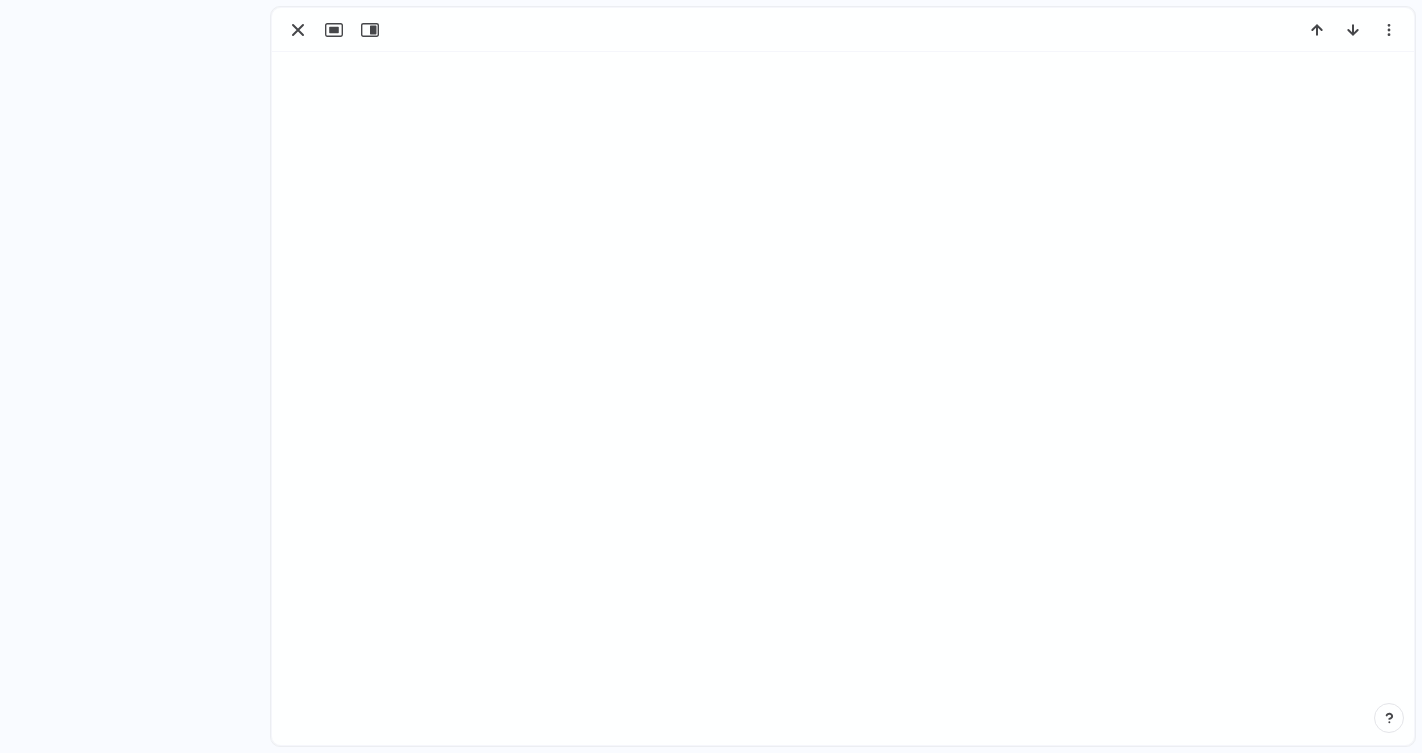 scroll, scrollTop: 0, scrollLeft: 0, axis: both 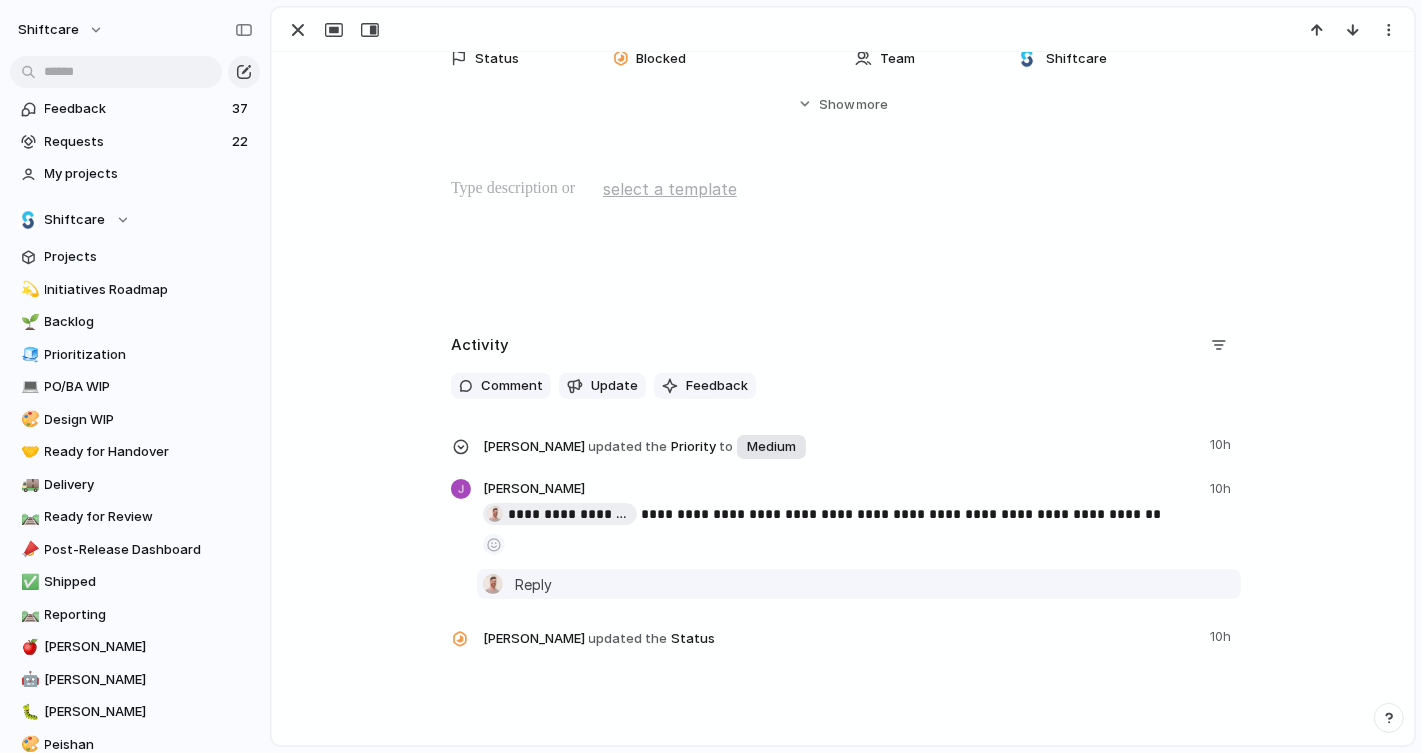 click on "Reply" at bounding box center [533, 584] 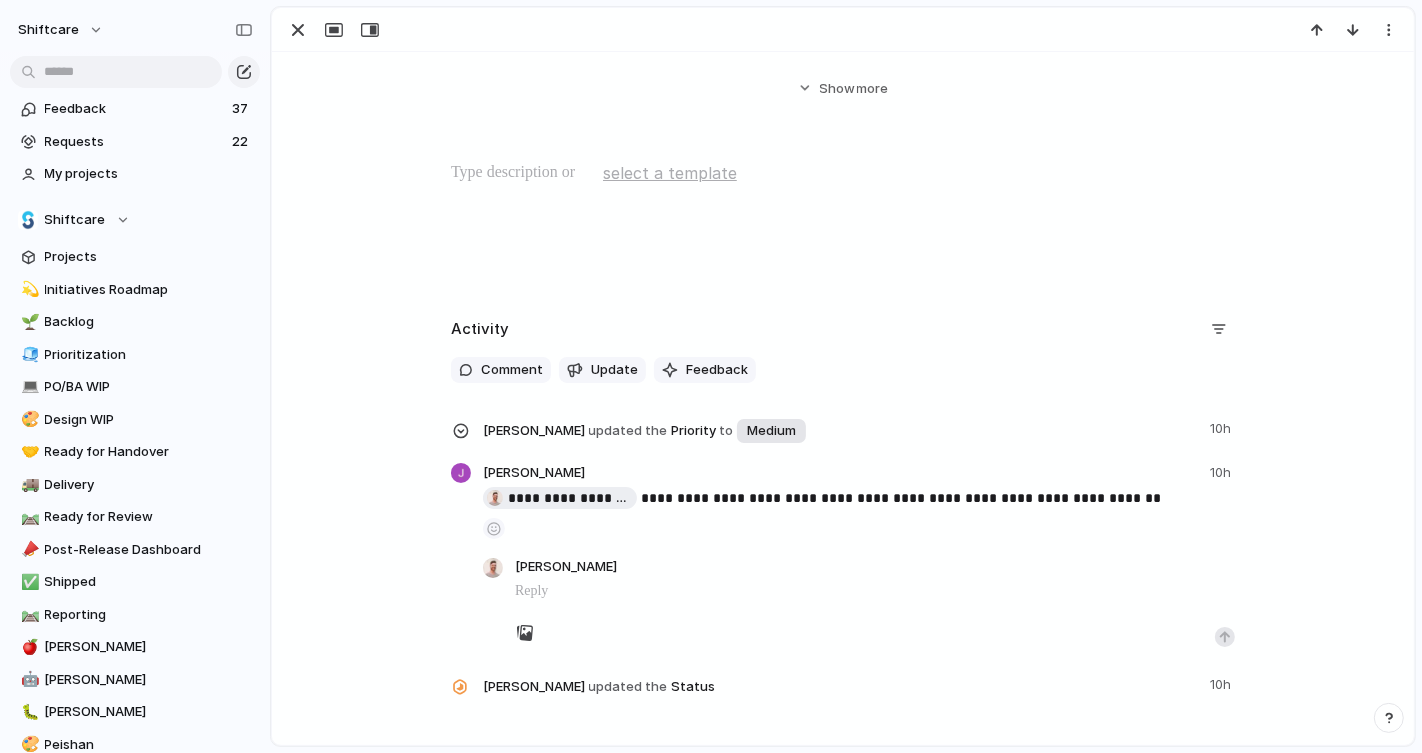 scroll, scrollTop: 210, scrollLeft: 0, axis: vertical 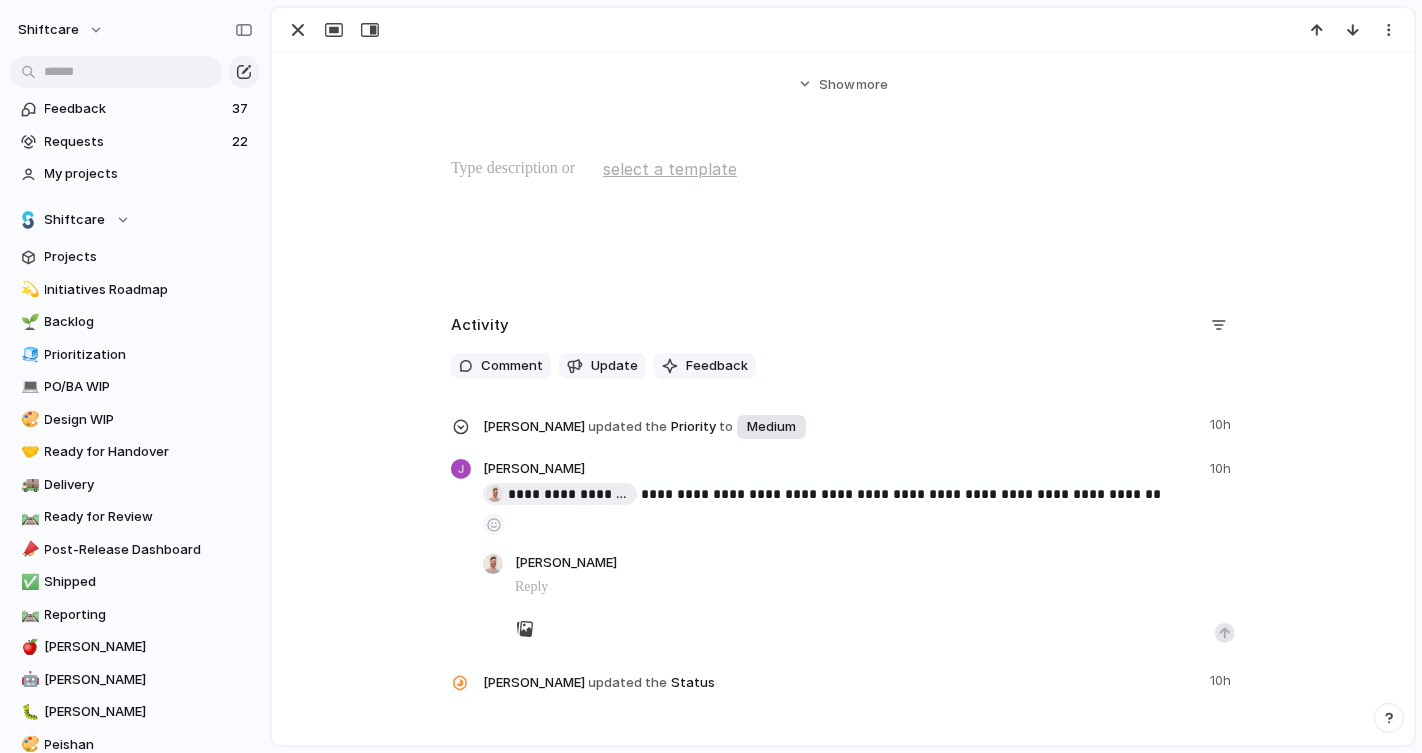 type 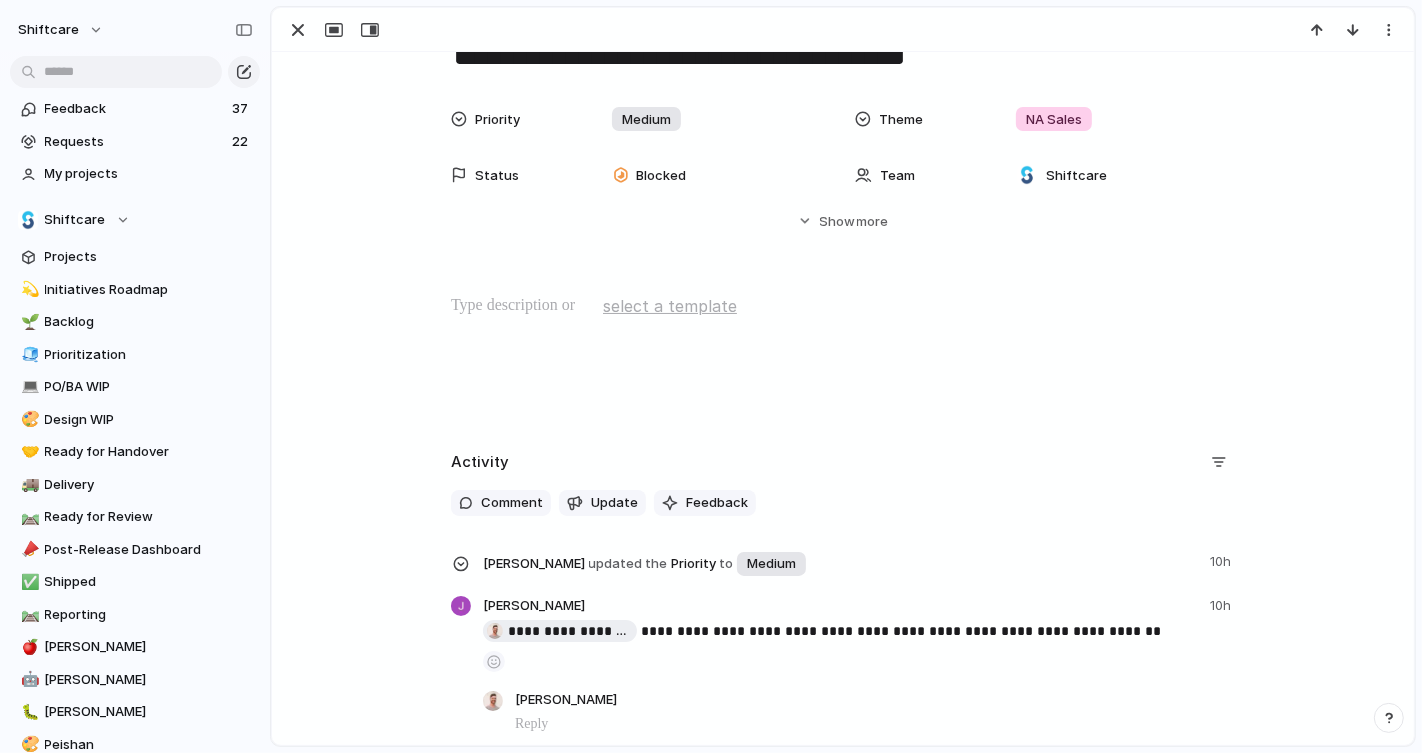 scroll, scrollTop: 119, scrollLeft: 0, axis: vertical 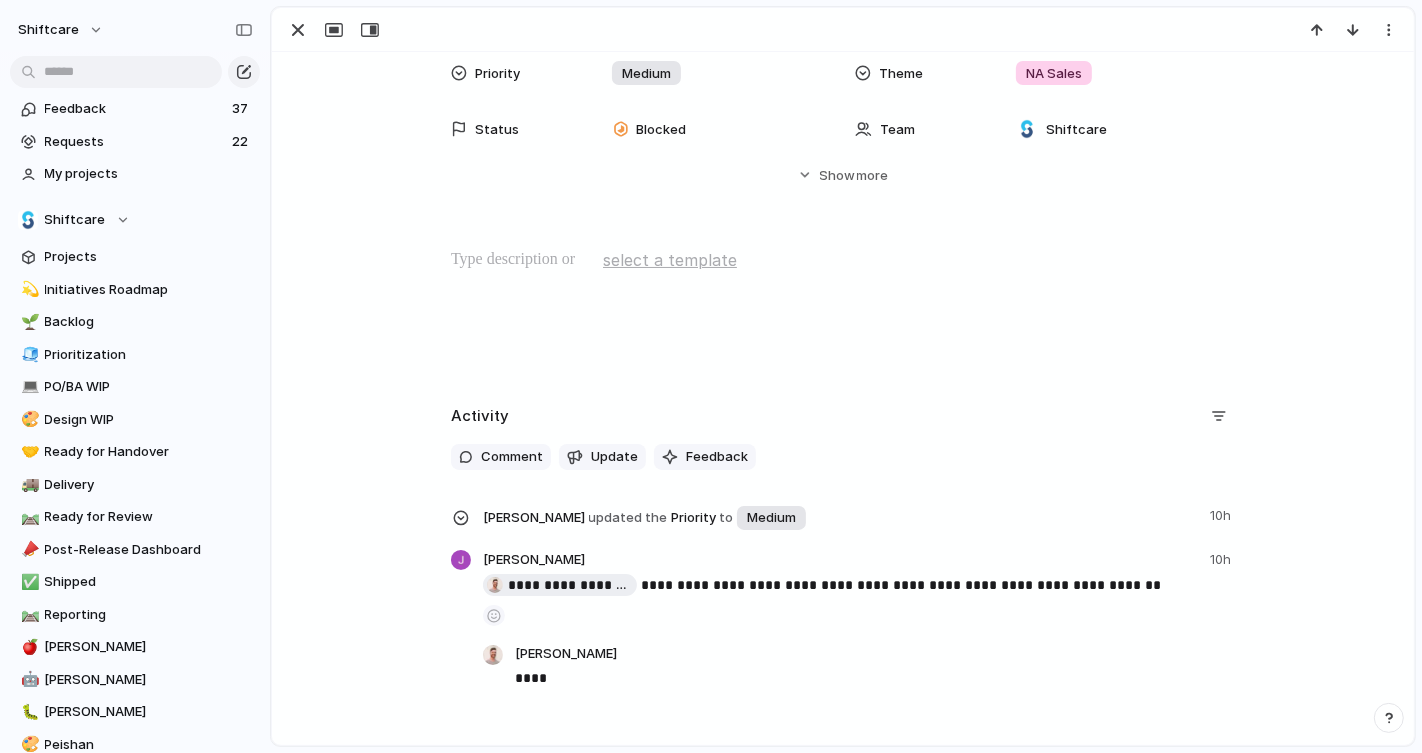 click at bounding box center [843, 260] 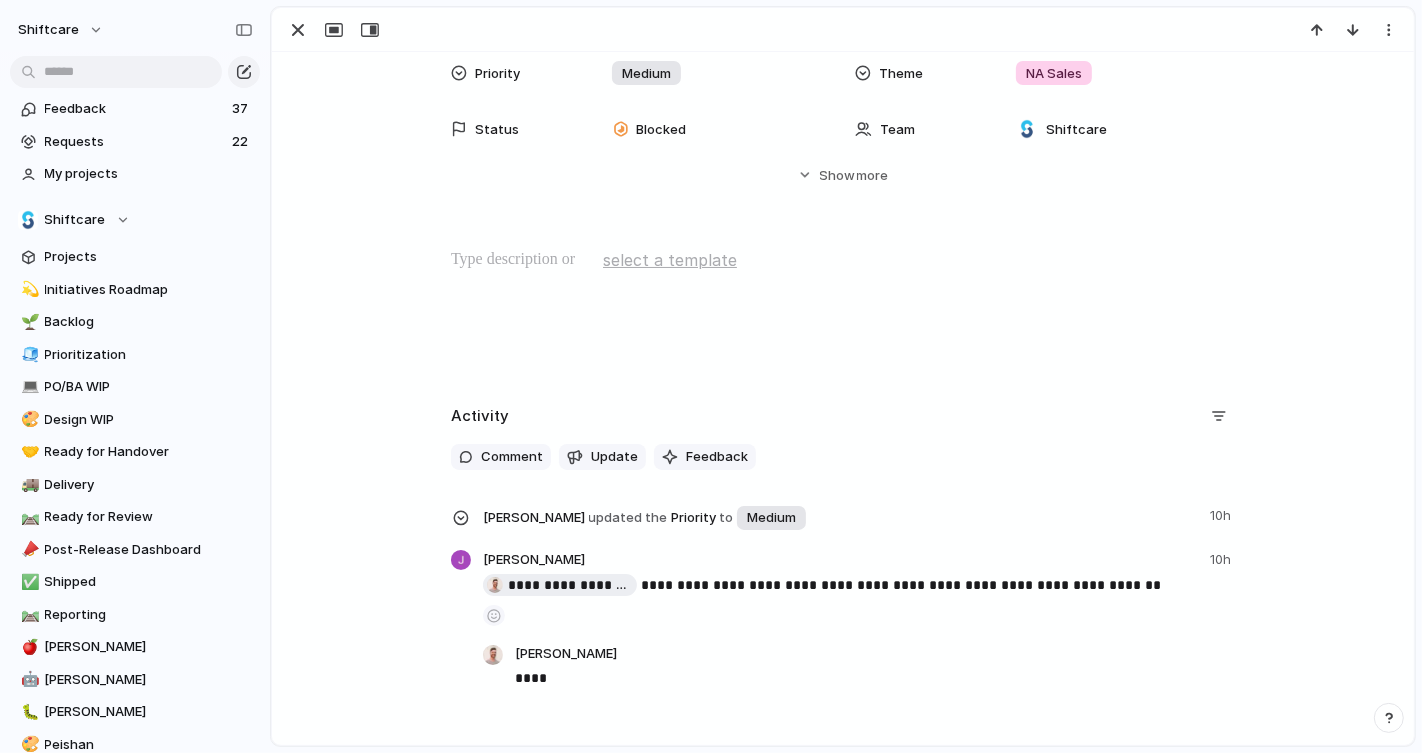 type 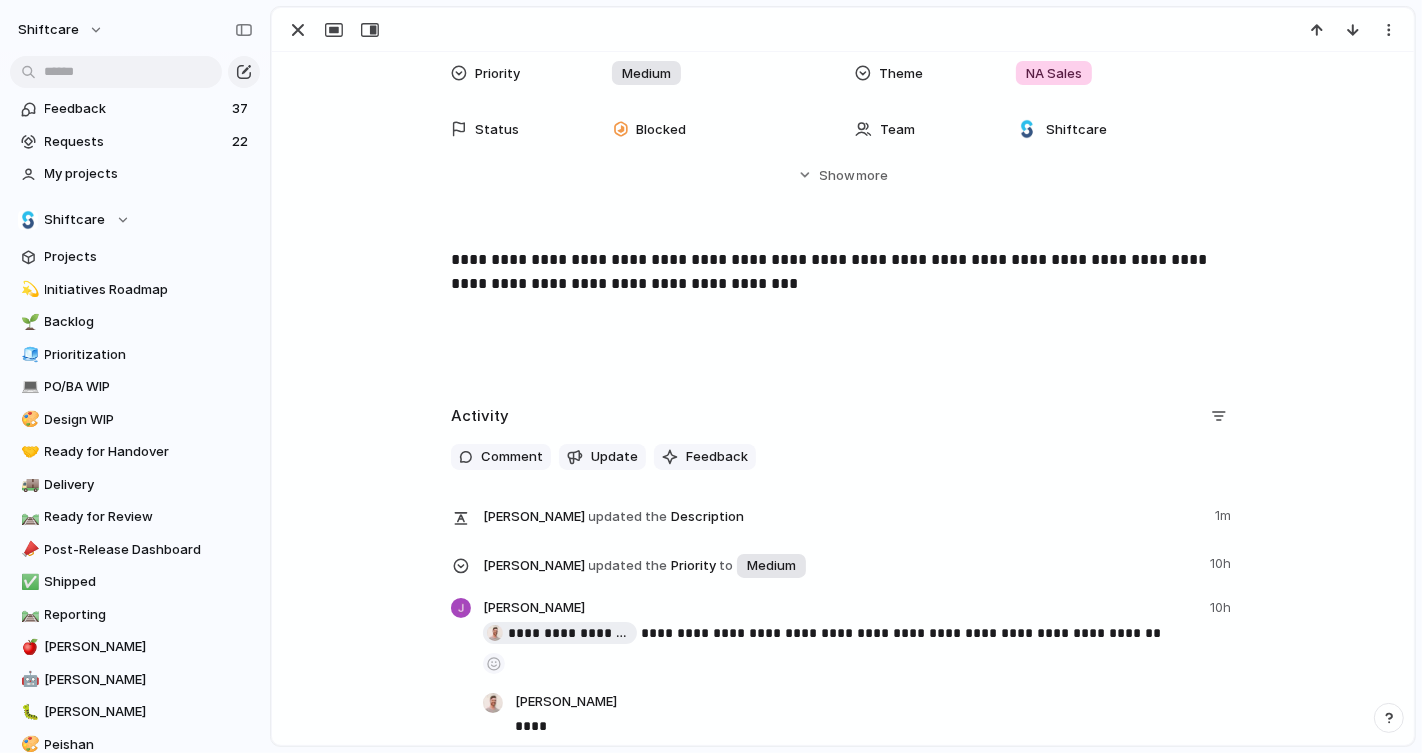 click on "**********" at bounding box center (843, 272) 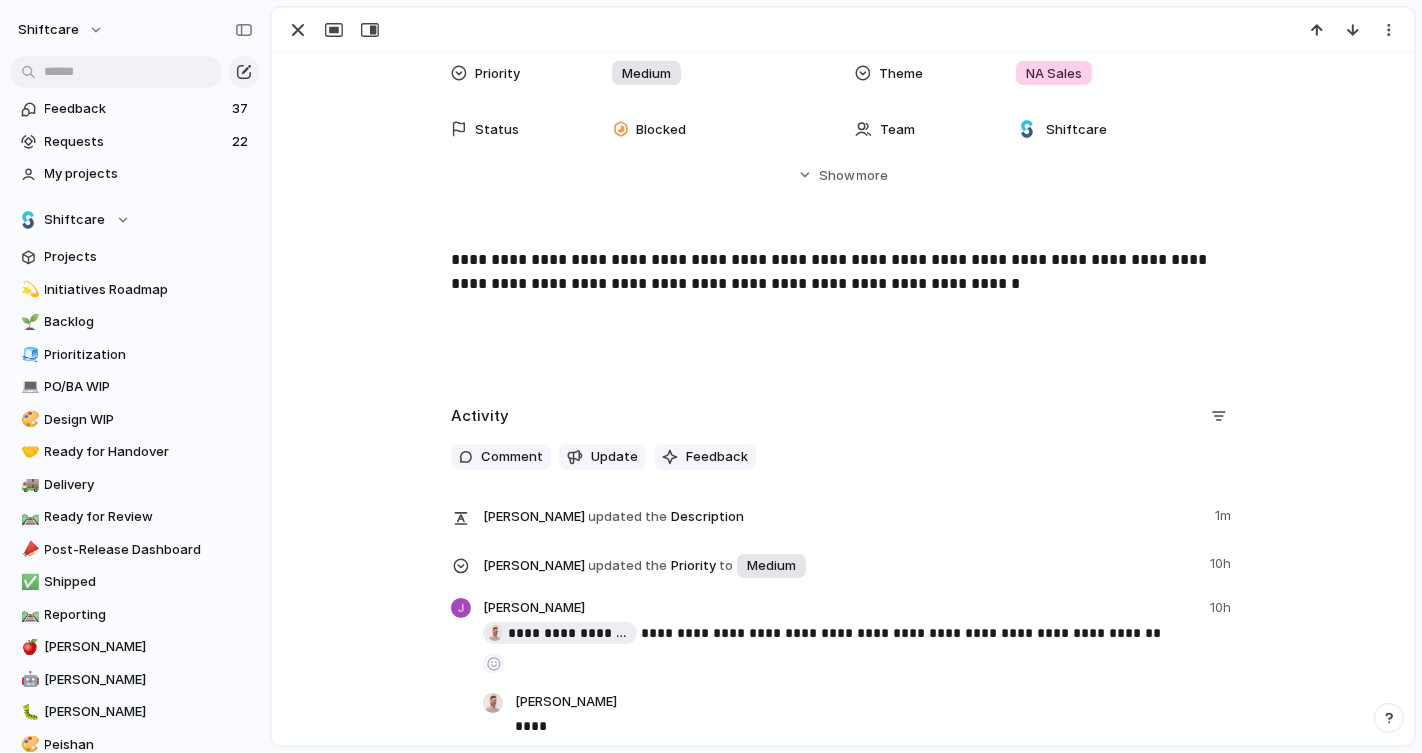 click on "**********" at bounding box center (843, 272) 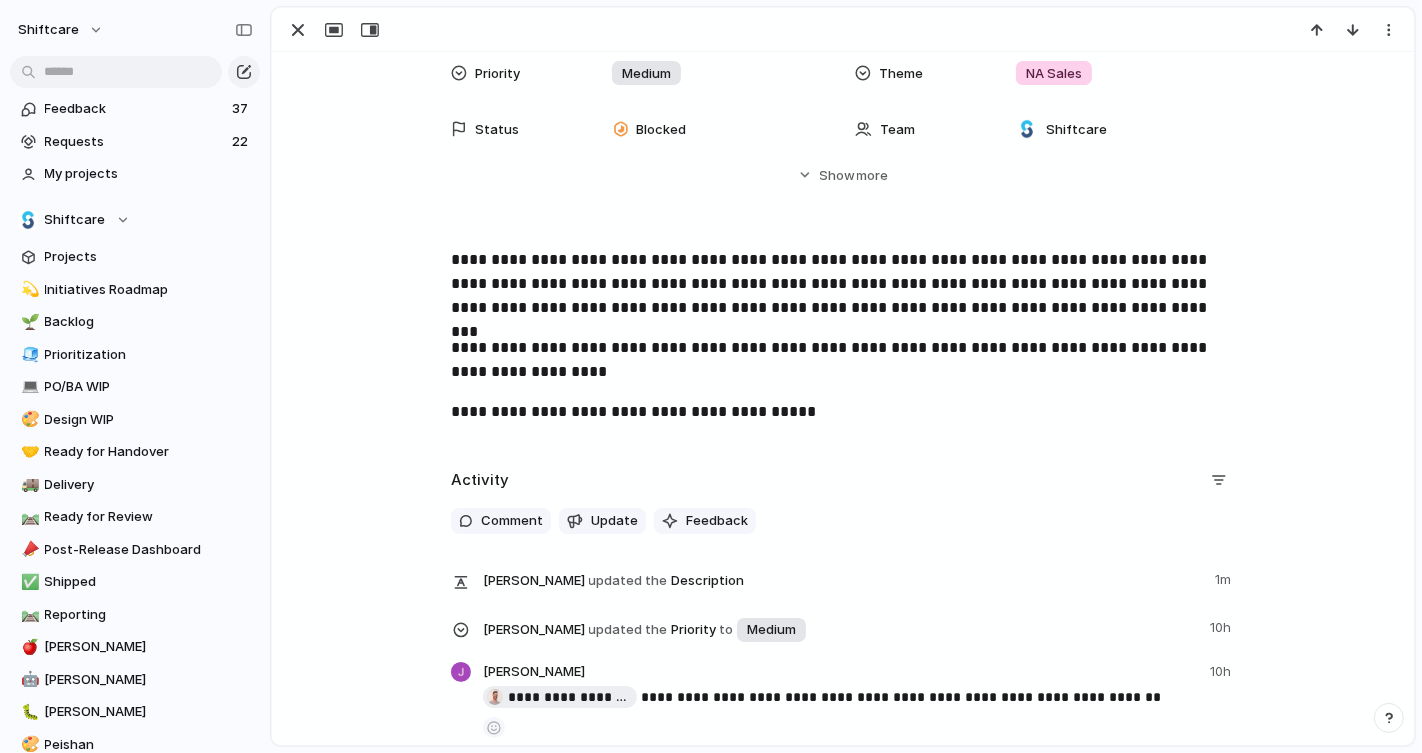 click on "**********" at bounding box center [843, 344] 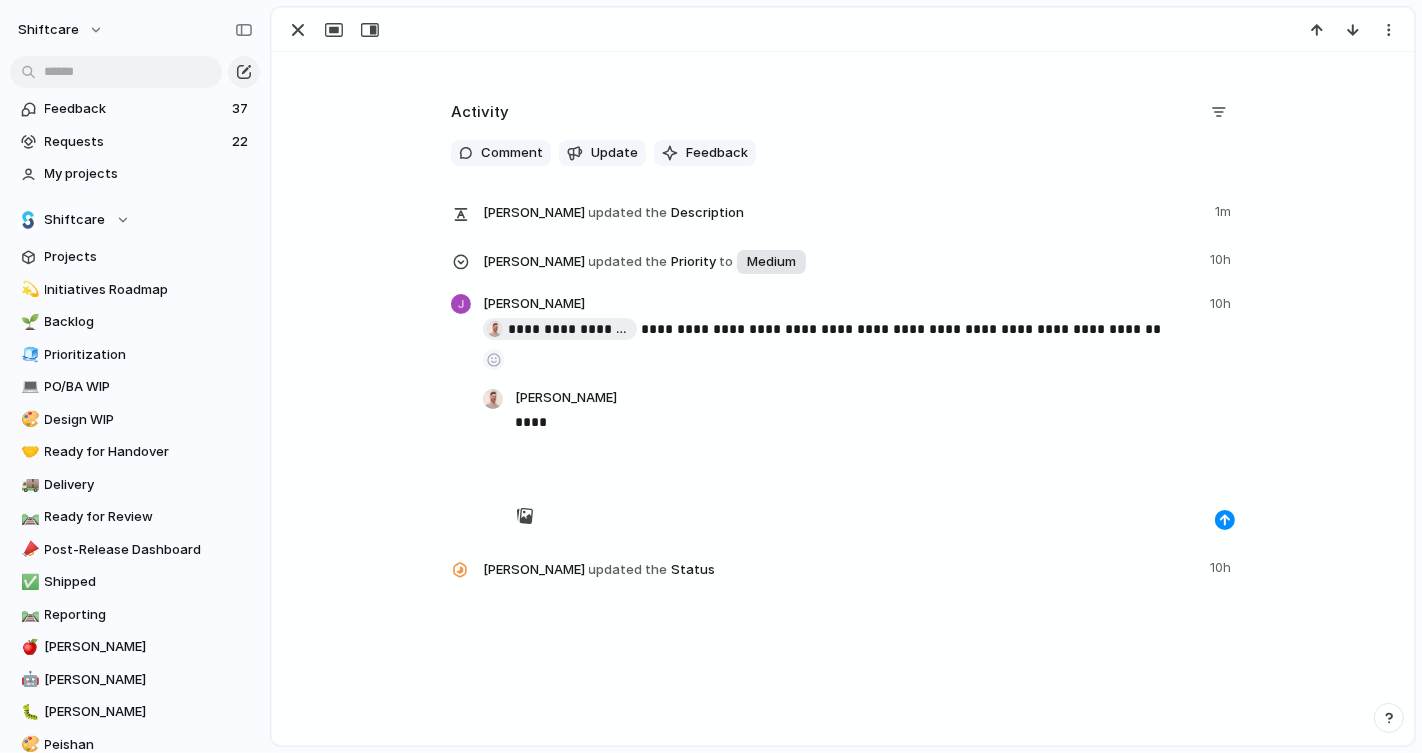 scroll, scrollTop: 0, scrollLeft: 0, axis: both 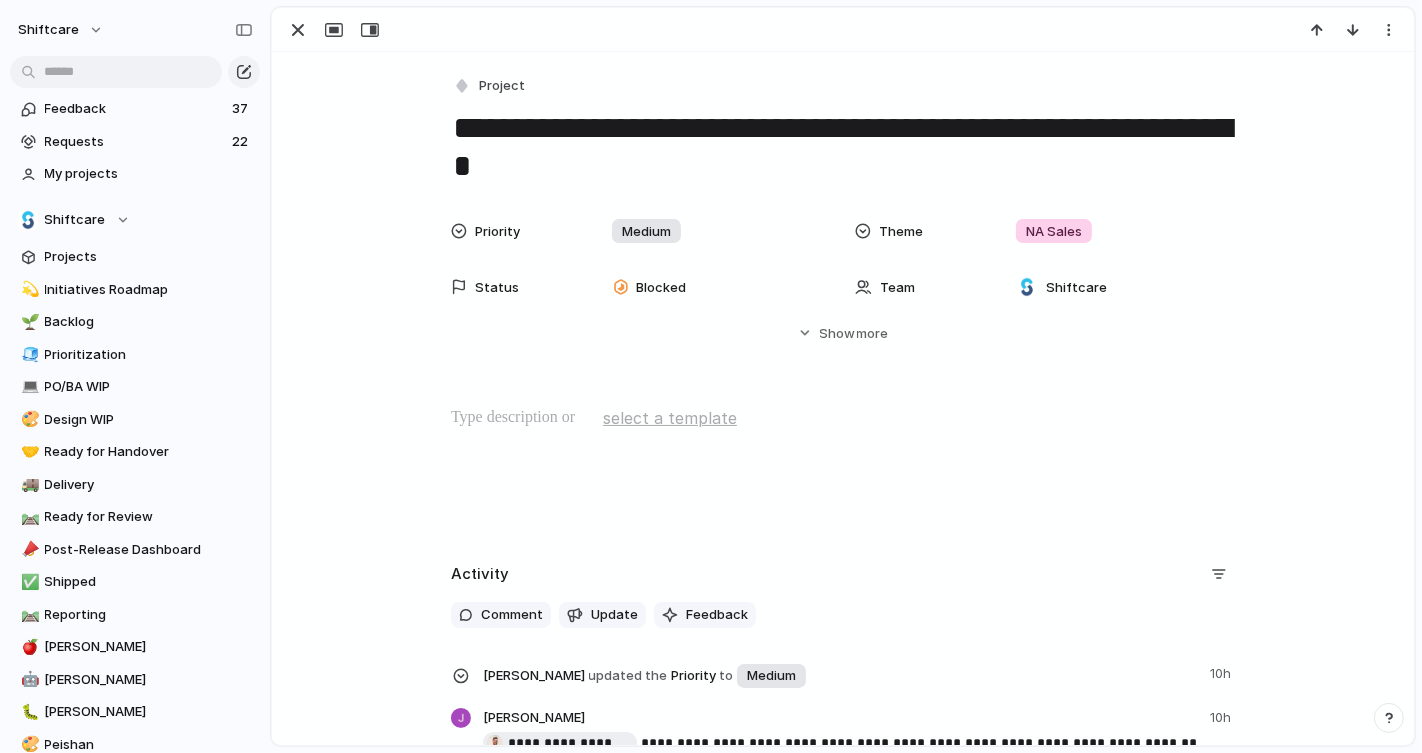 click at bounding box center (843, 418) 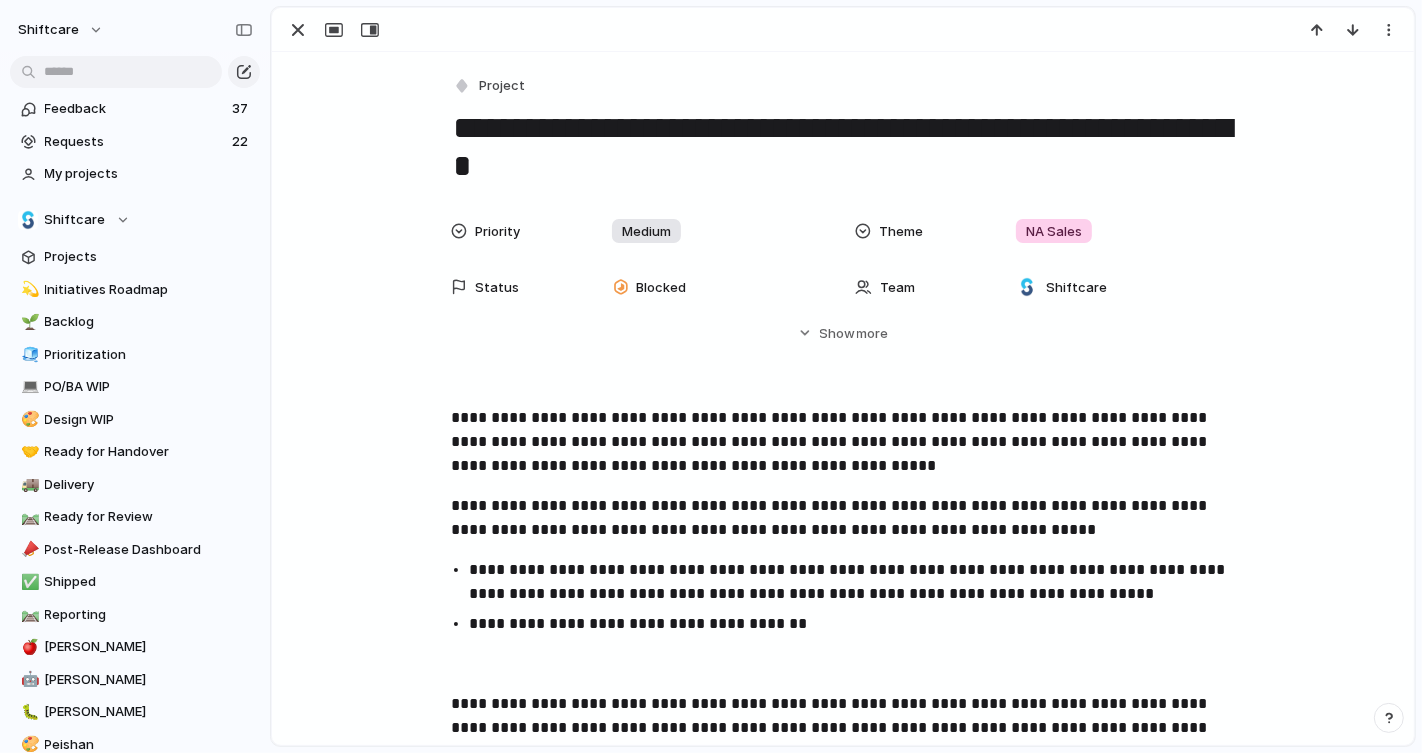scroll, scrollTop: 21, scrollLeft: 0, axis: vertical 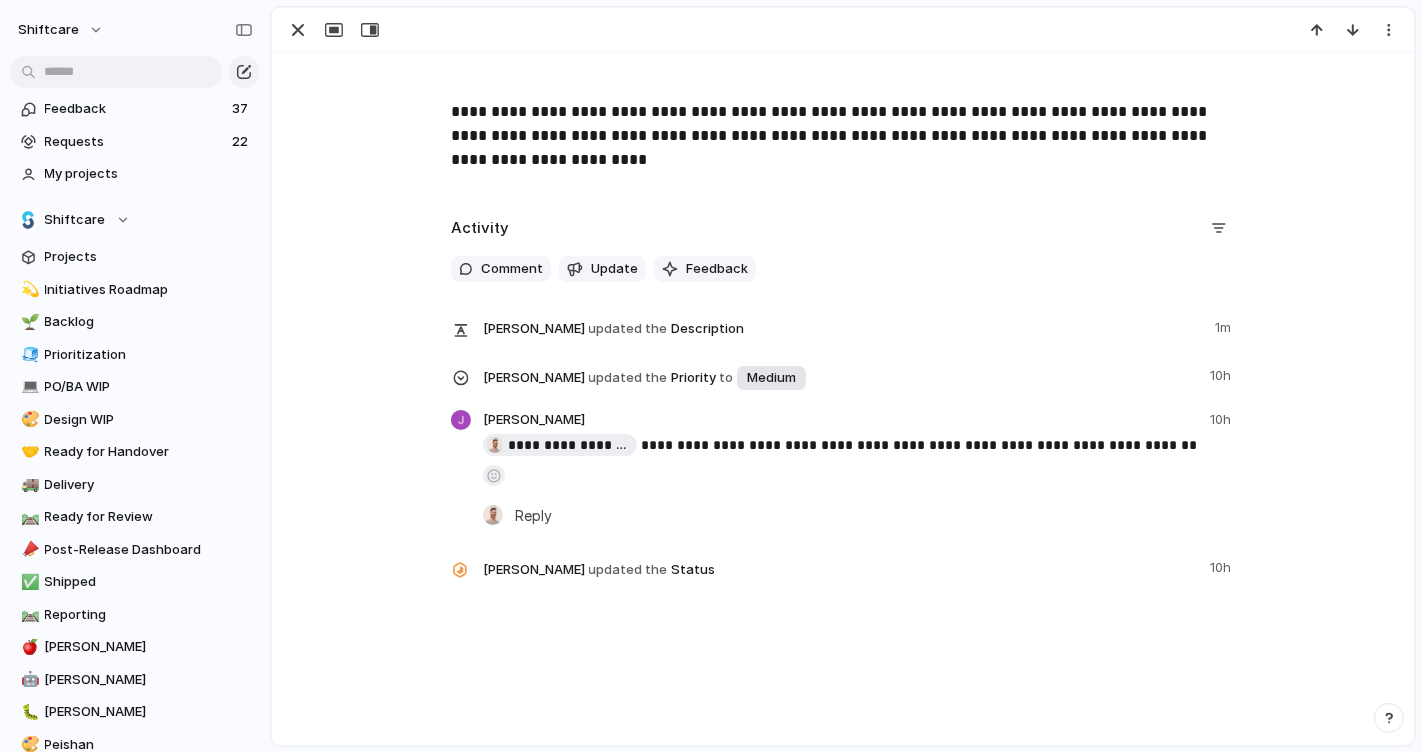 click at bounding box center (494, 476) 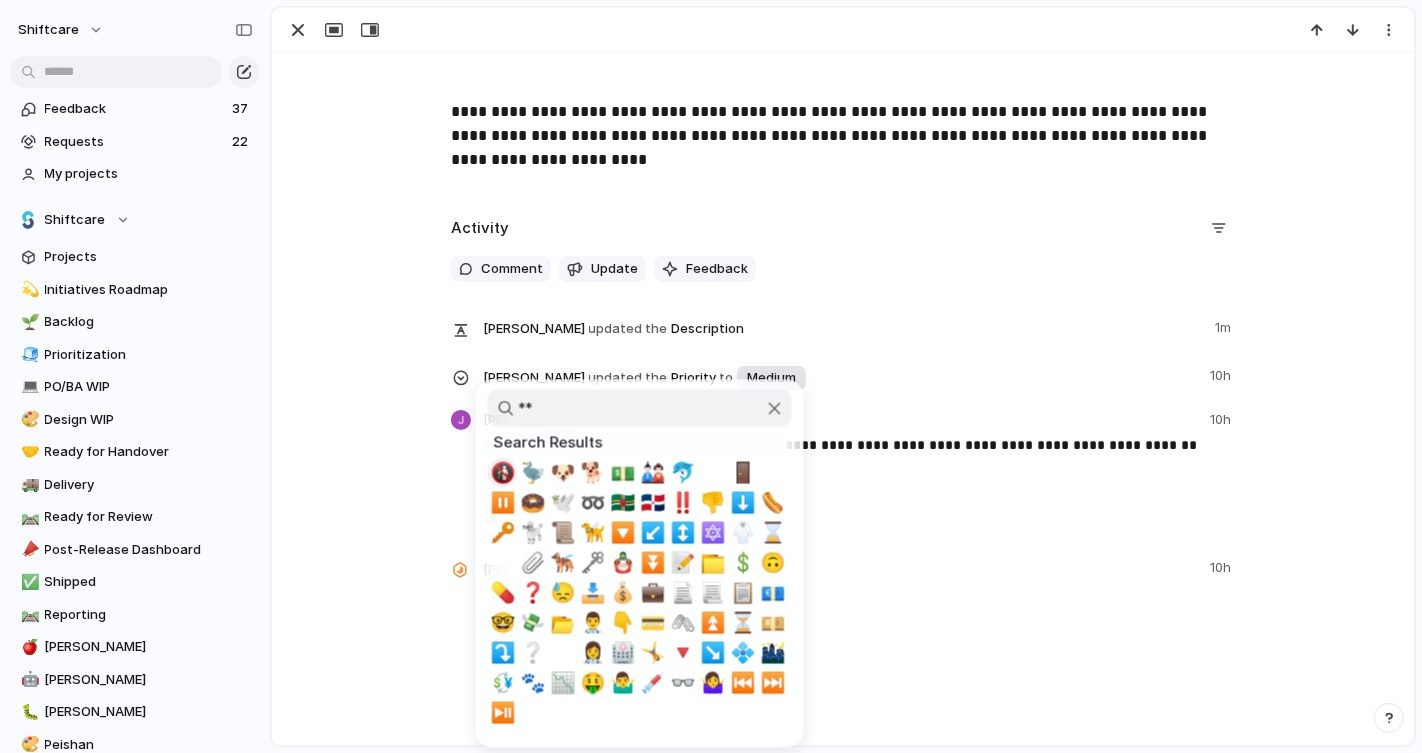type on "*" 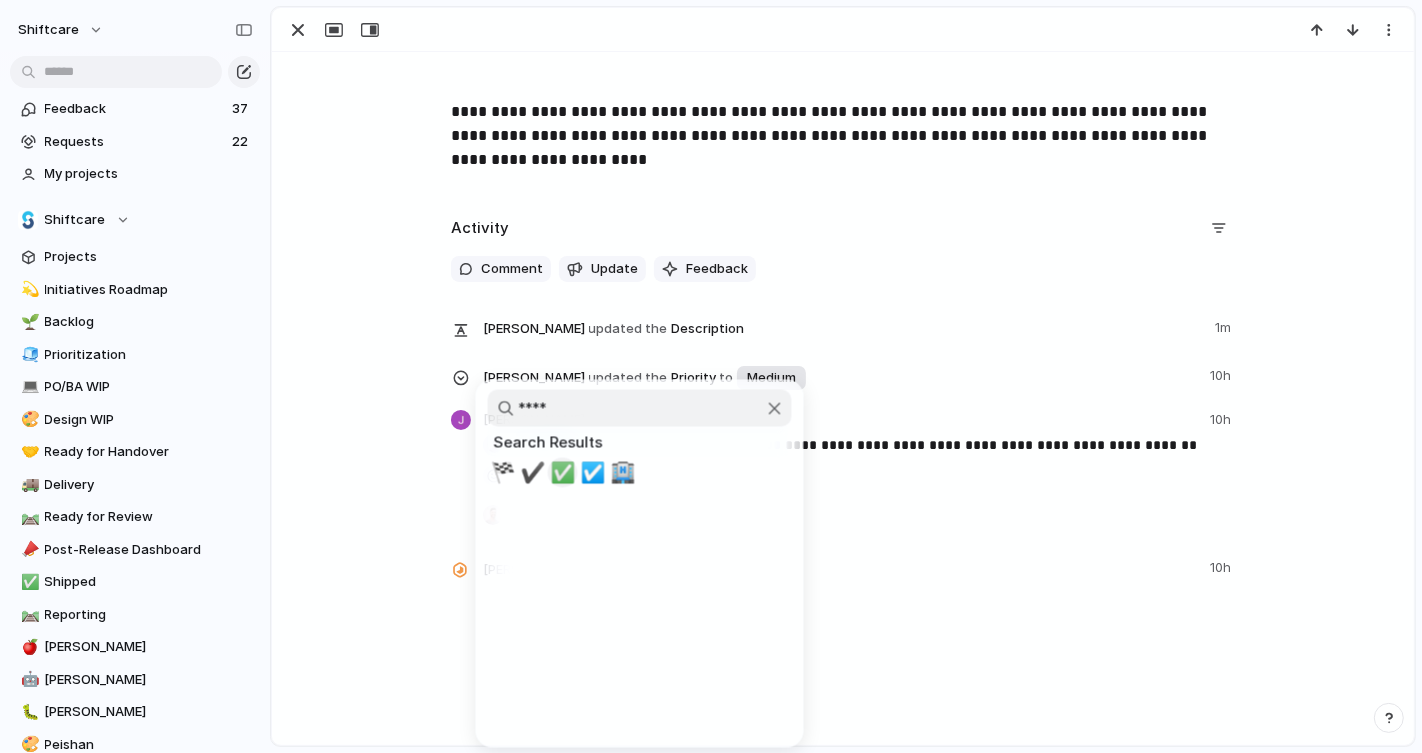 type on "****" 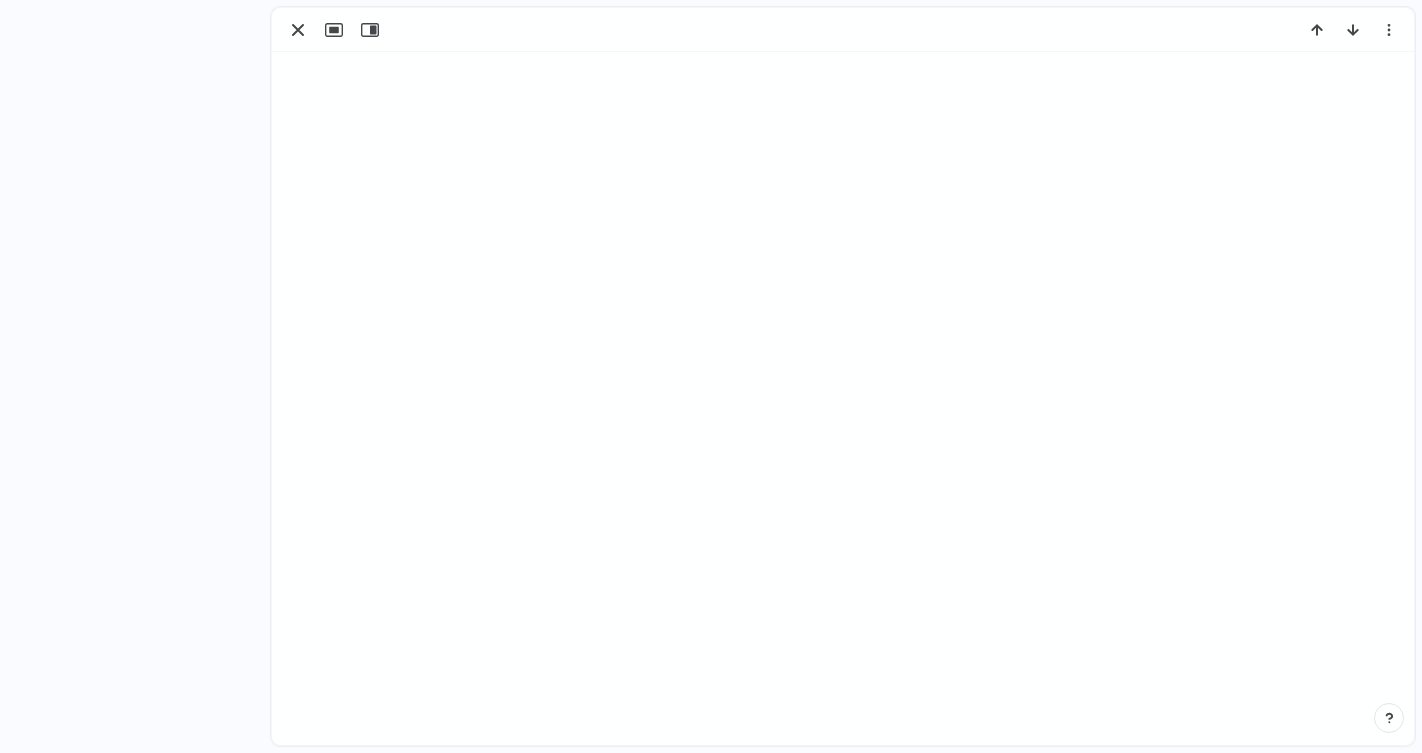 scroll, scrollTop: 0, scrollLeft: 0, axis: both 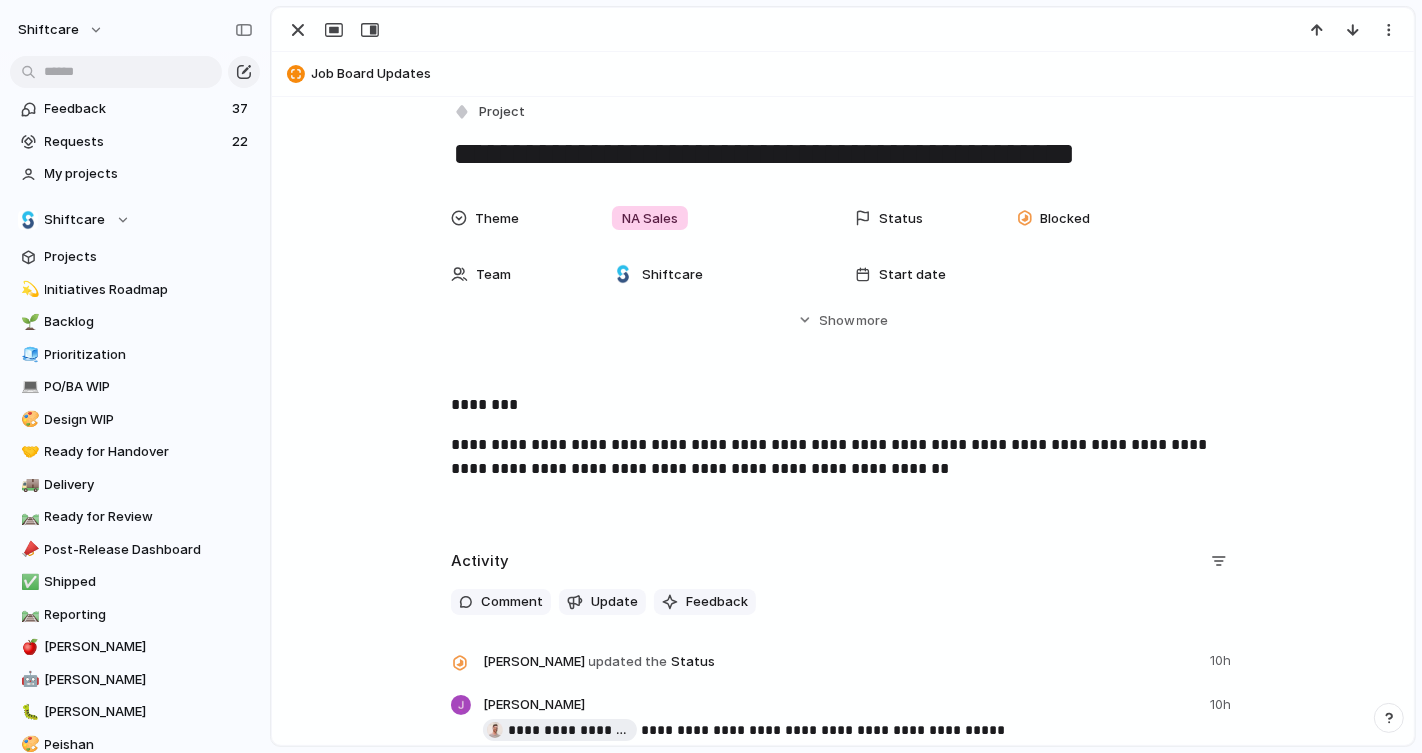 click on "**********" at bounding box center [843, 457] 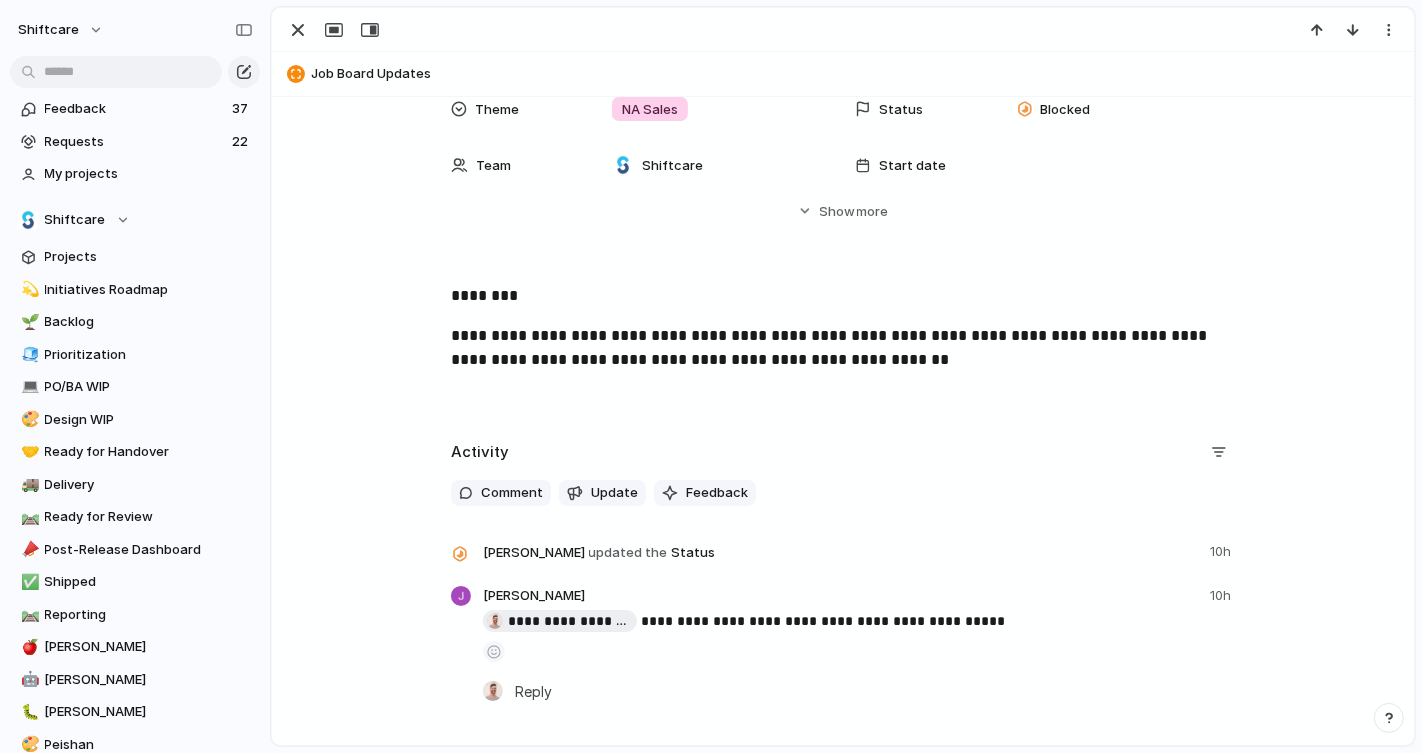 scroll, scrollTop: 110, scrollLeft: 0, axis: vertical 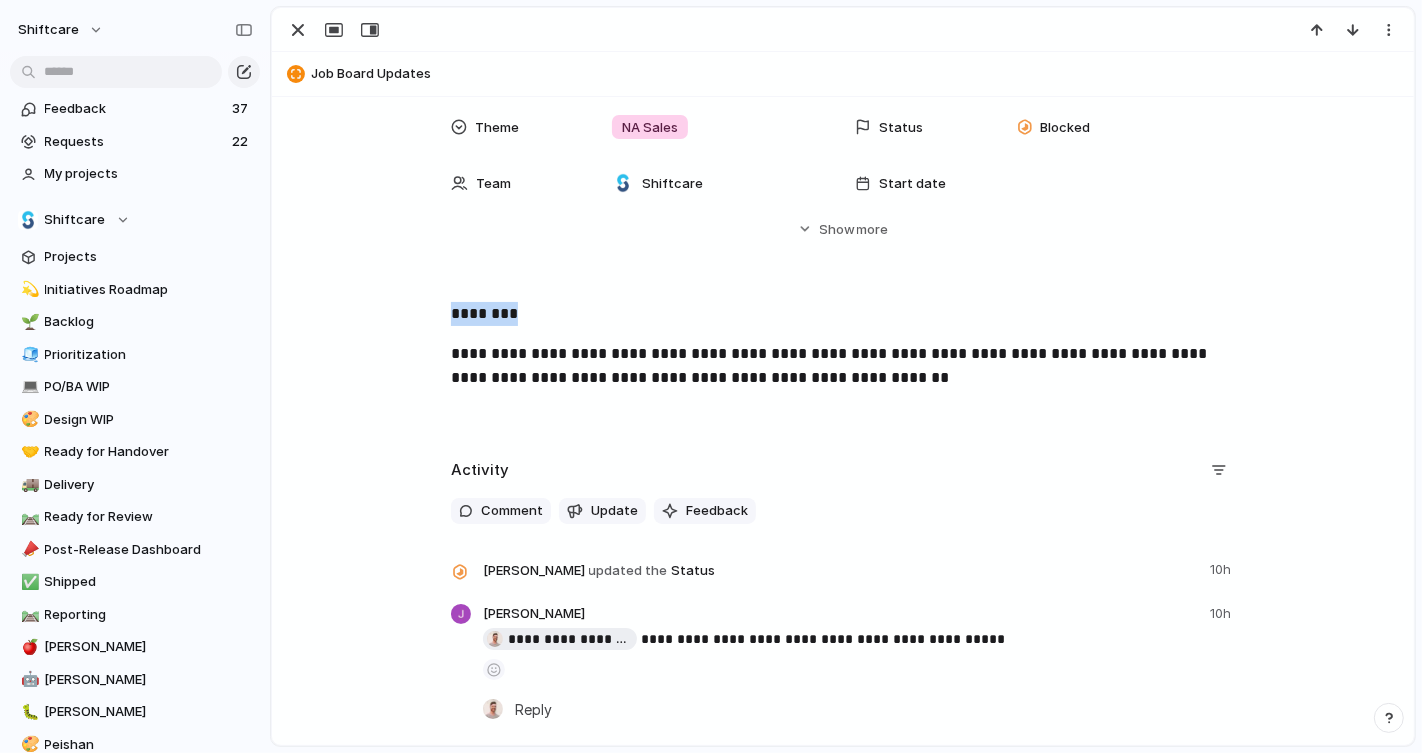drag, startPoint x: 526, startPoint y: 322, endPoint x: 428, endPoint y: 321, distance: 98.005104 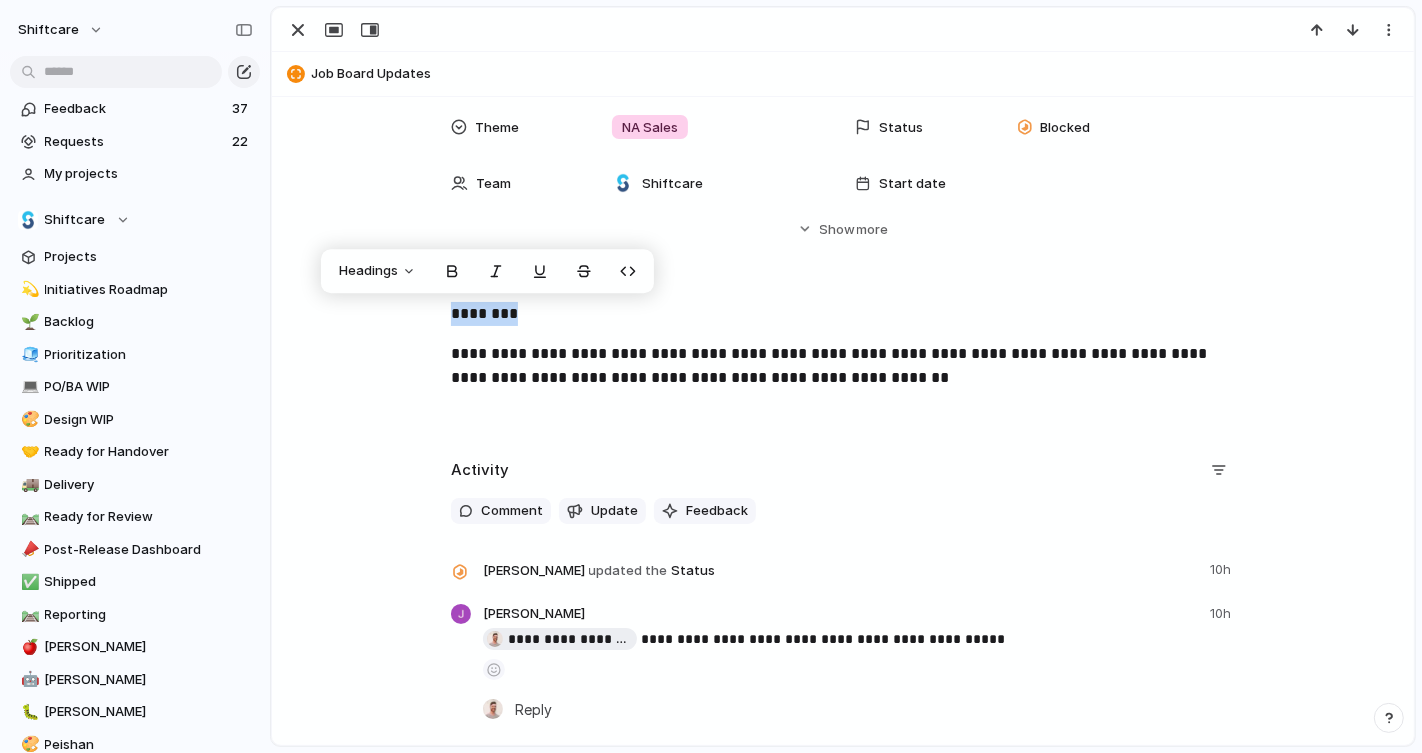 click on "Headings" at bounding box center [487, 271] 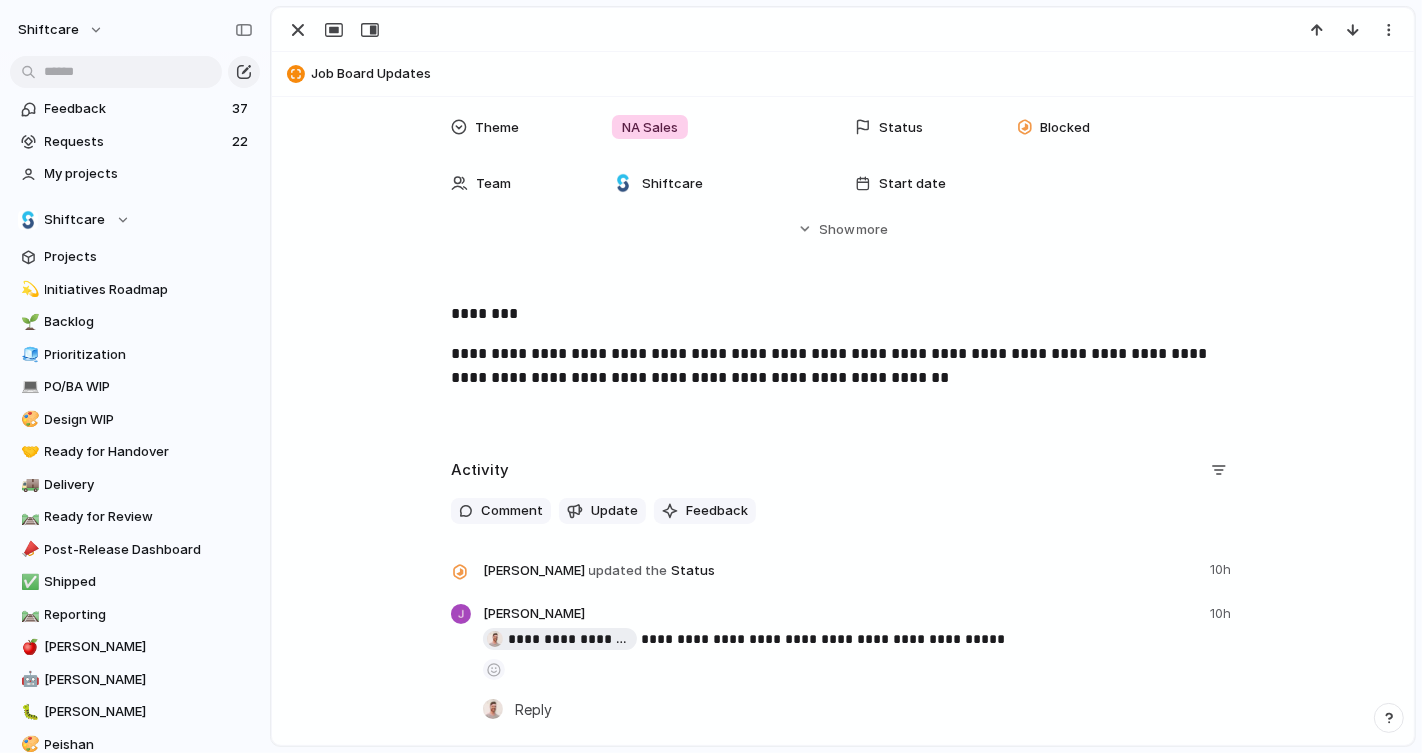 click on "**********" at bounding box center [843, 366] 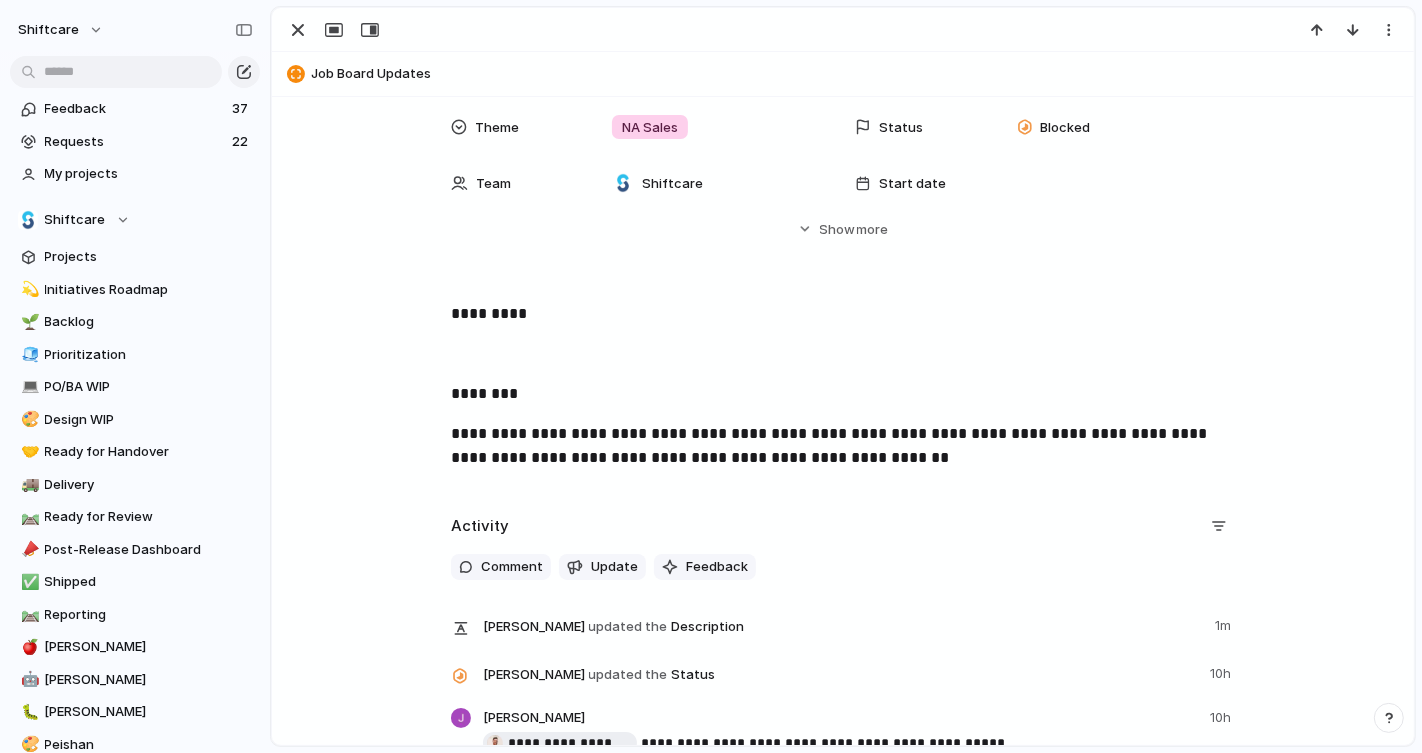click on "*********" at bounding box center [843, 314] 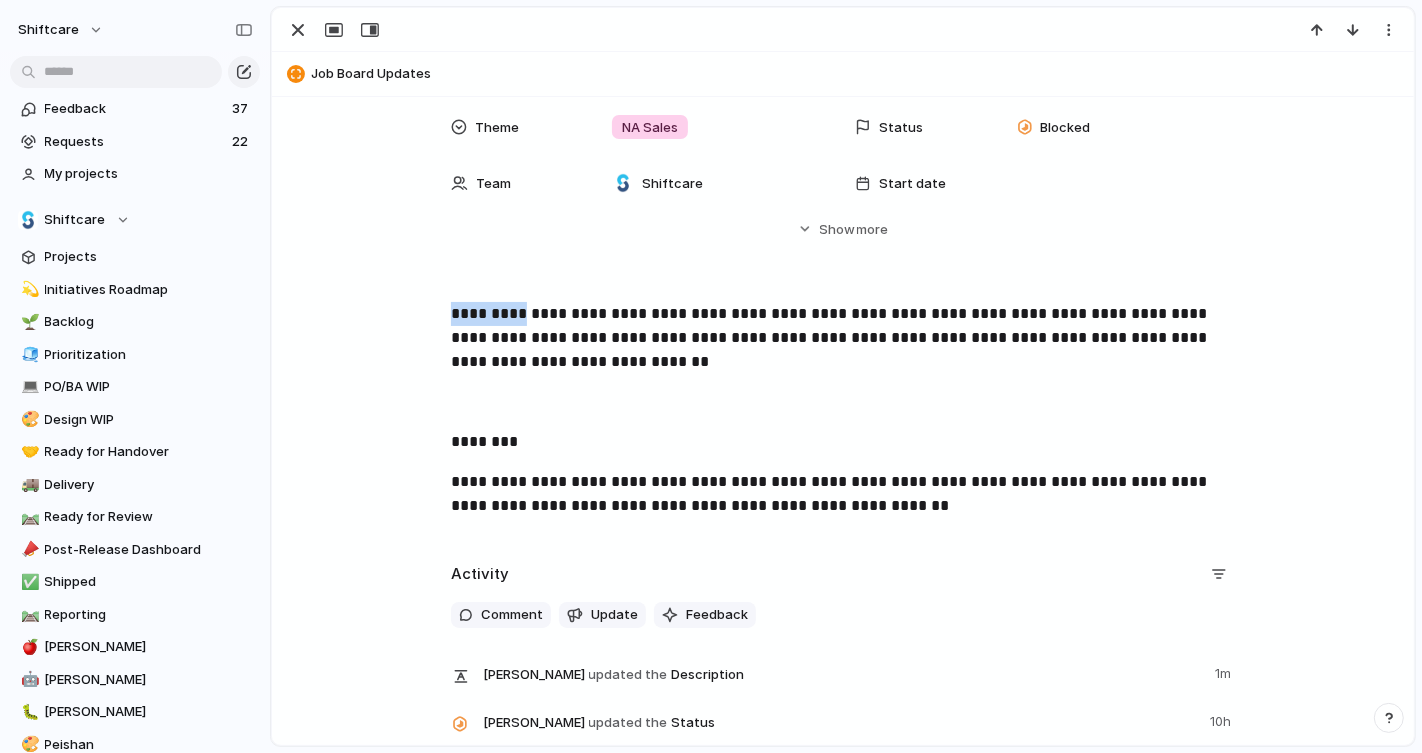 drag, startPoint x: 518, startPoint y: 313, endPoint x: 442, endPoint y: 306, distance: 76.321686 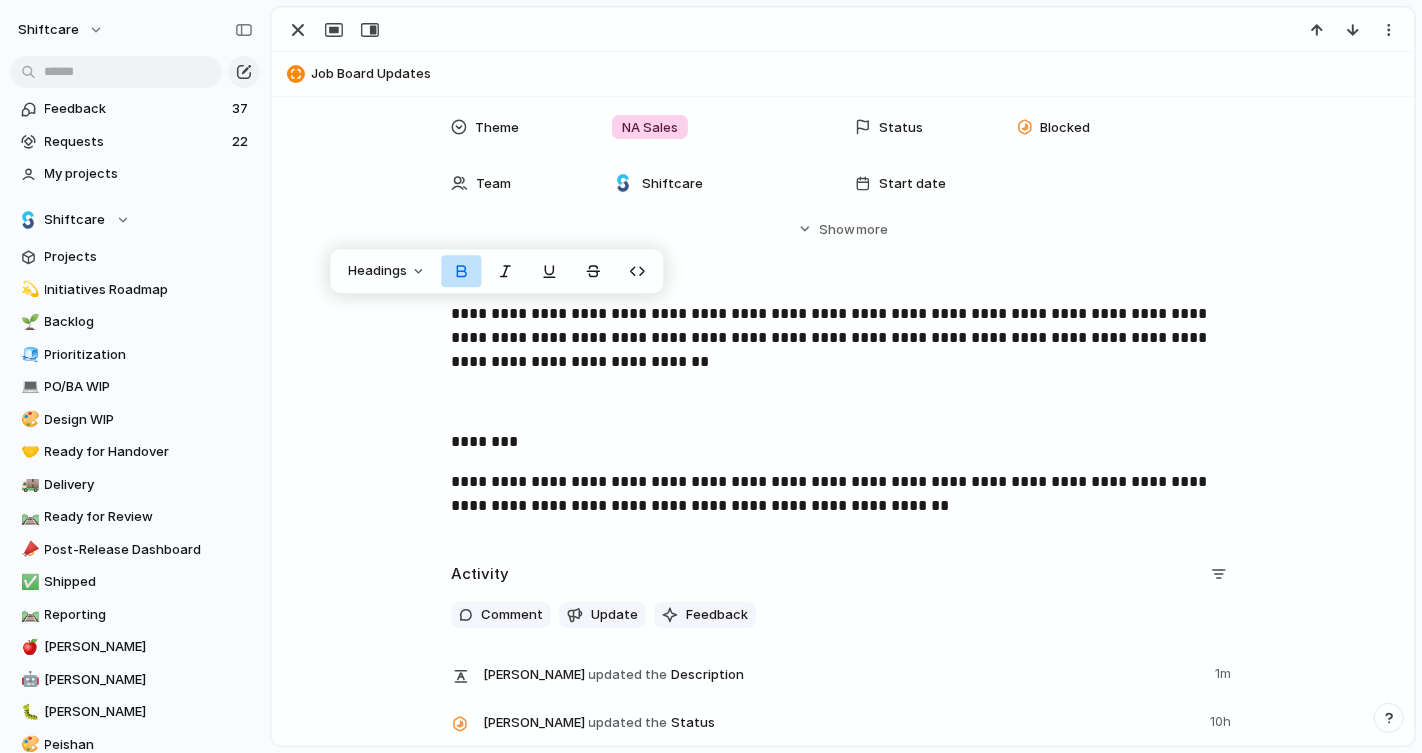 click on "**********" at bounding box center (843, 338) 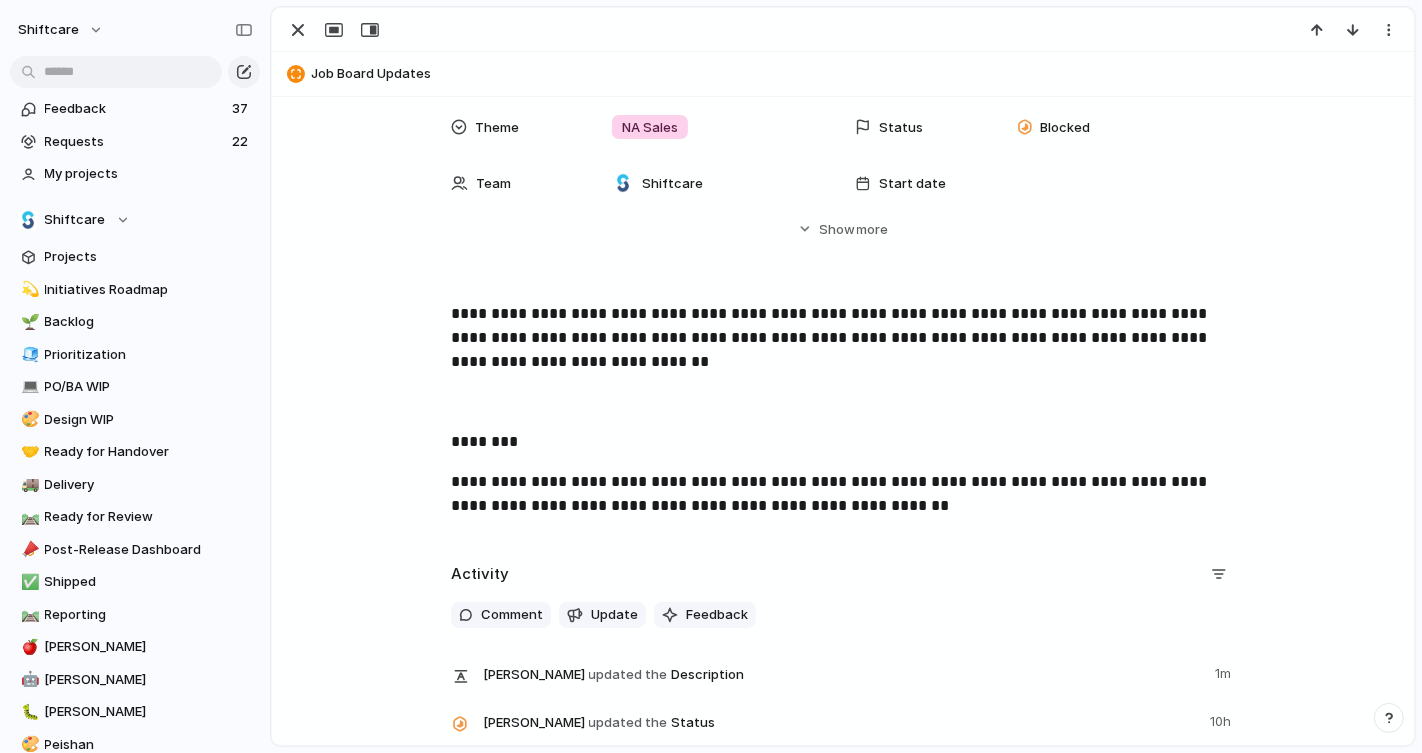 click on "**********" at bounding box center (843, 338) 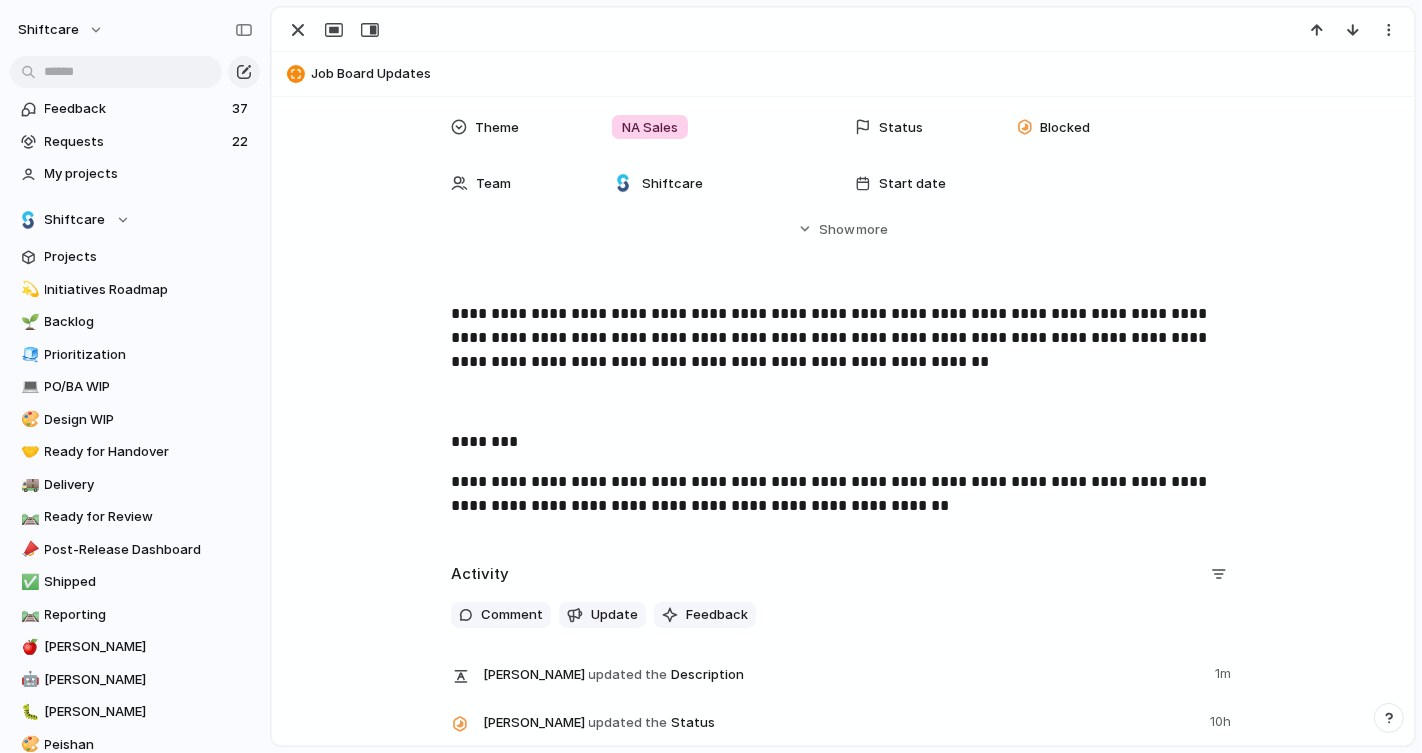 scroll, scrollTop: 408, scrollLeft: 0, axis: vertical 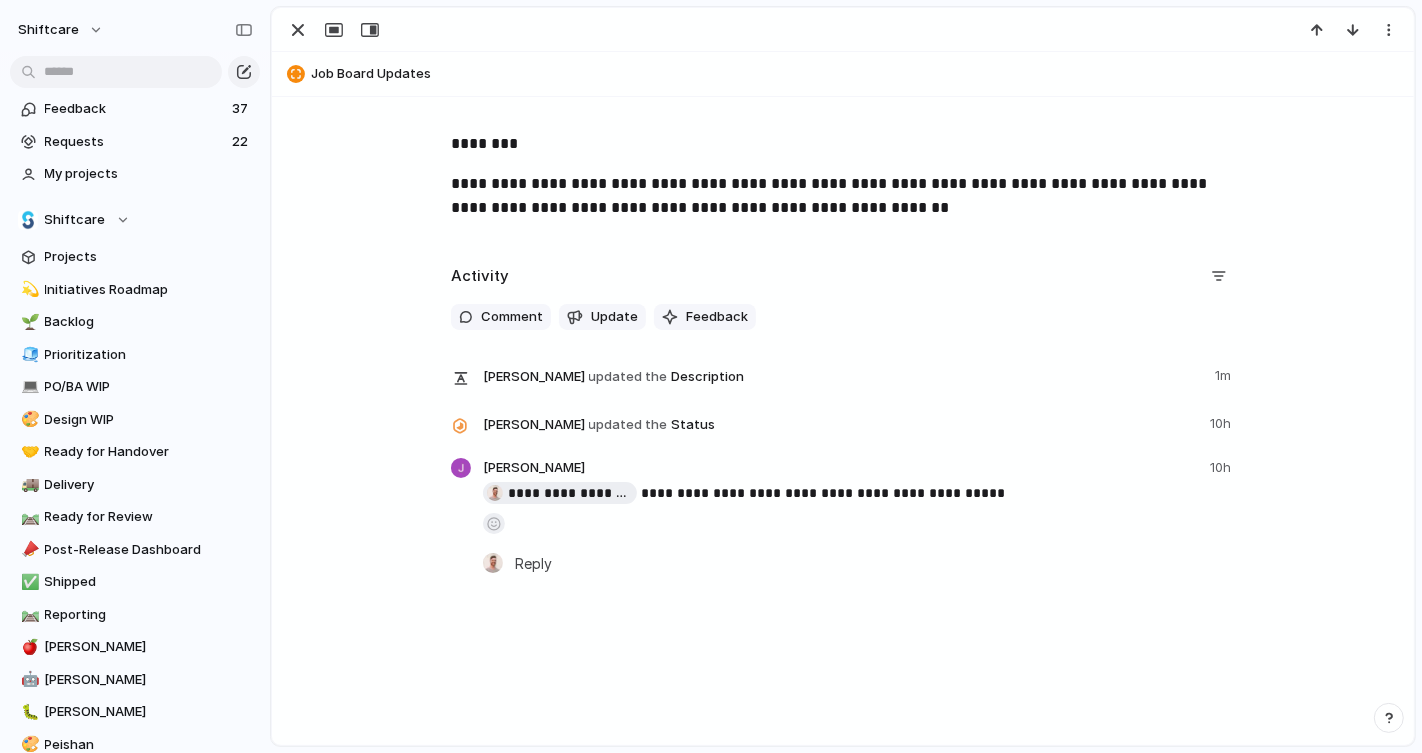 click at bounding box center [859, 519] 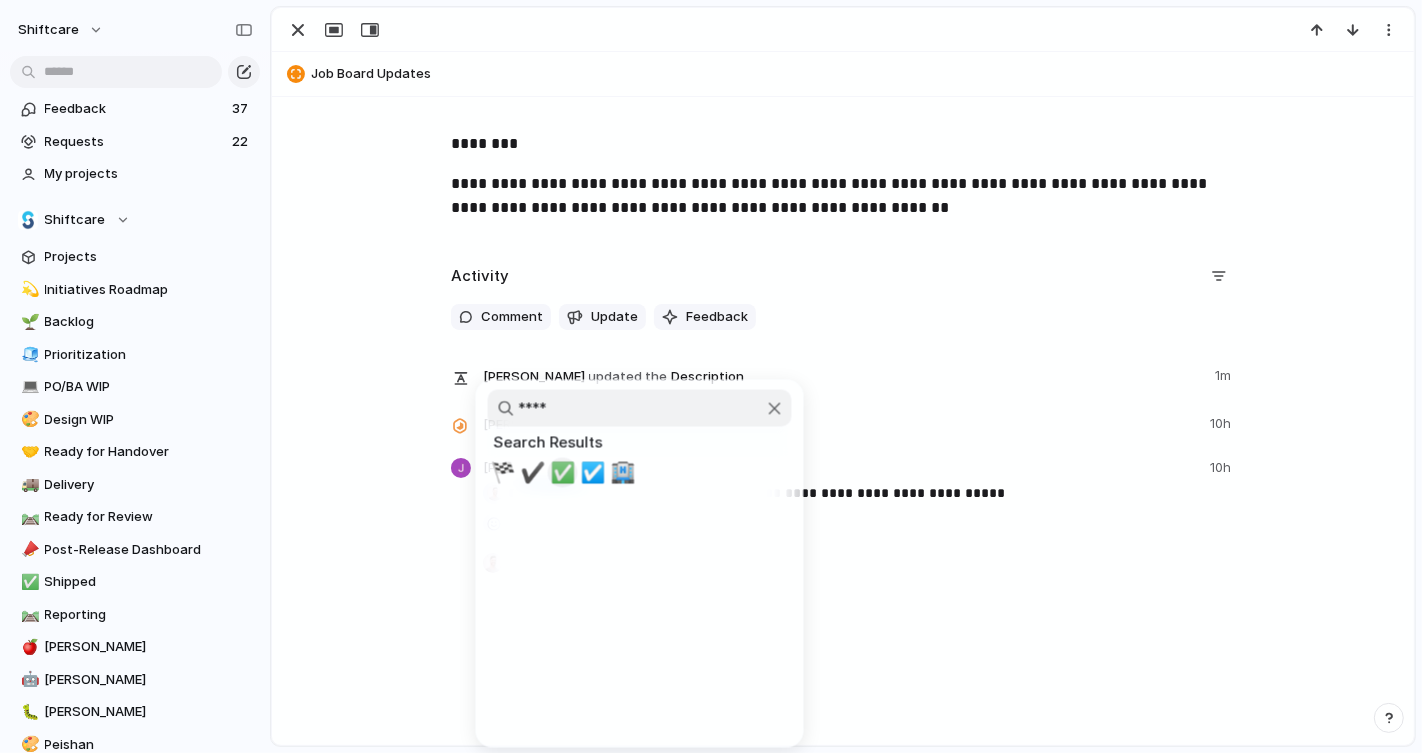 type on "****" 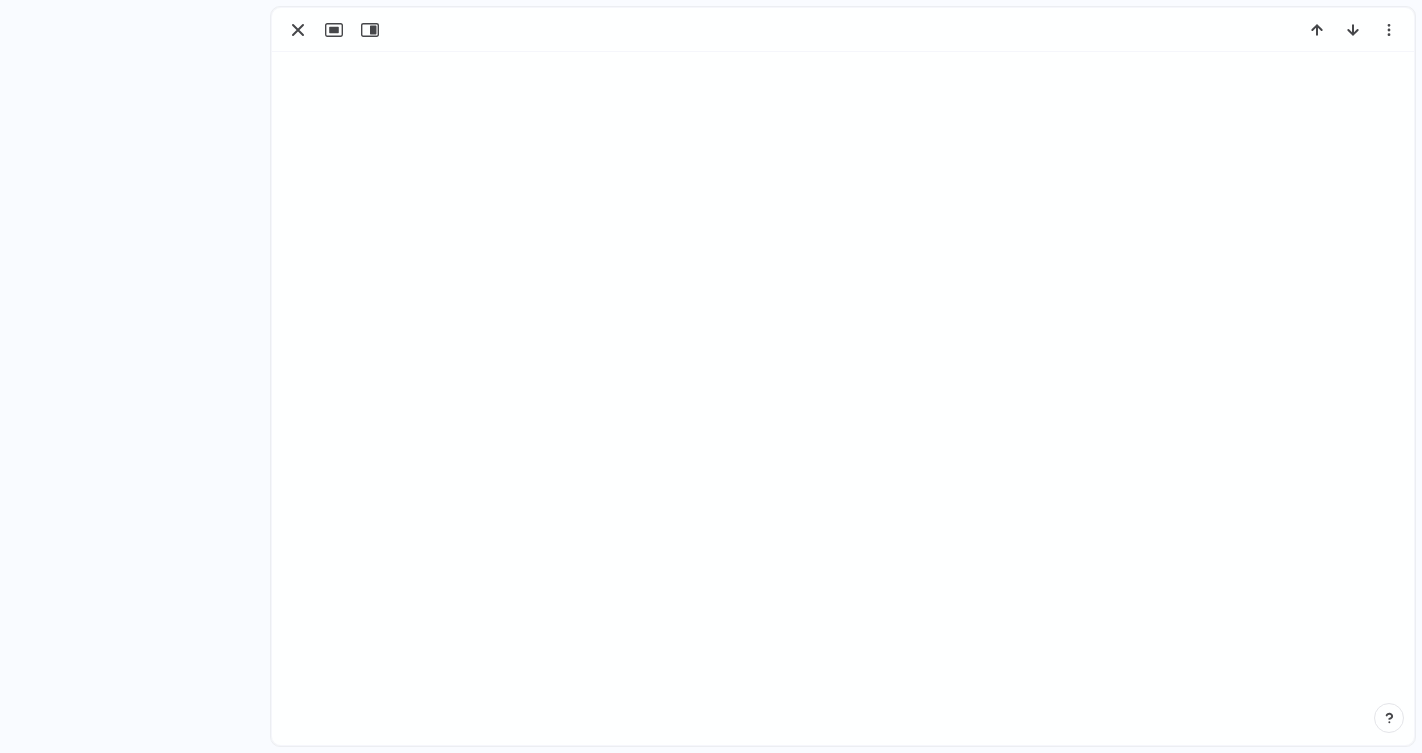 scroll, scrollTop: 0, scrollLeft: 0, axis: both 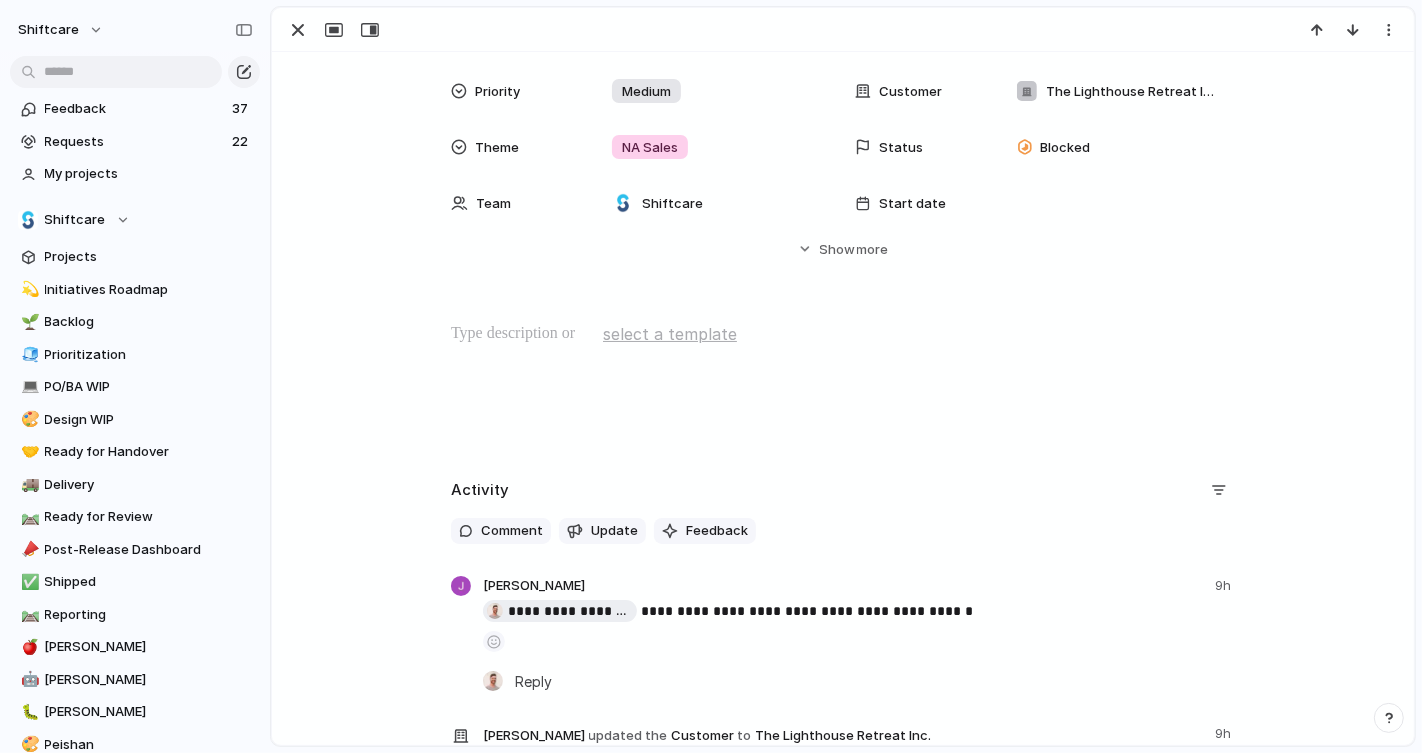 click at bounding box center [843, 334] 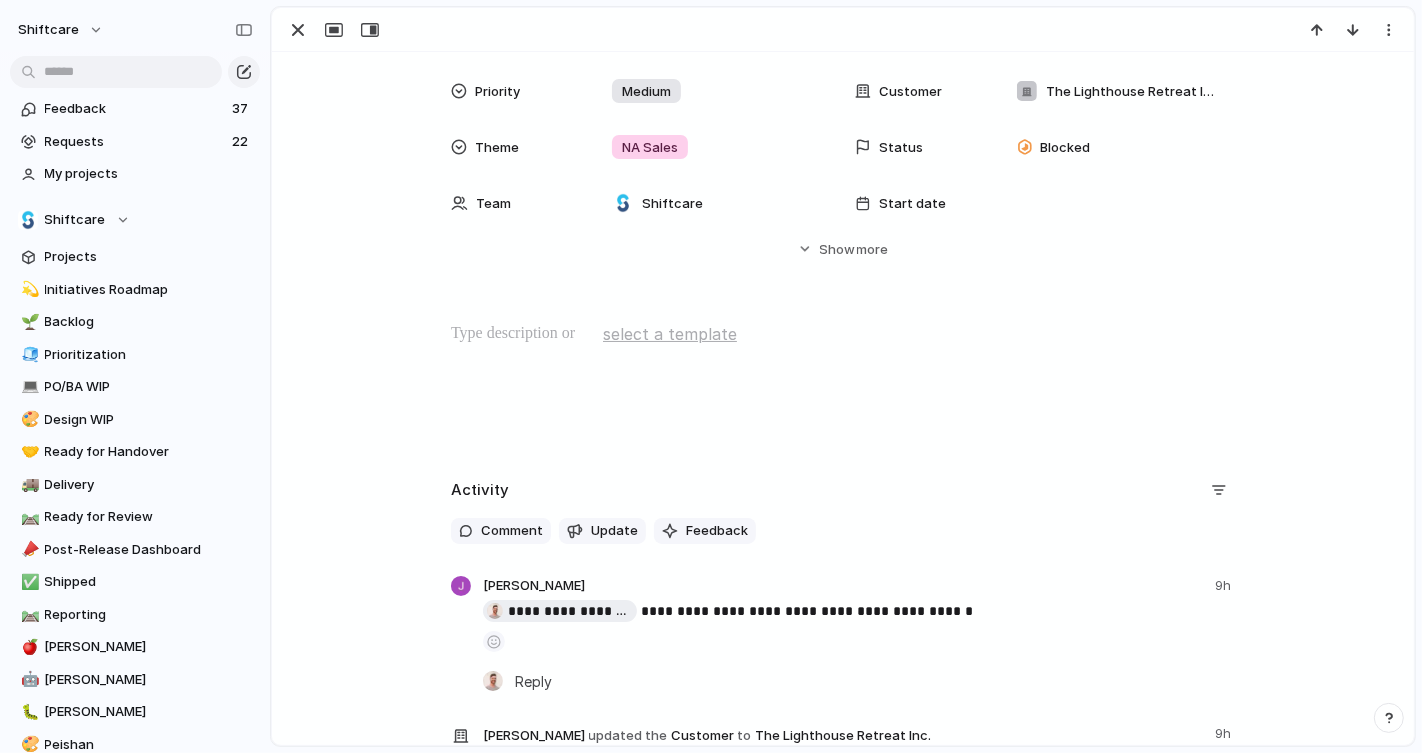 type 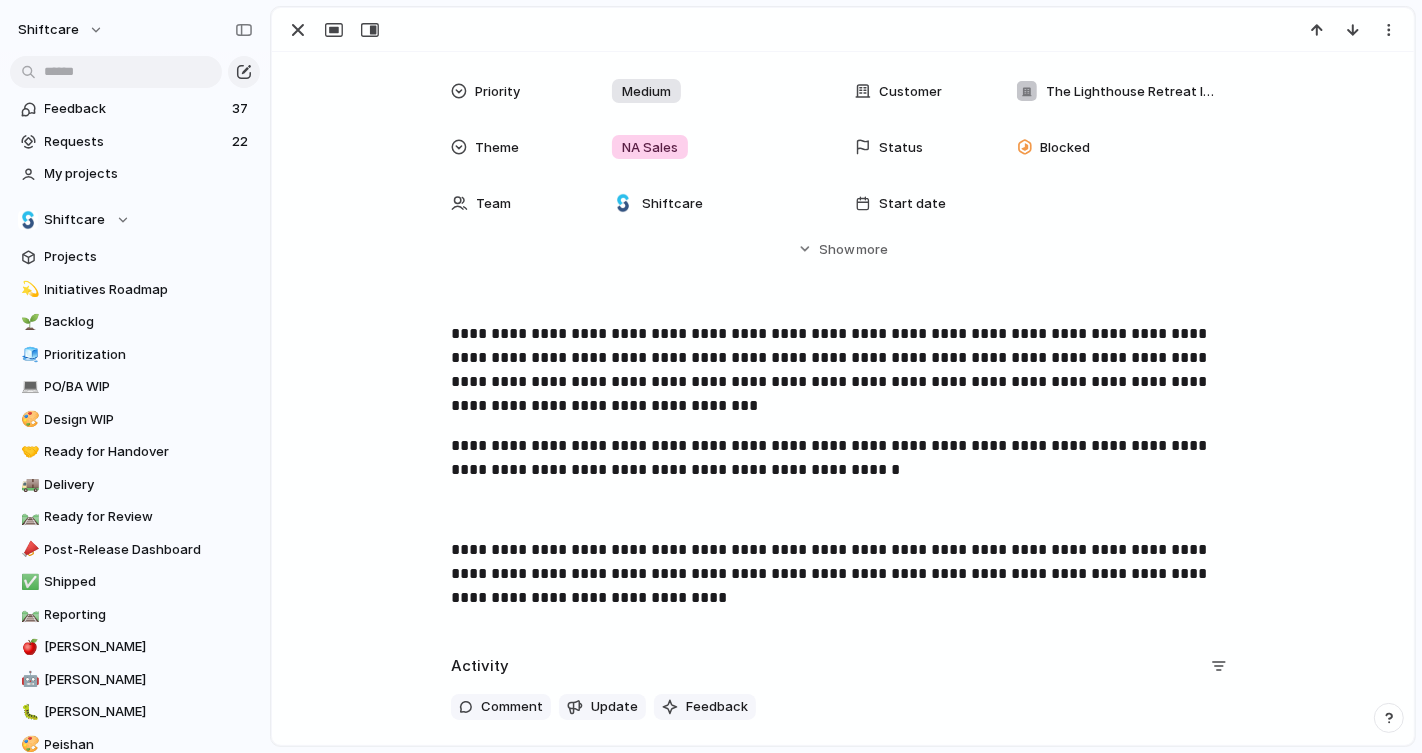 click on "**********" at bounding box center [843, 574] 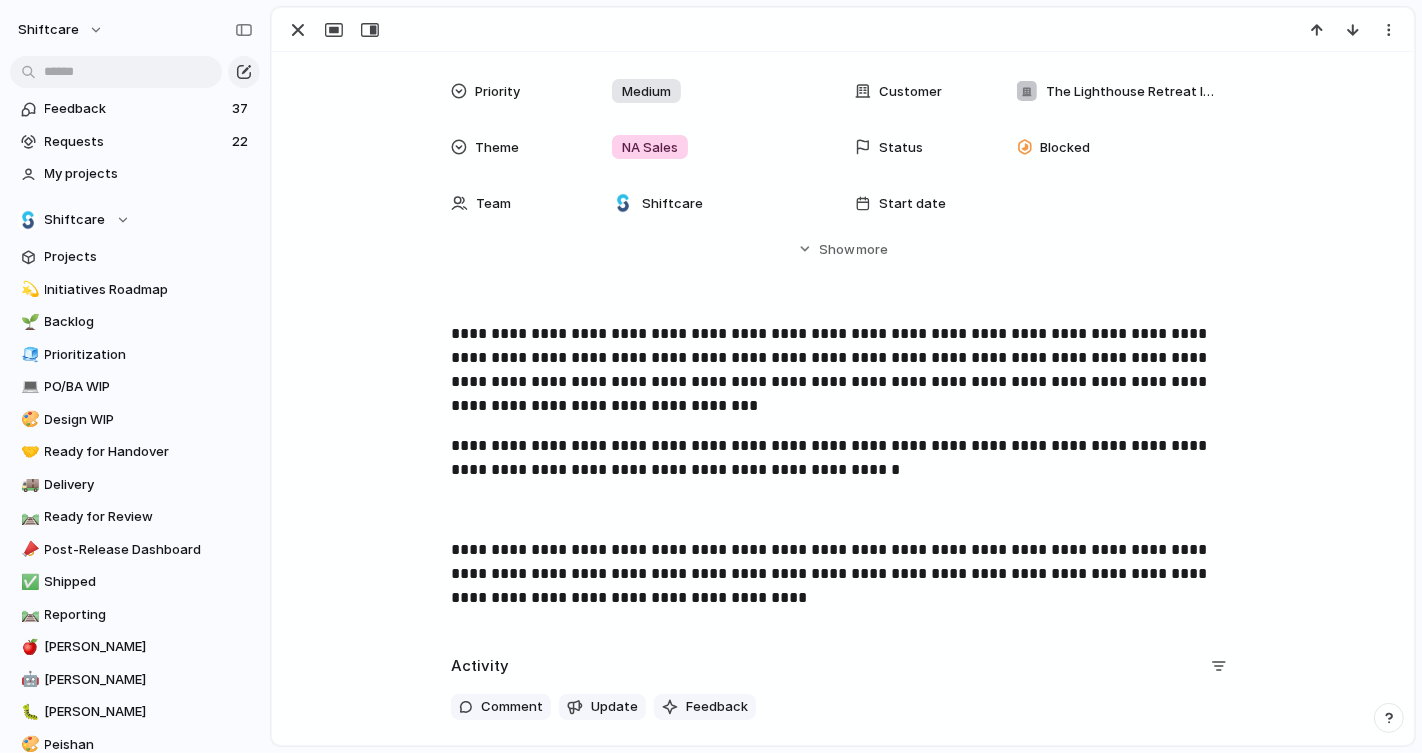 click on "**********" at bounding box center [843, 574] 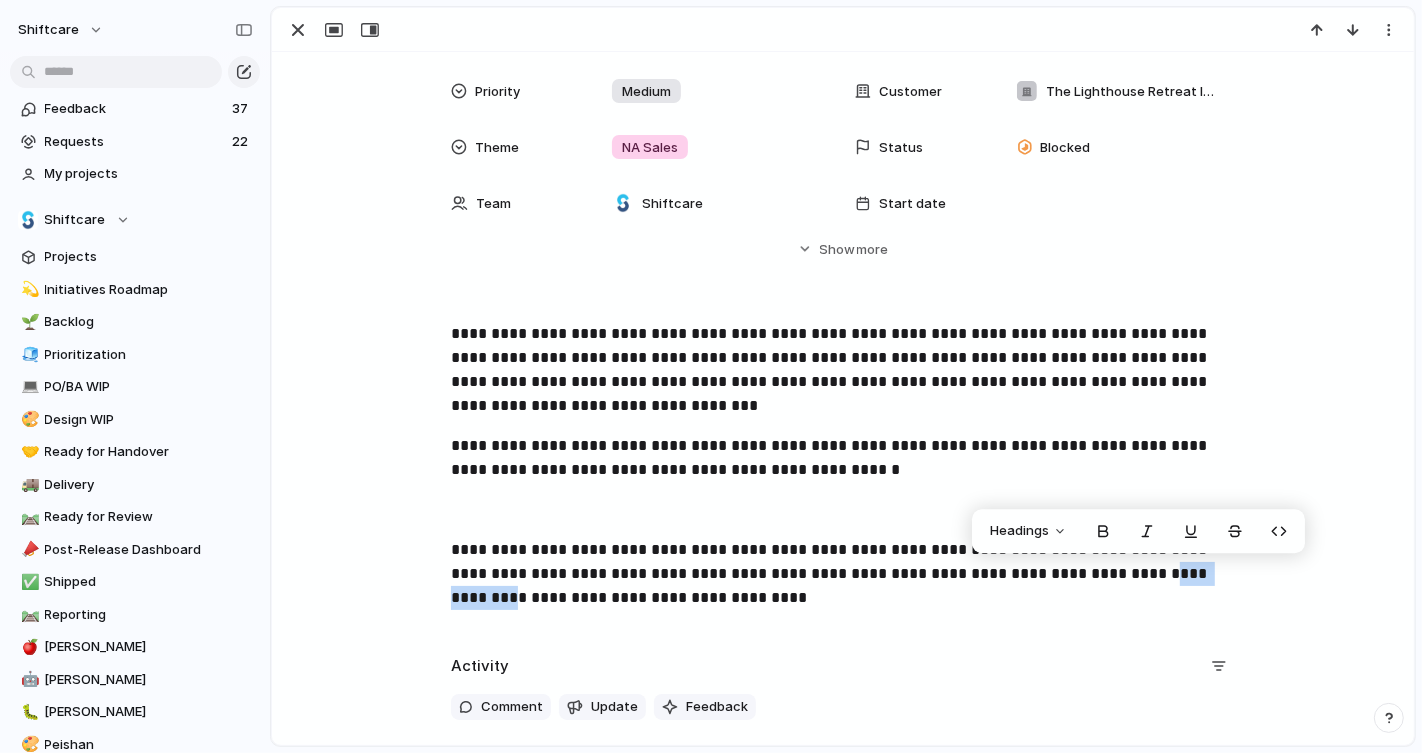 drag, startPoint x: 1170, startPoint y: 578, endPoint x: 1080, endPoint y: 581, distance: 90.04999 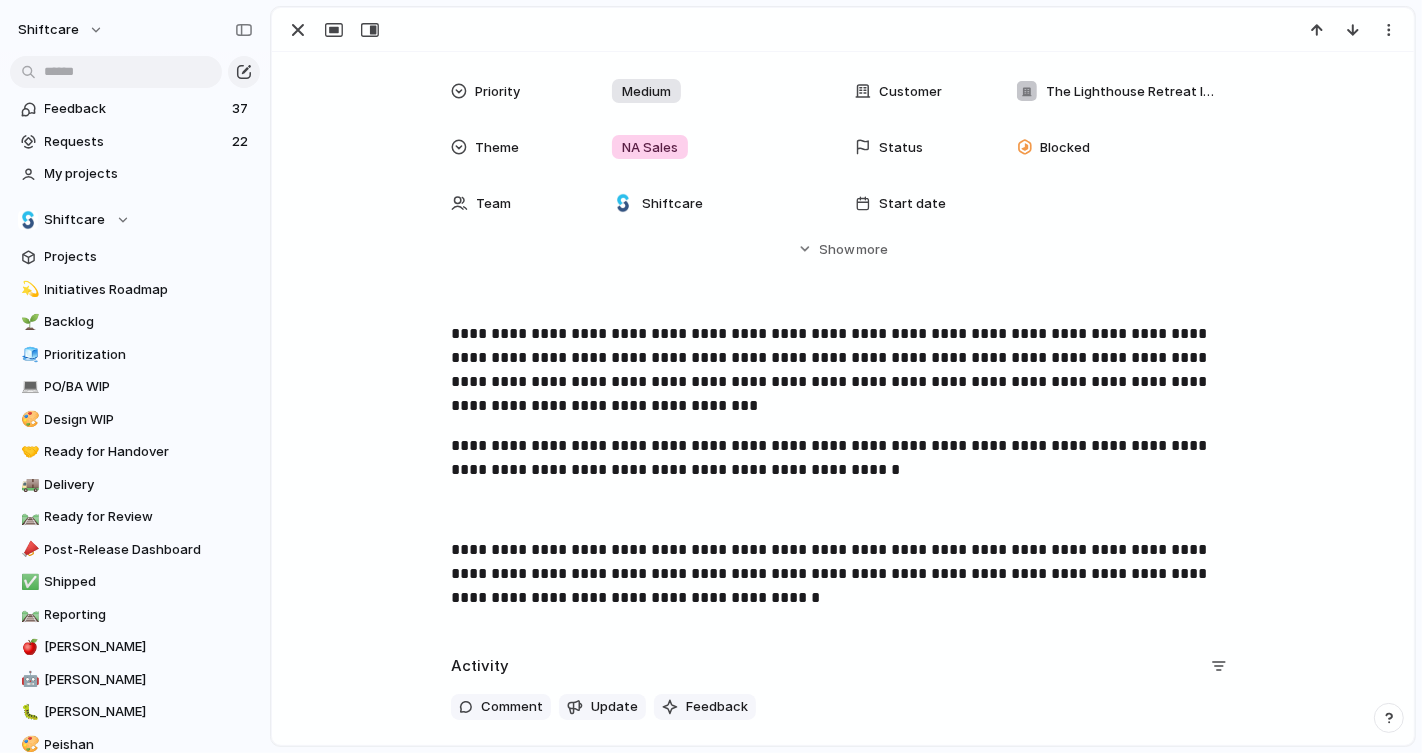 click on "**********" at bounding box center [843, 574] 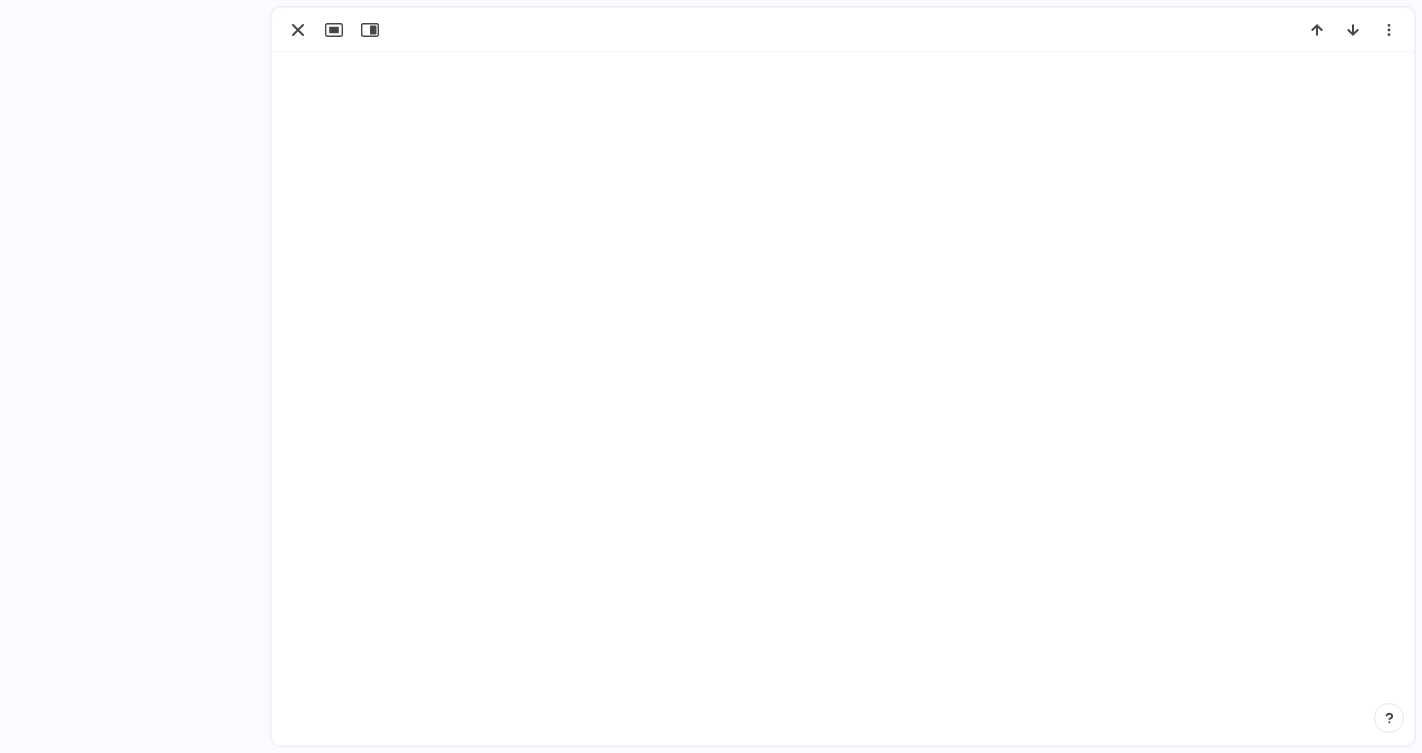 scroll, scrollTop: 0, scrollLeft: 0, axis: both 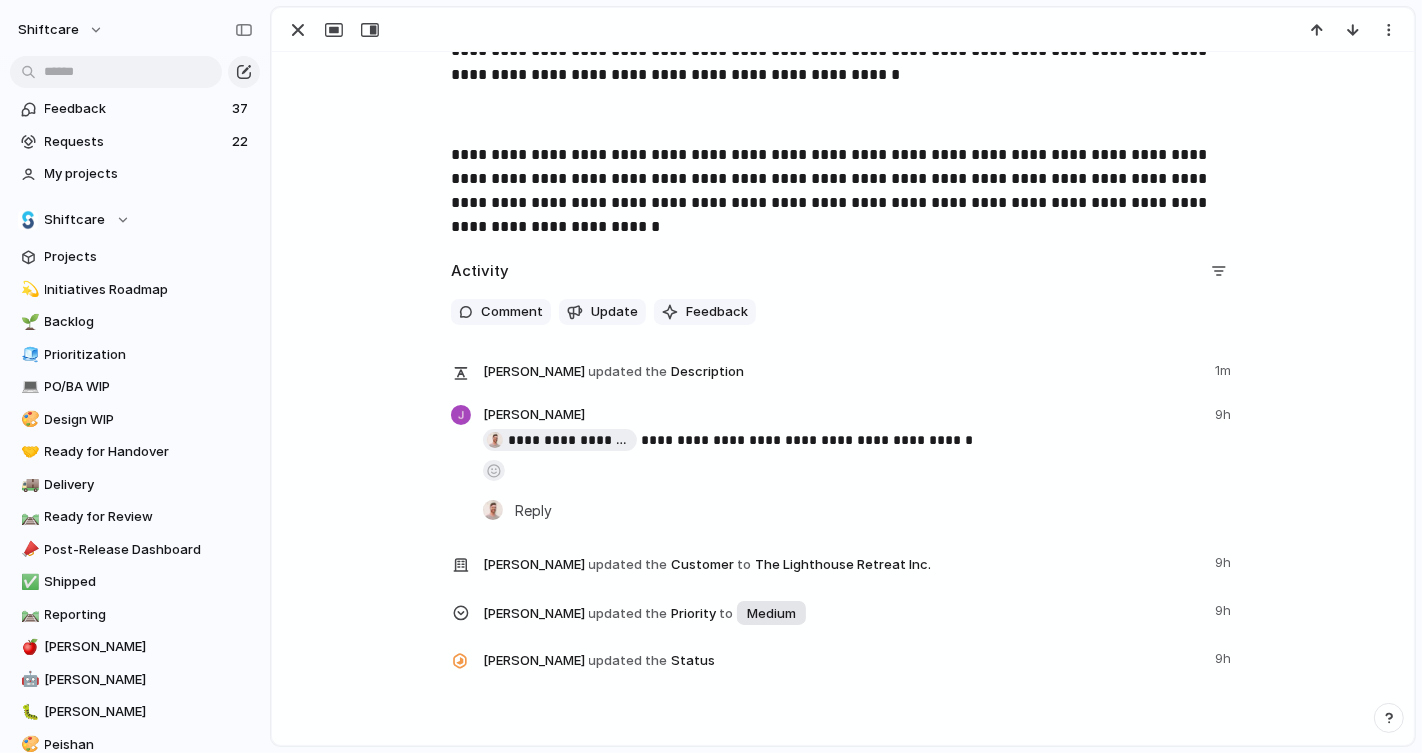 click at bounding box center (494, 471) 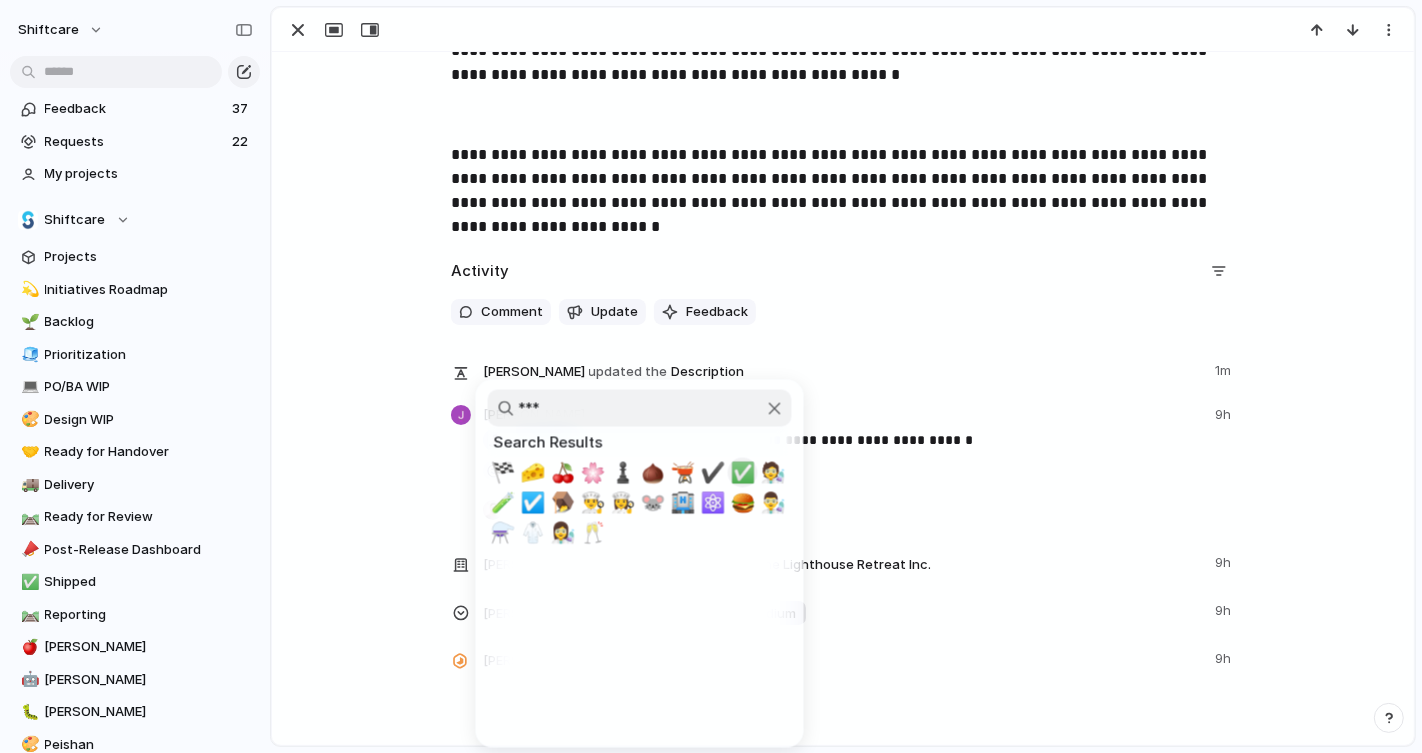type on "***" 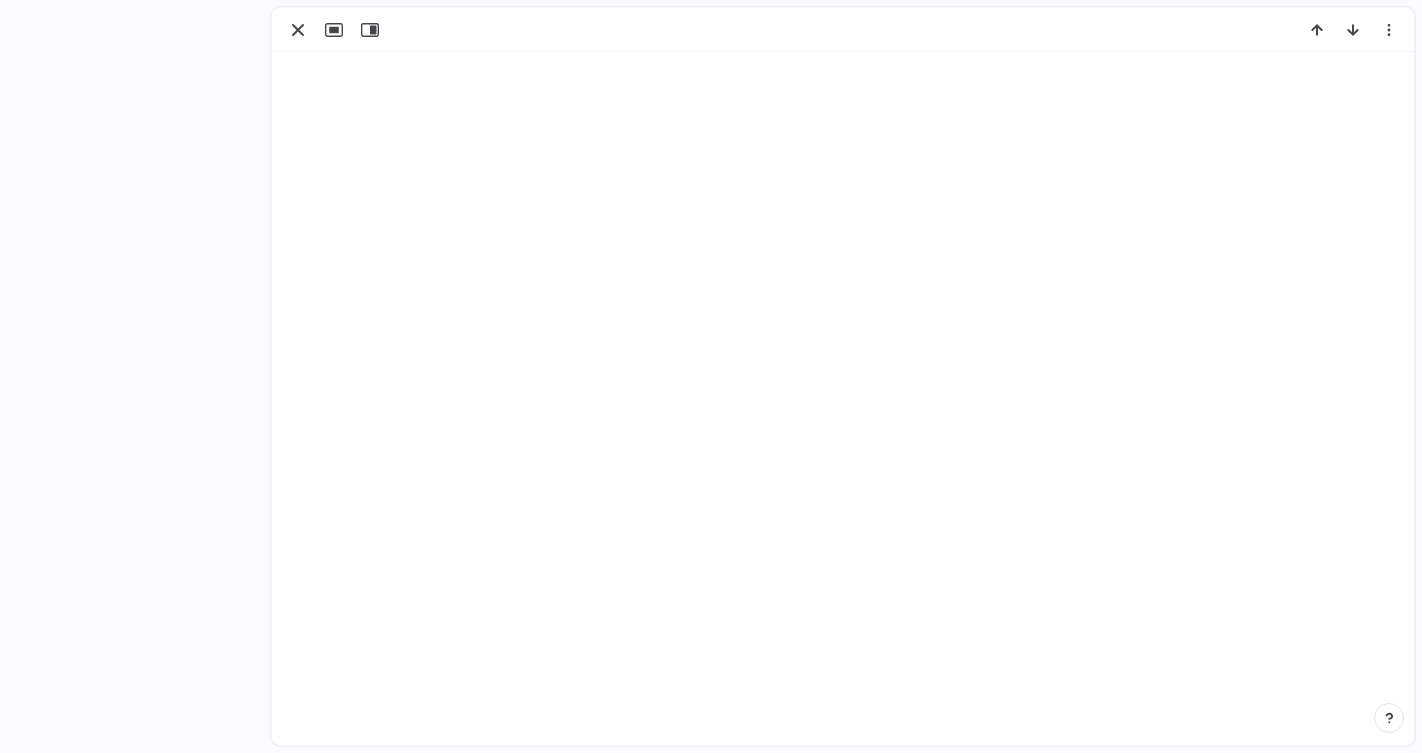 scroll, scrollTop: 0, scrollLeft: 0, axis: both 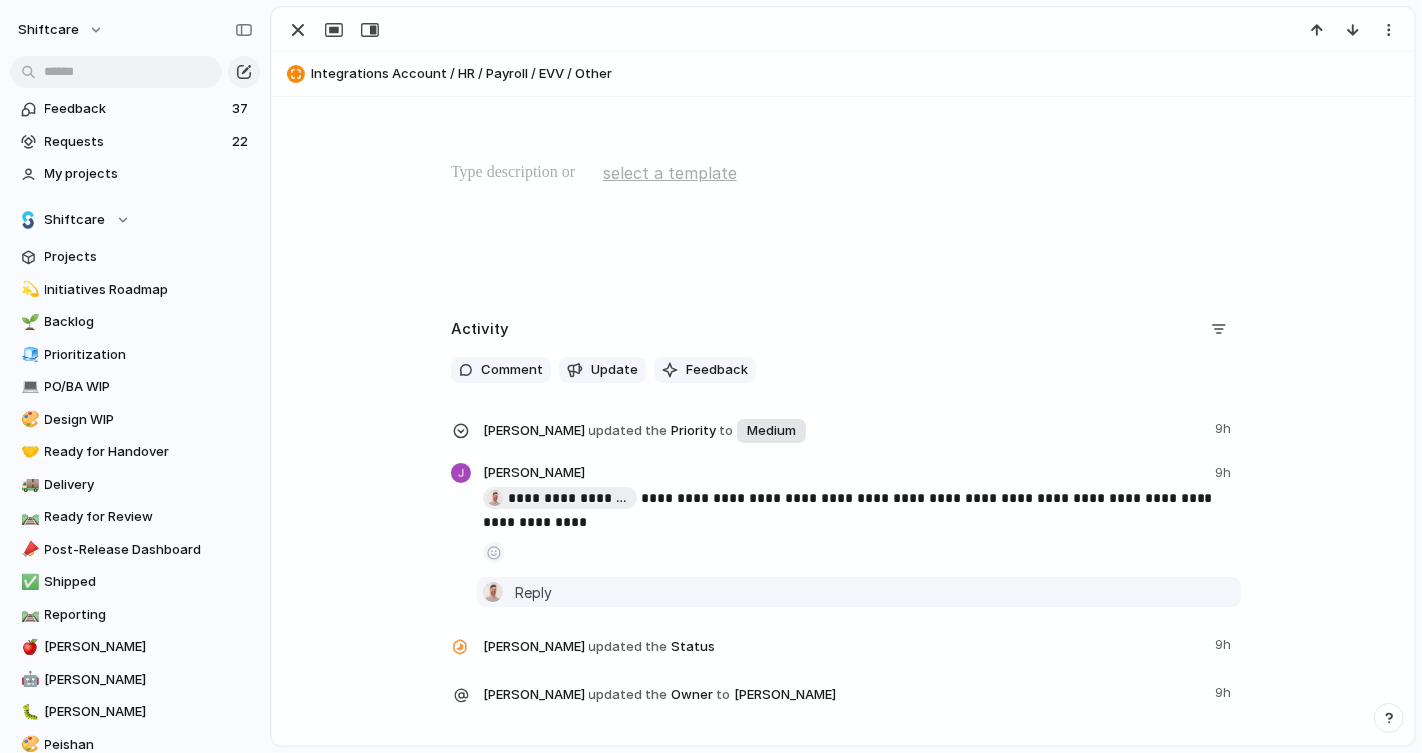 click on "Reply" at bounding box center [533, 592] 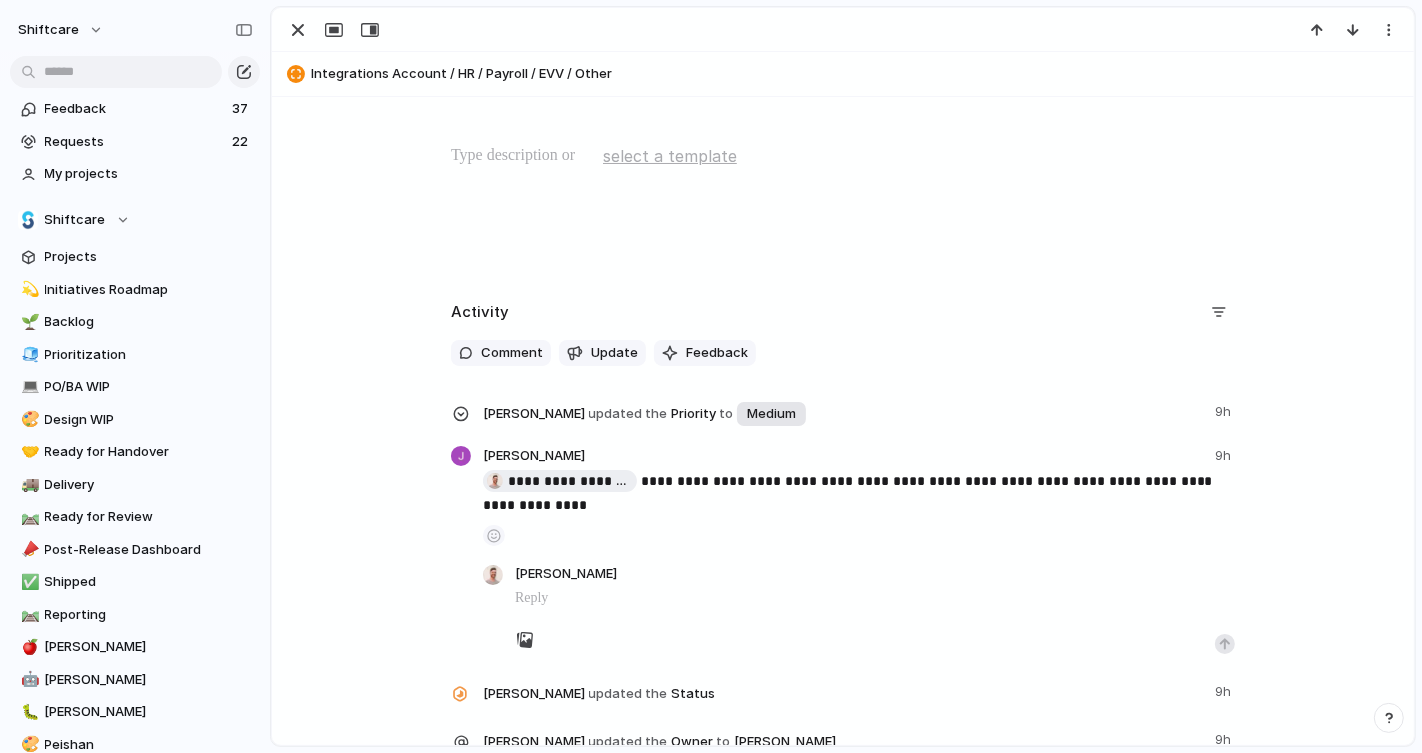 scroll, scrollTop: 367, scrollLeft: 0, axis: vertical 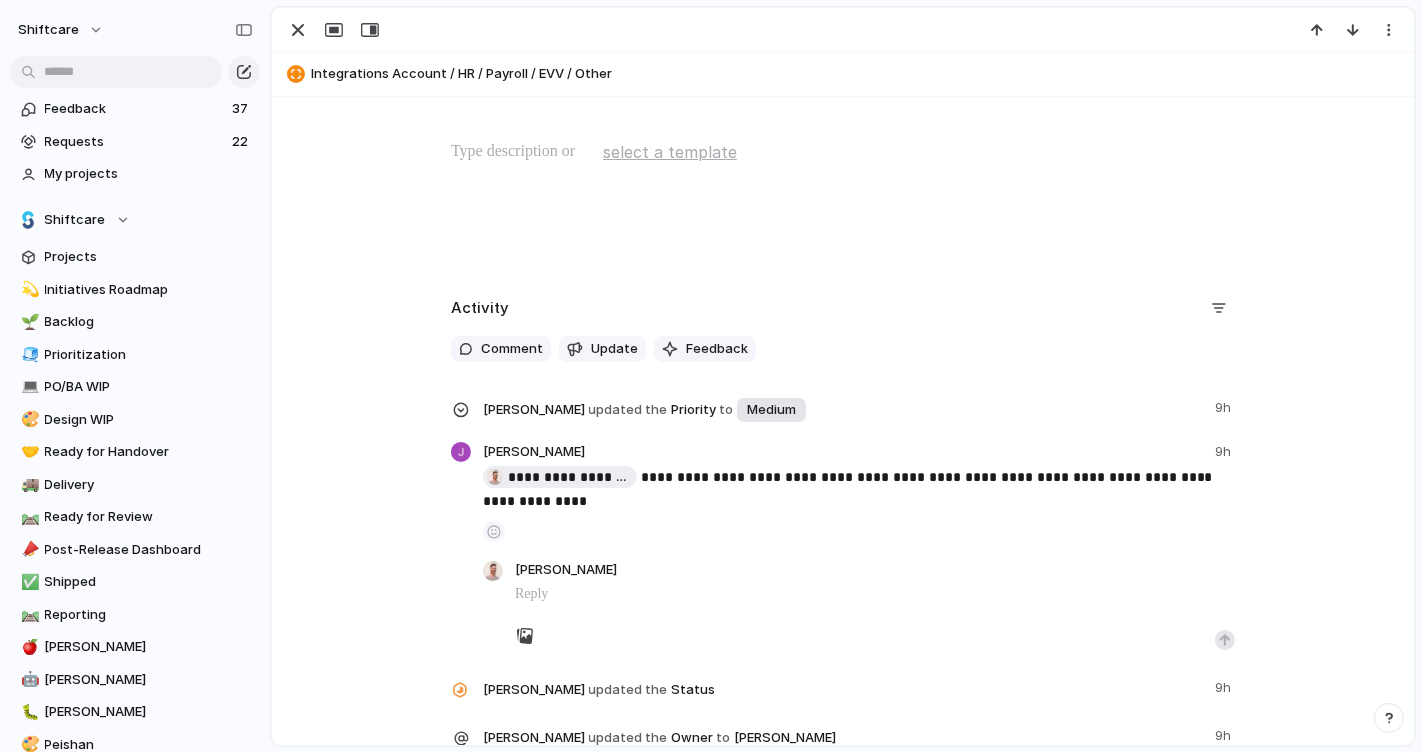 type 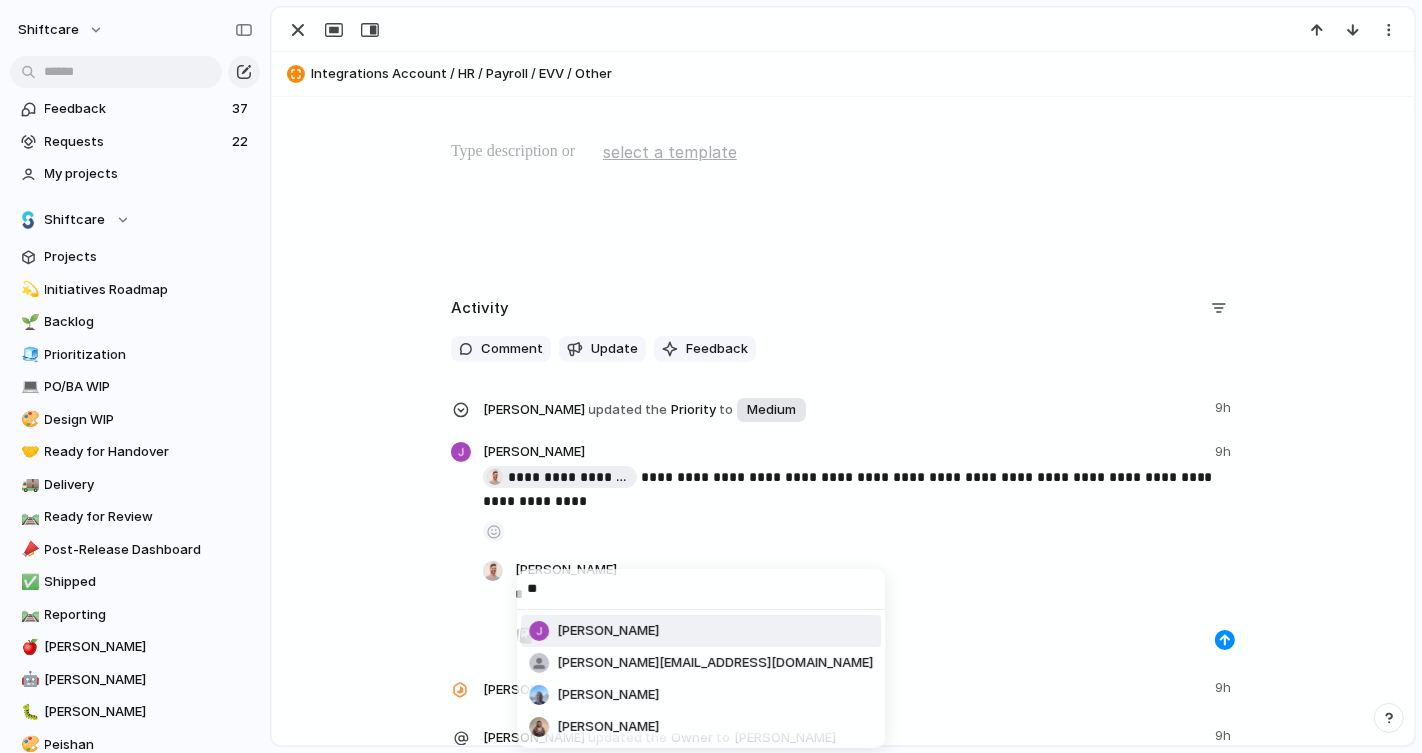 type on "***" 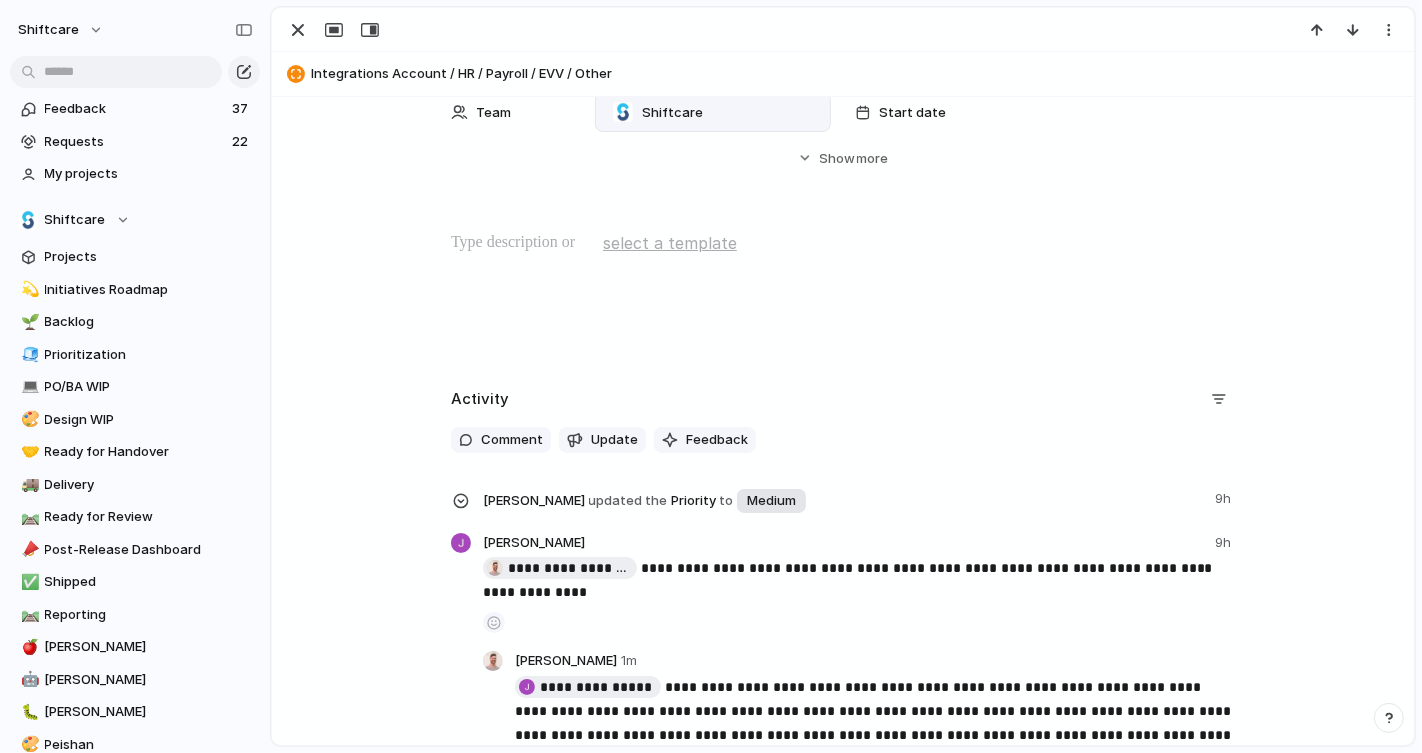 scroll, scrollTop: 646, scrollLeft: 0, axis: vertical 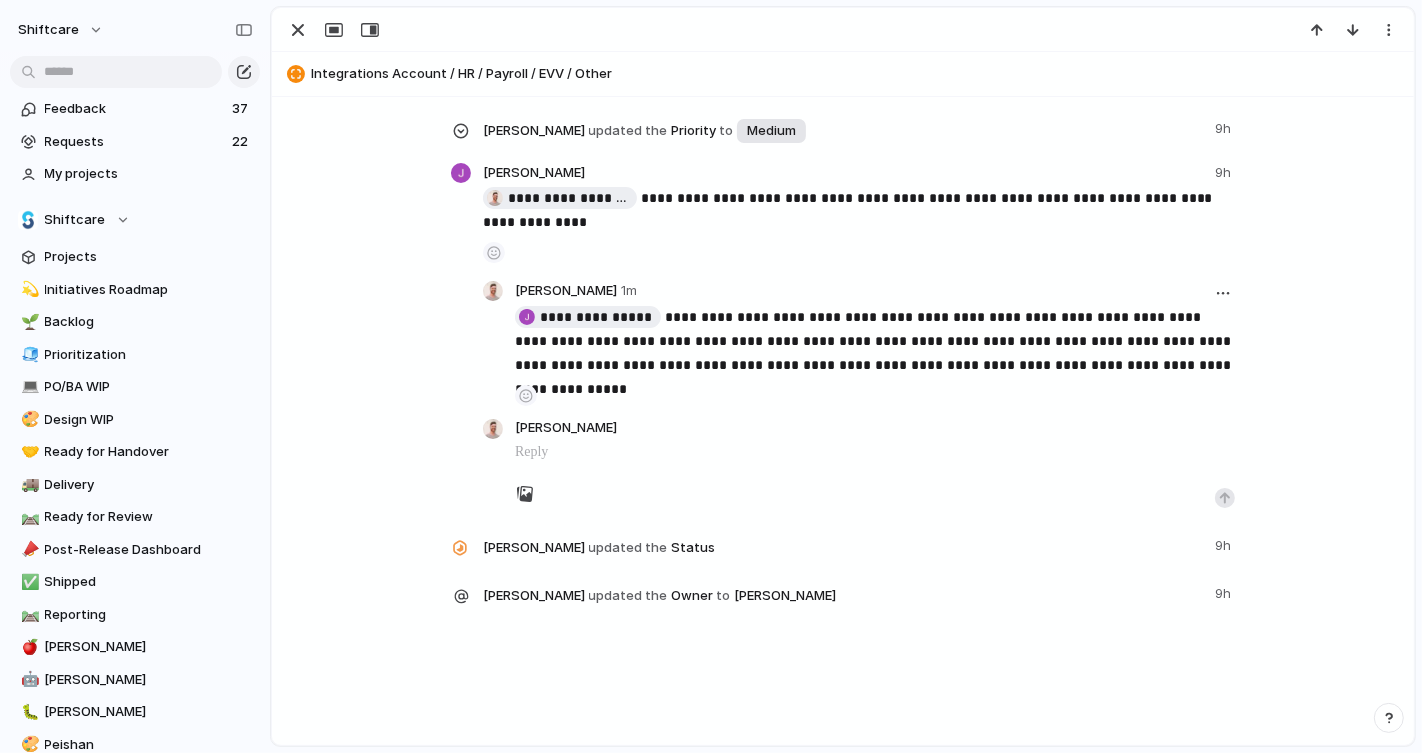 click on "**********" at bounding box center [875, 341] 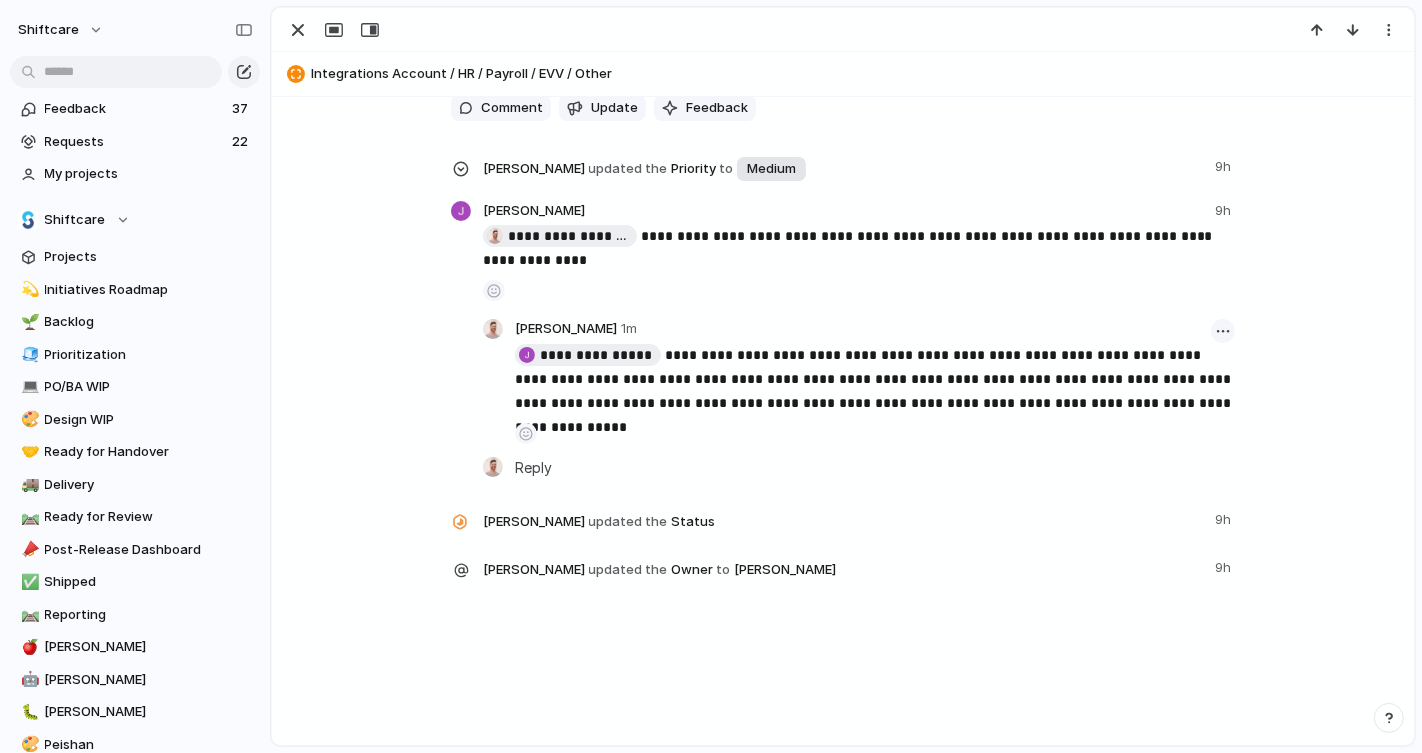click at bounding box center [1223, 331] 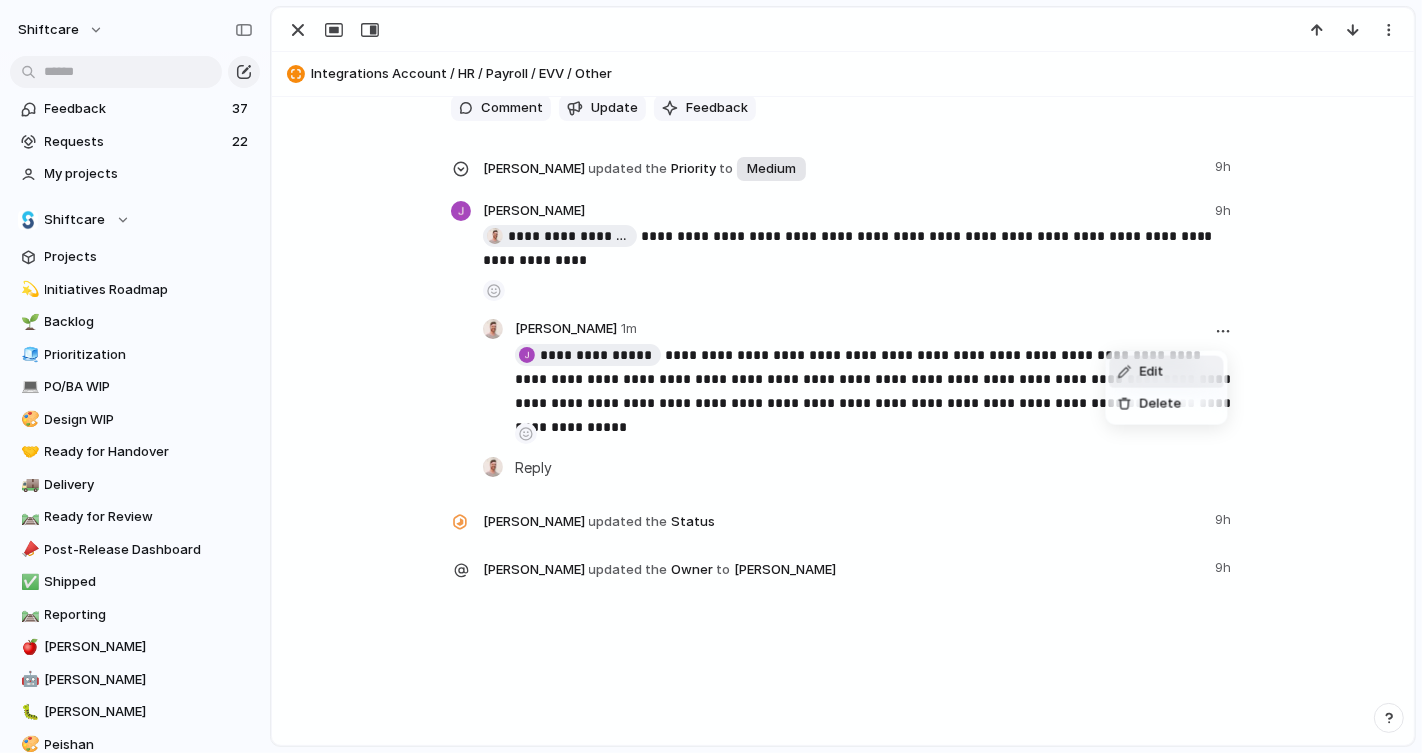 click on "Edit" at bounding box center (1167, 372) 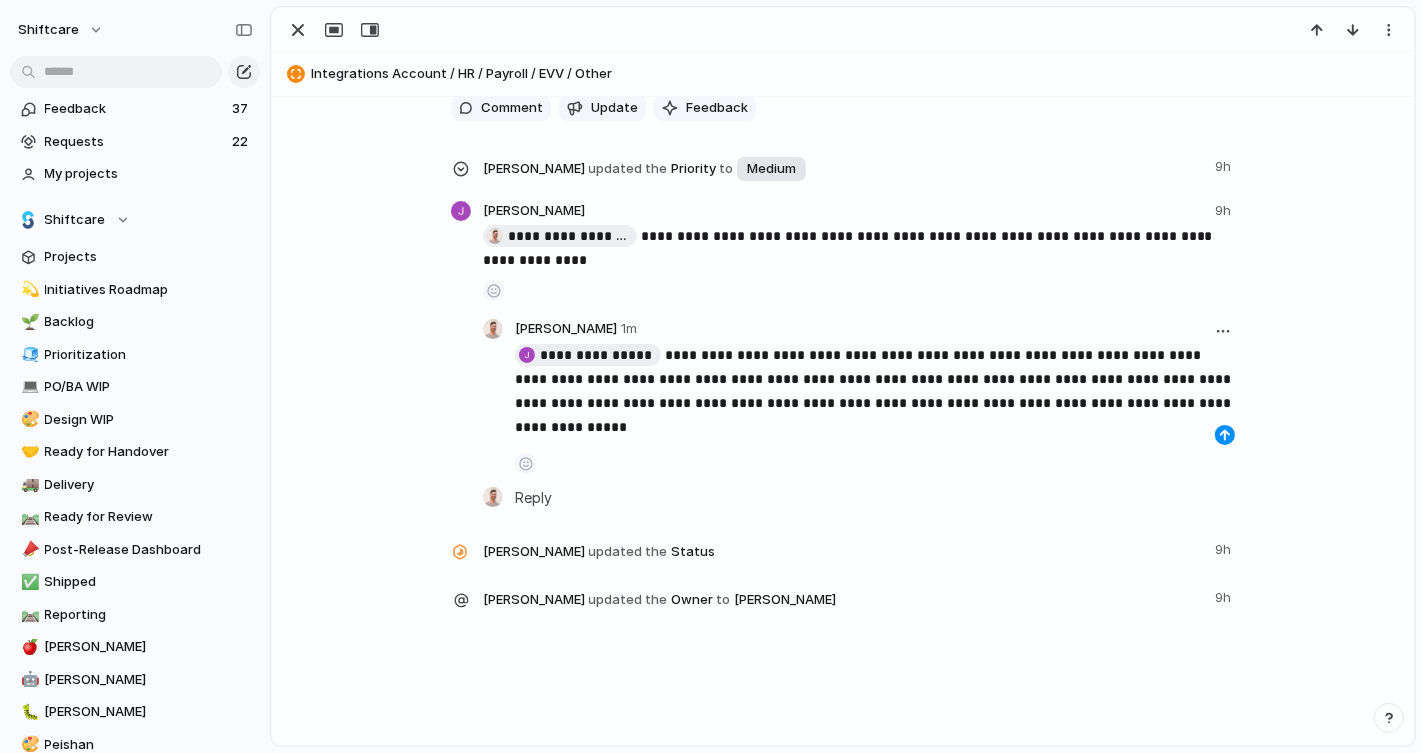 click on "**********" at bounding box center (875, 379) 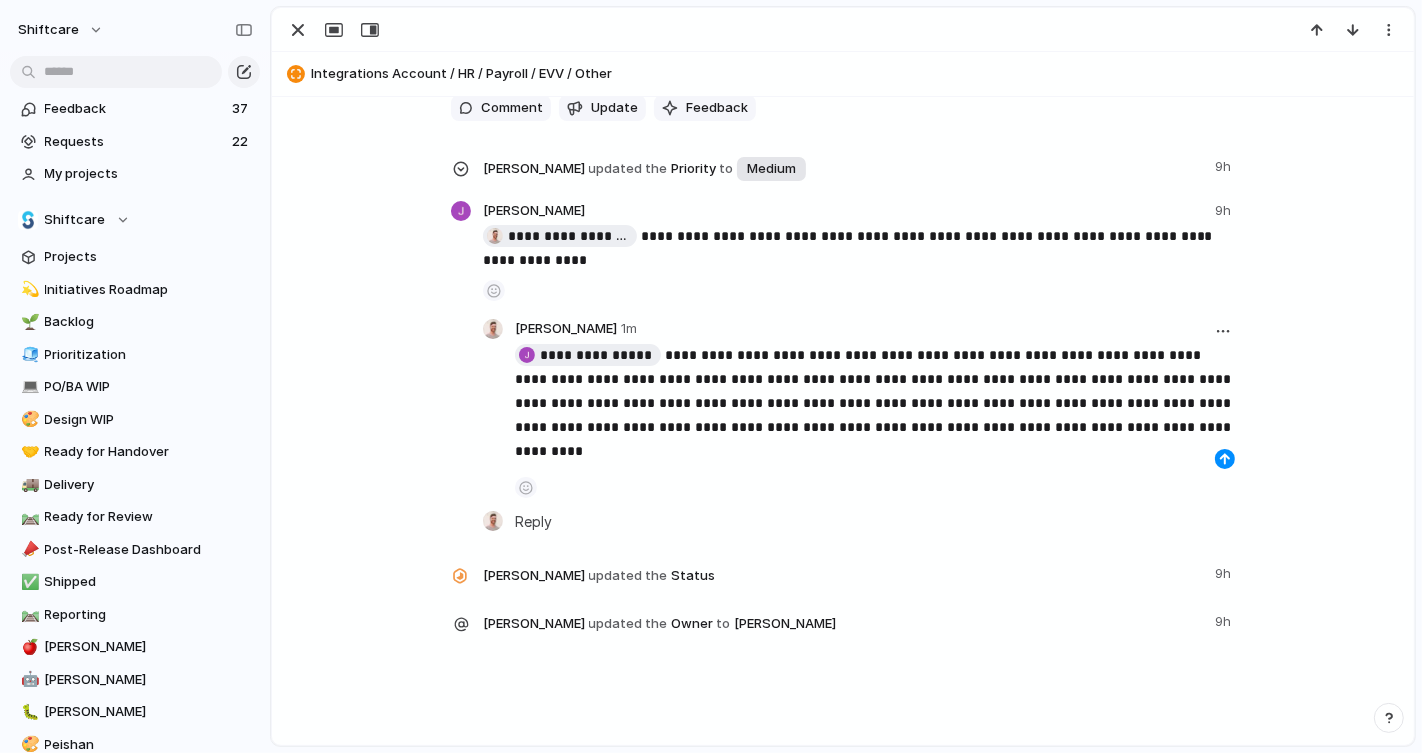 click on "**********" at bounding box center [875, 391] 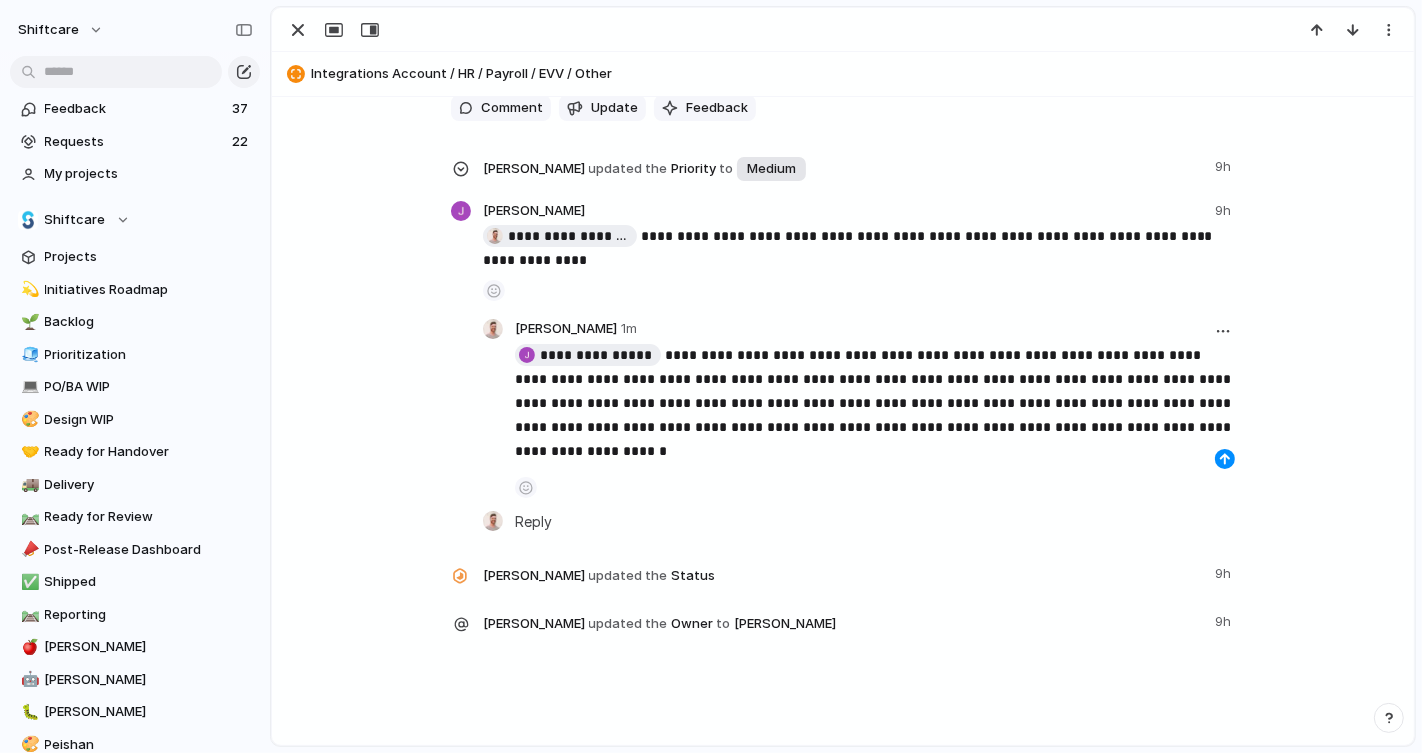 click on "**********" at bounding box center [875, 391] 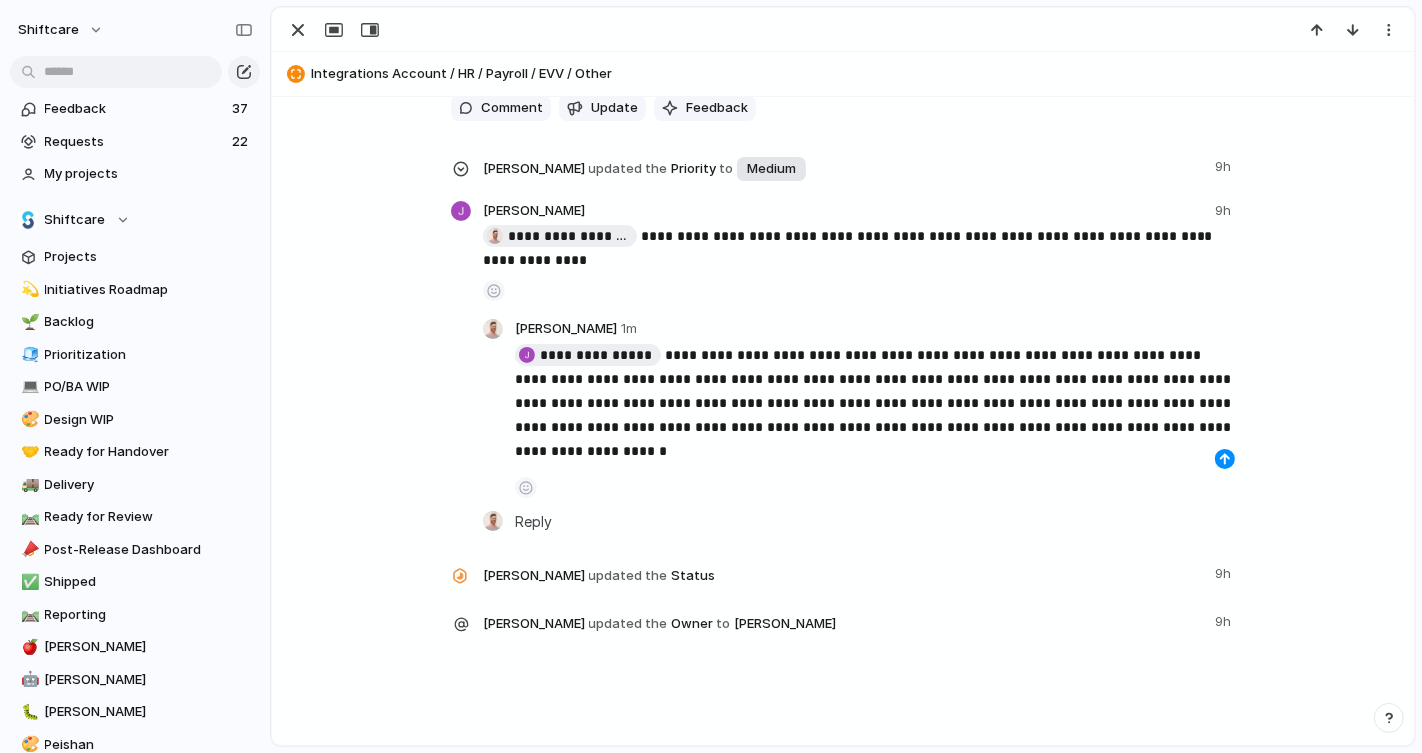 click on "**********" at bounding box center [843, 353] 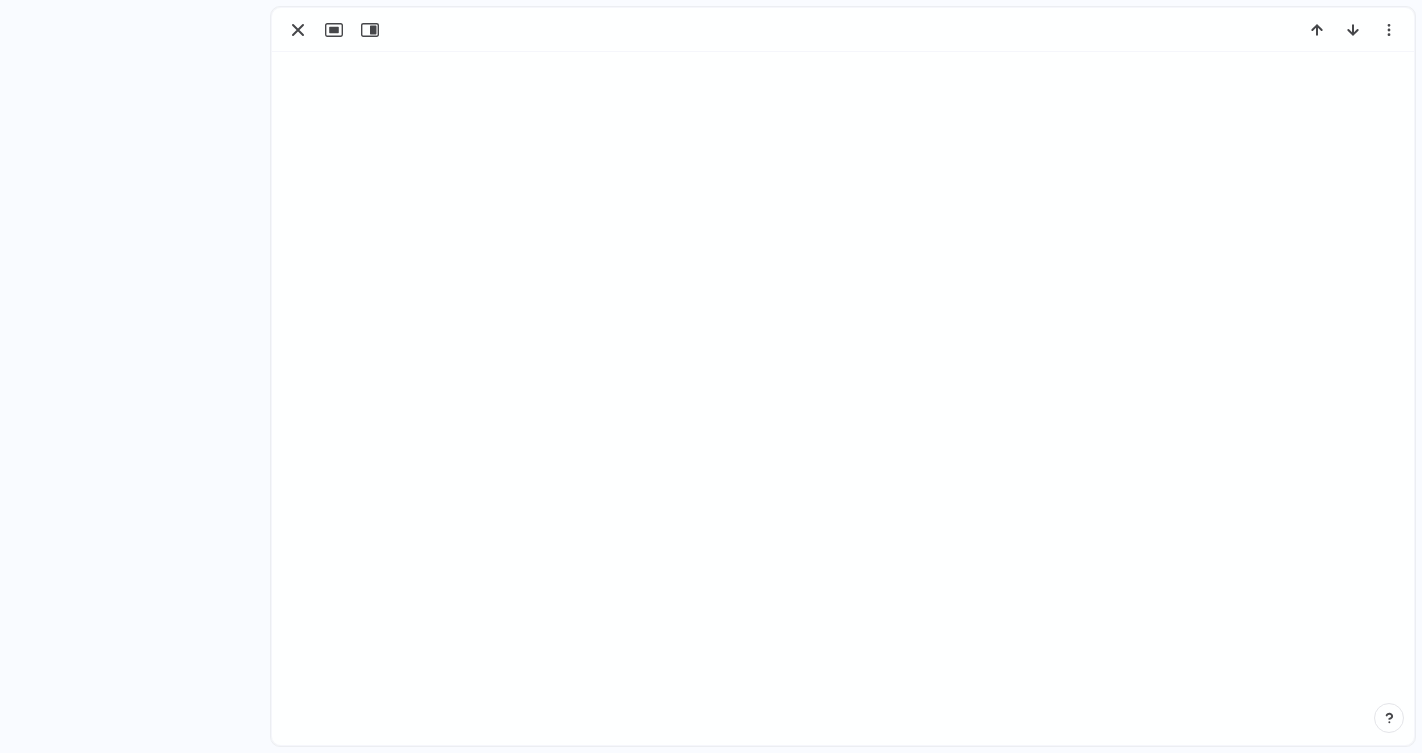 scroll, scrollTop: 0, scrollLeft: 0, axis: both 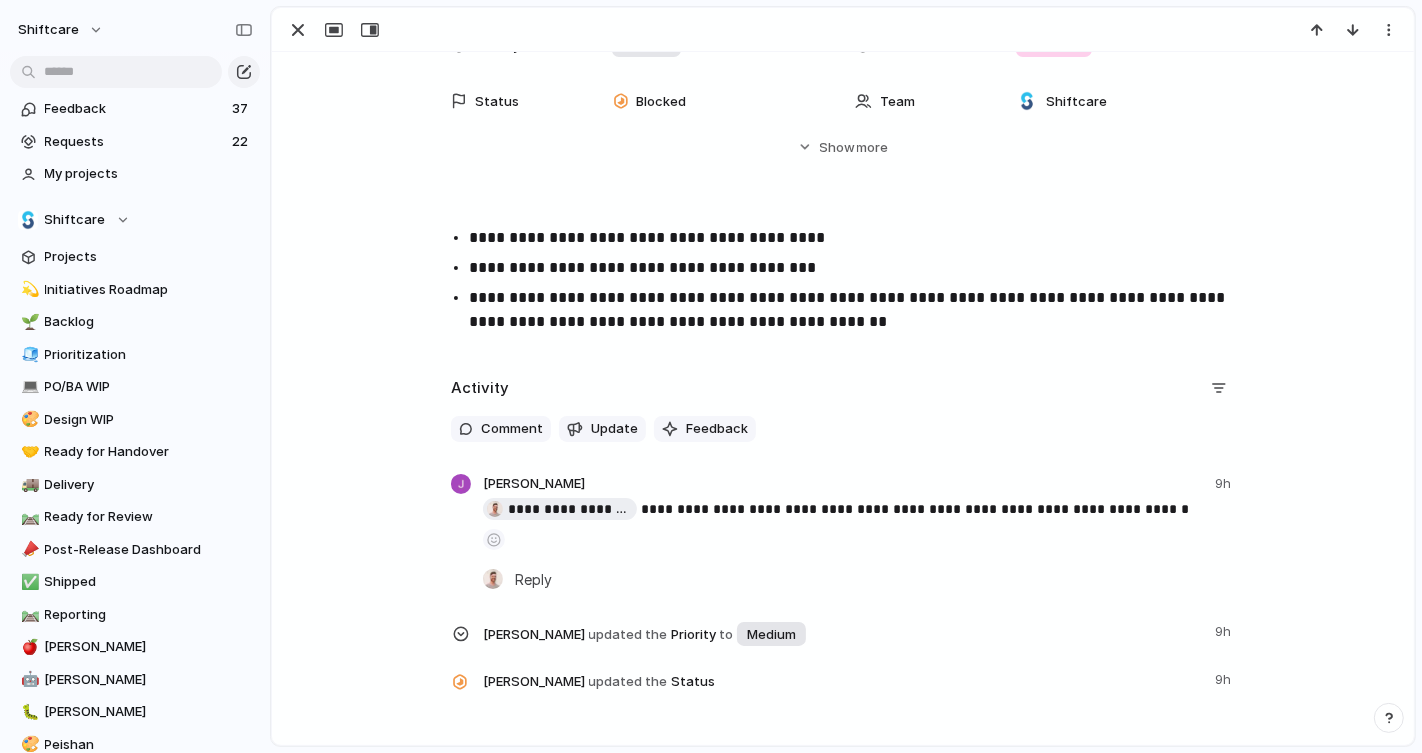 click on "**********" at bounding box center [861, 310] 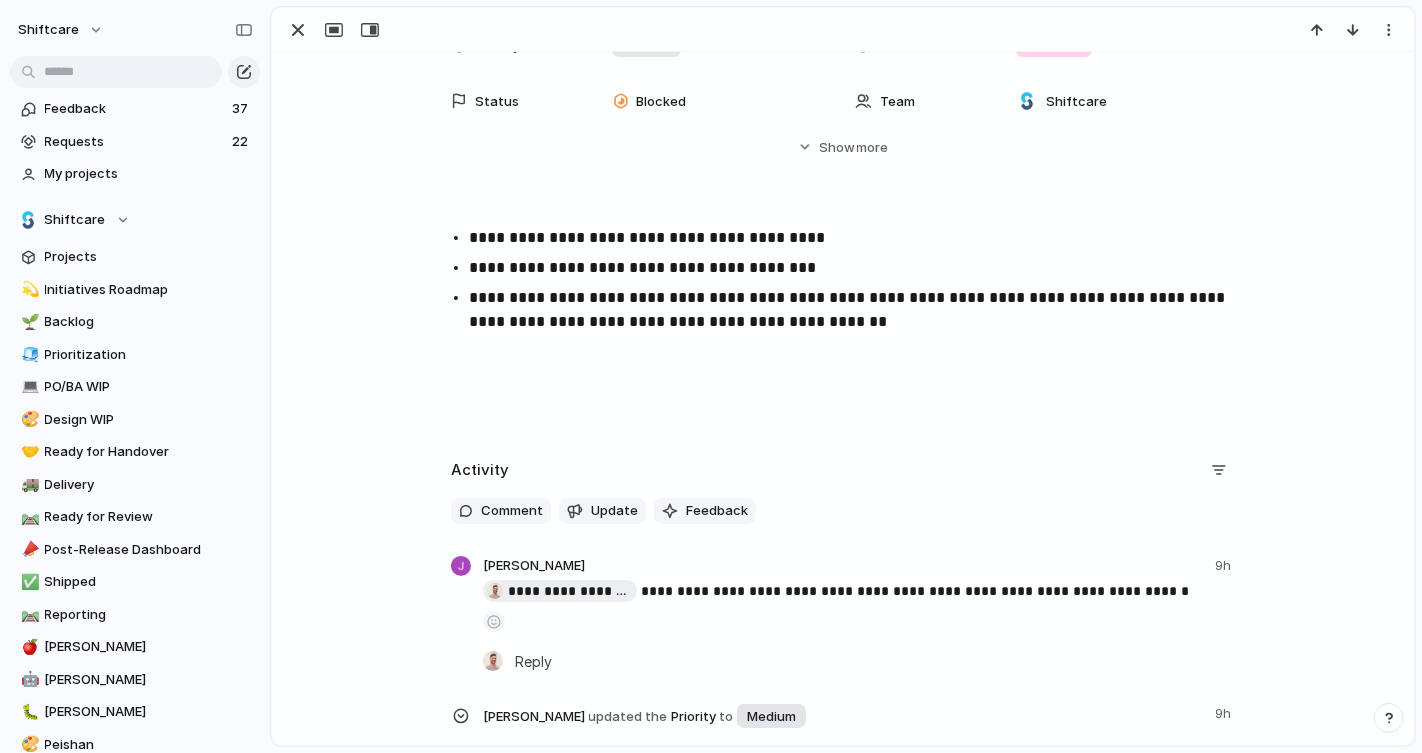 type 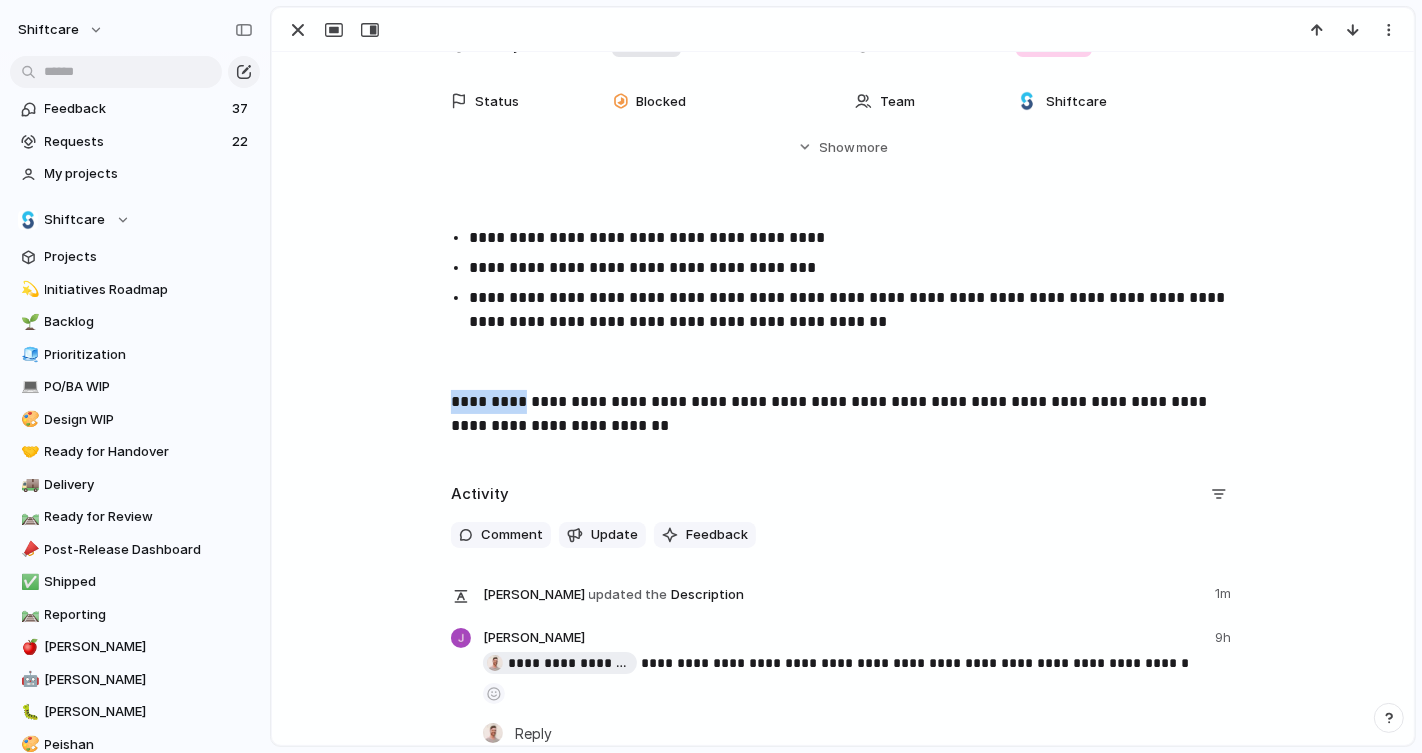 drag, startPoint x: 519, startPoint y: 407, endPoint x: 443, endPoint y: 399, distance: 76.41989 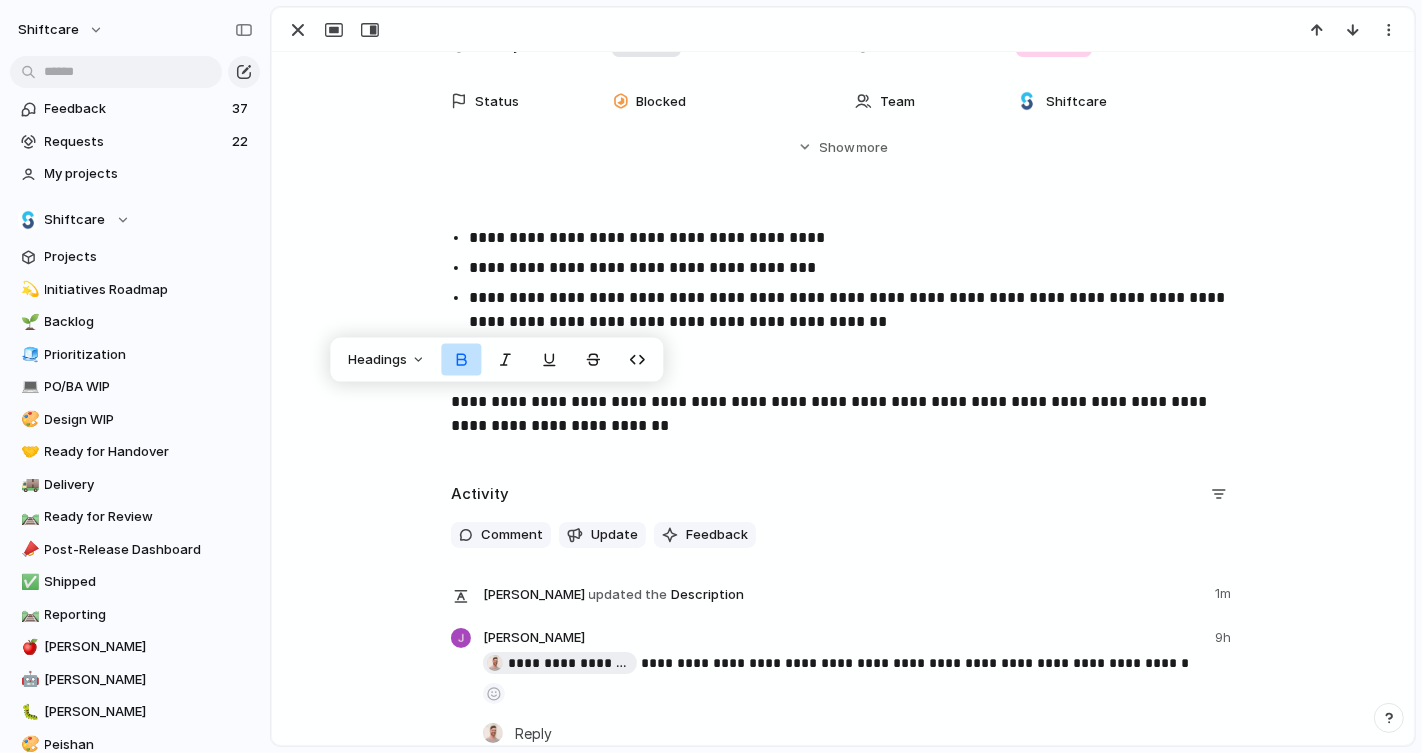 click on "**********" at bounding box center (843, 343) 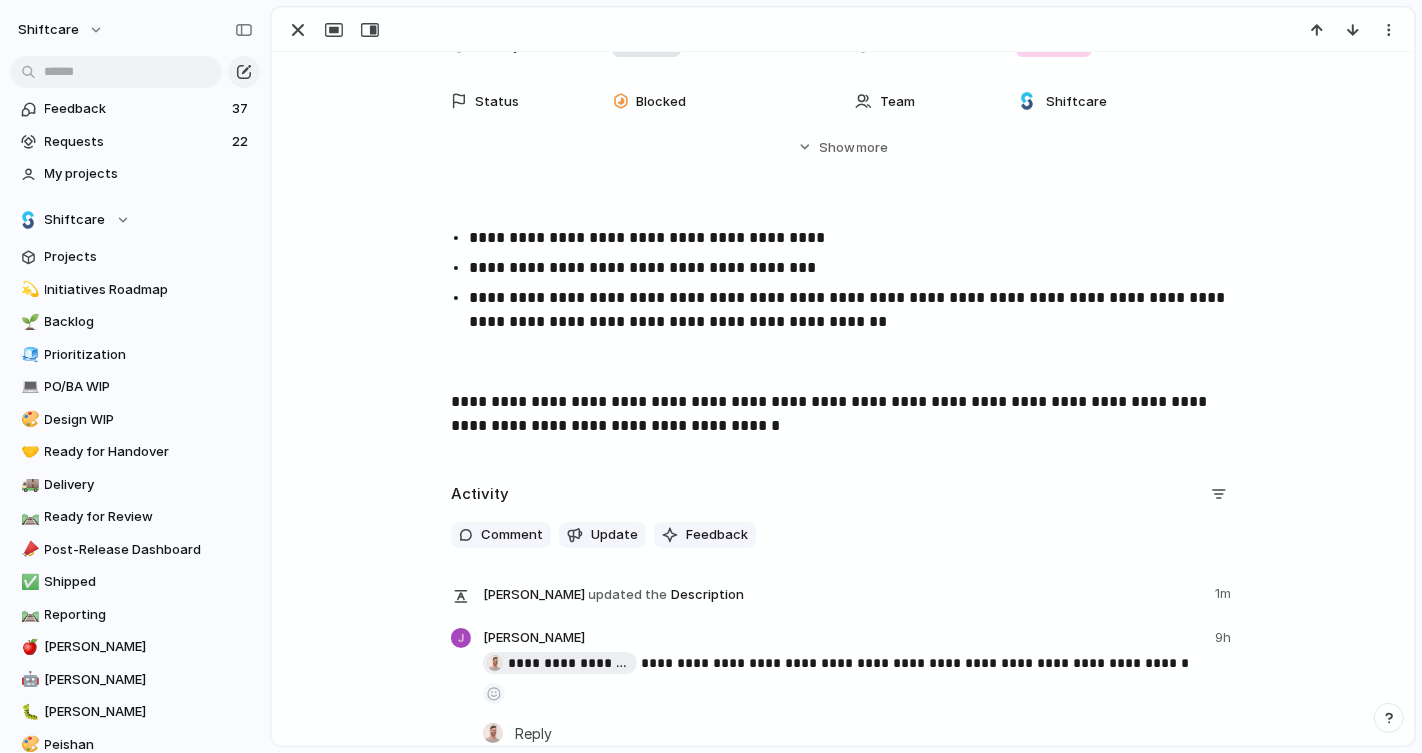 click on "**********" at bounding box center (843, 414) 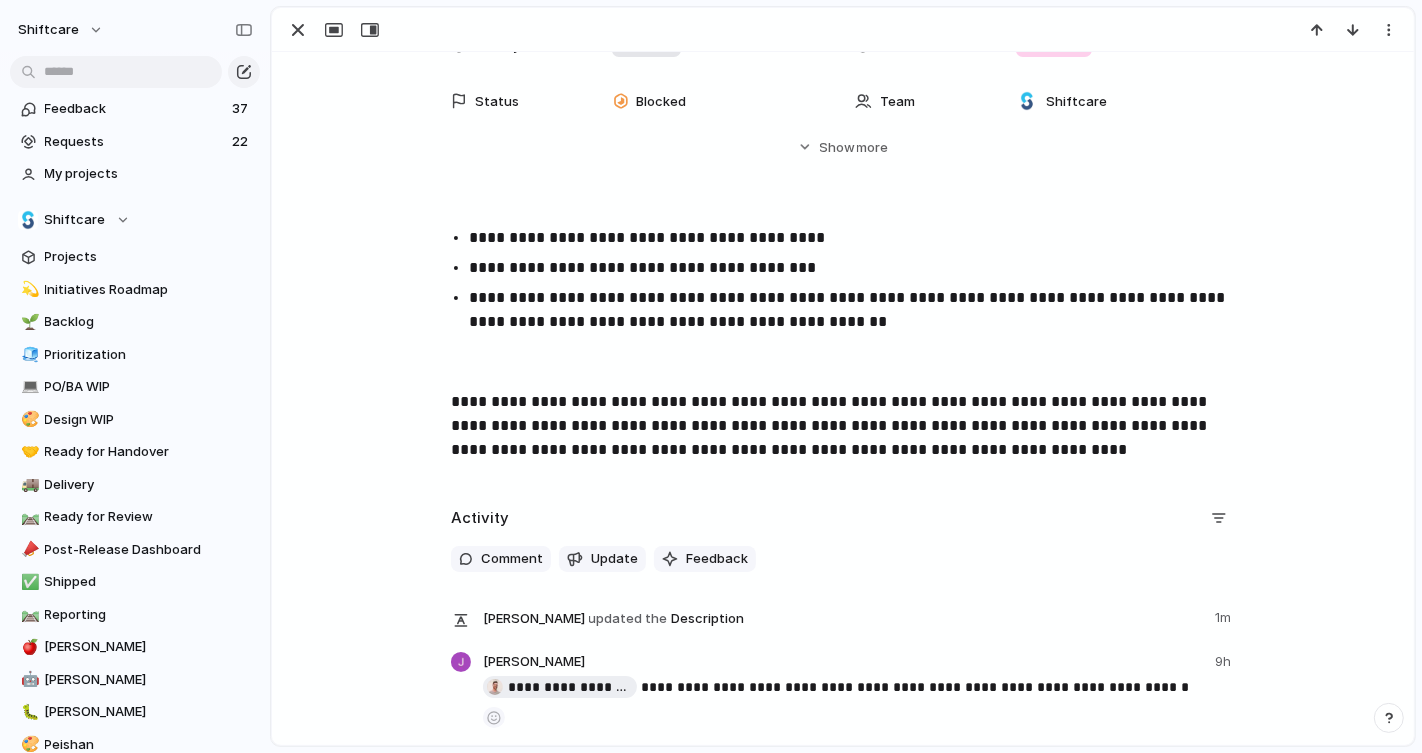 click on "**********" at bounding box center (843, 426) 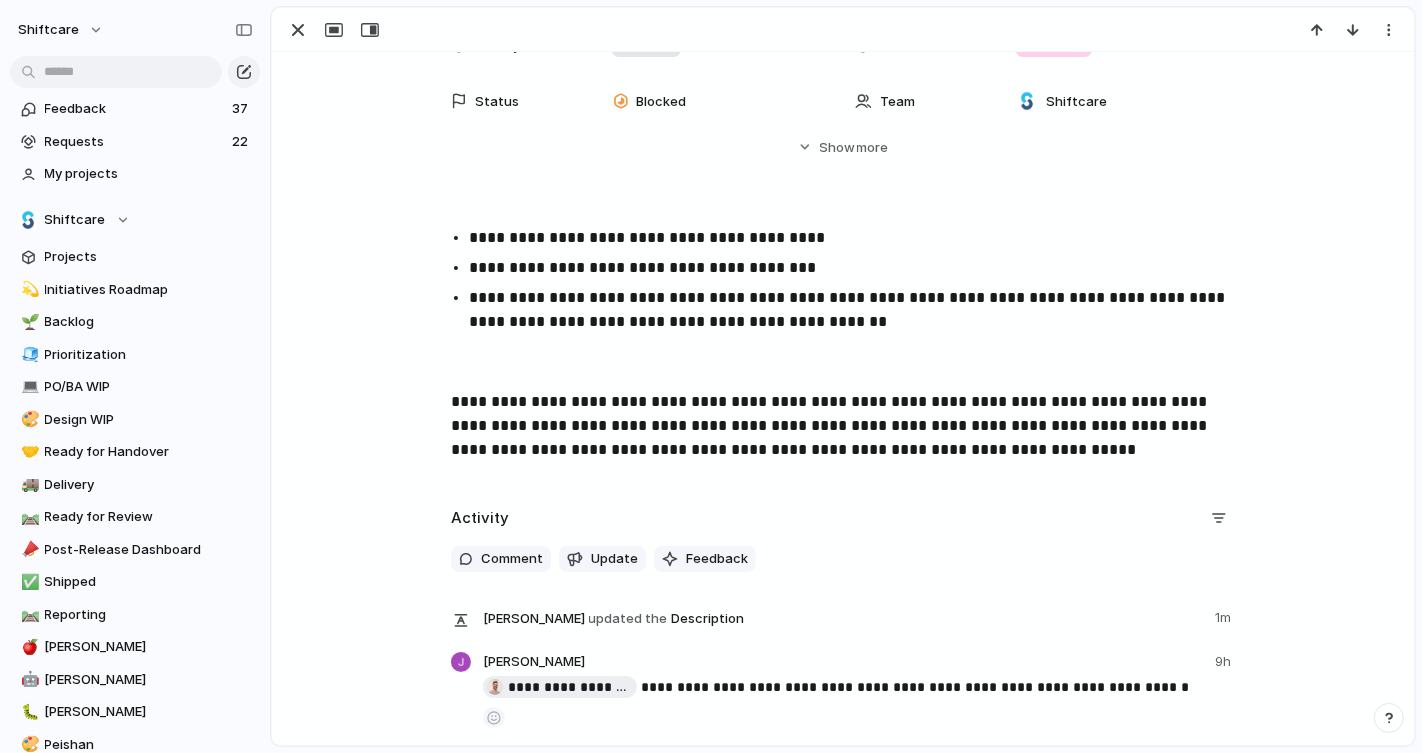 click on "**********" at bounding box center [843, 426] 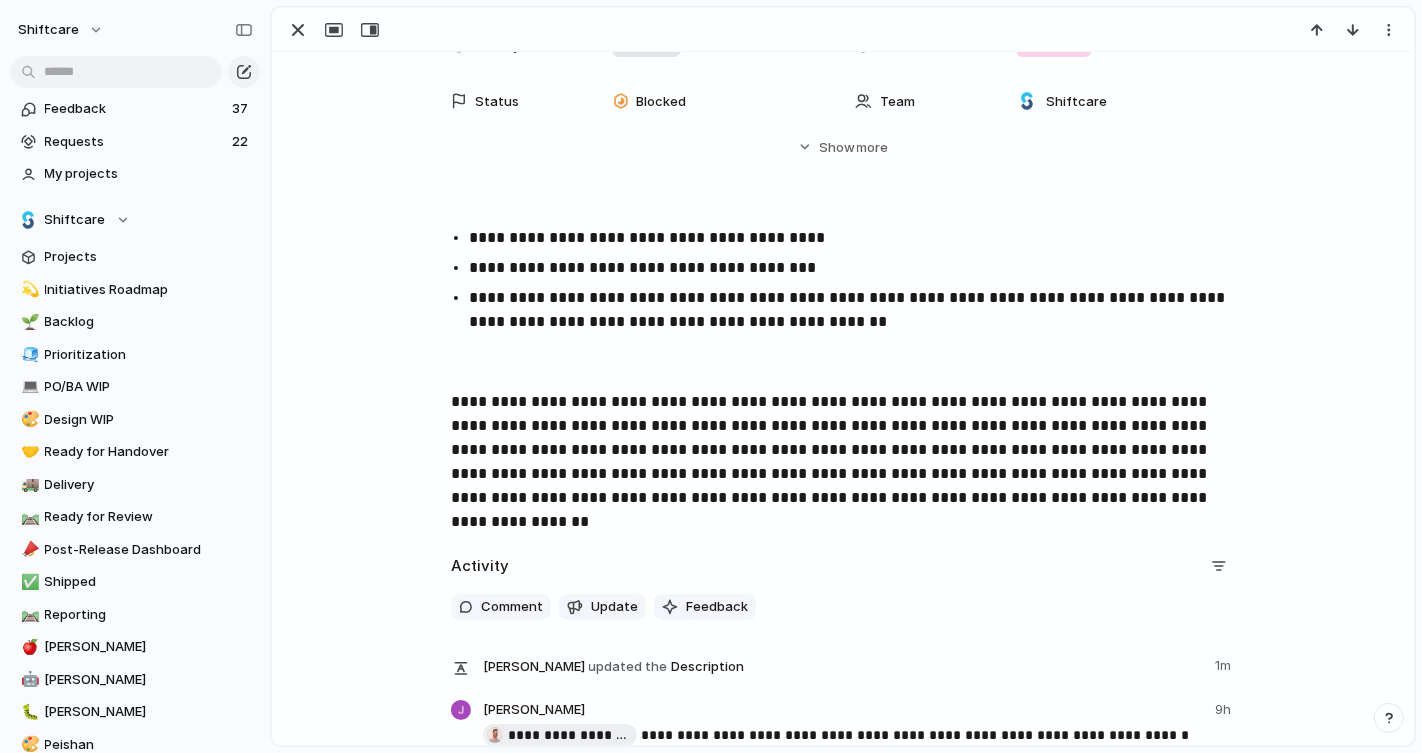 click on "**********" at bounding box center [843, 450] 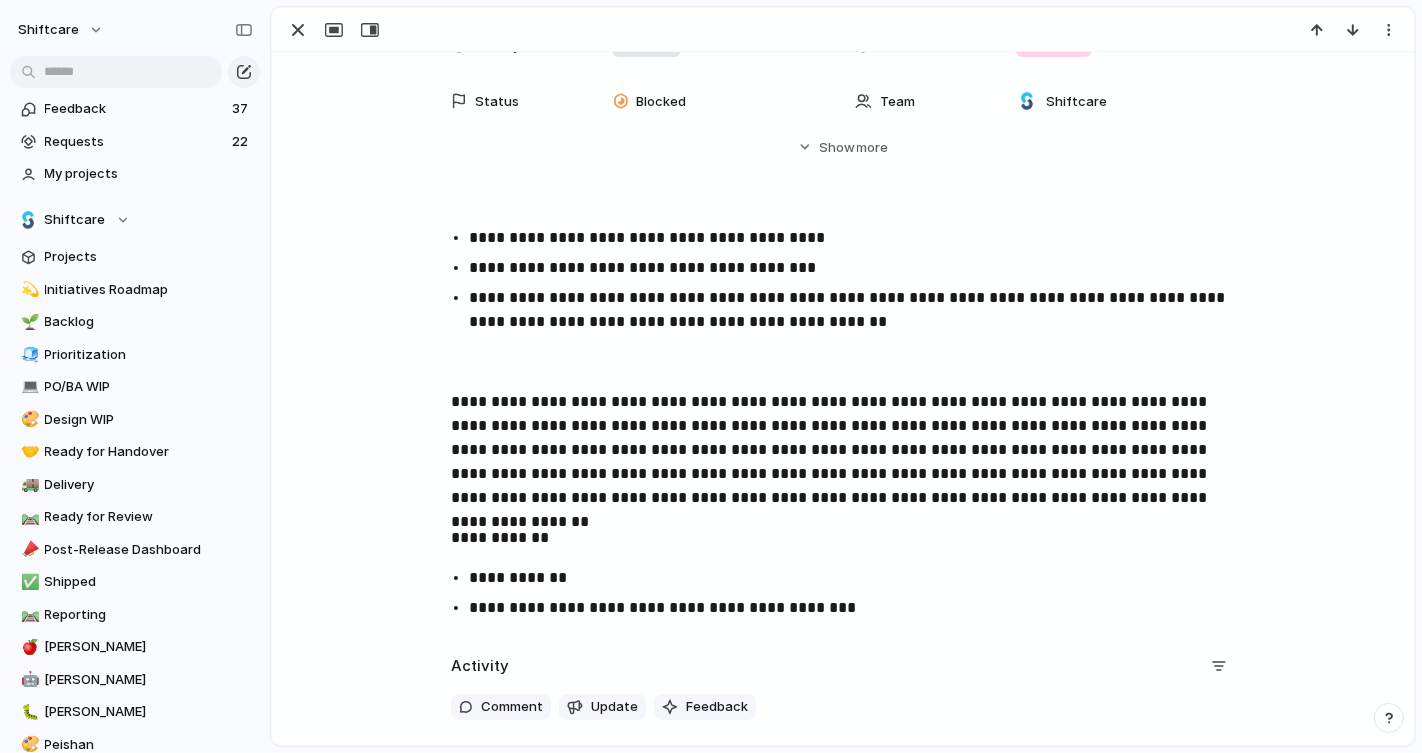 click on "**********" at bounding box center [861, 608] 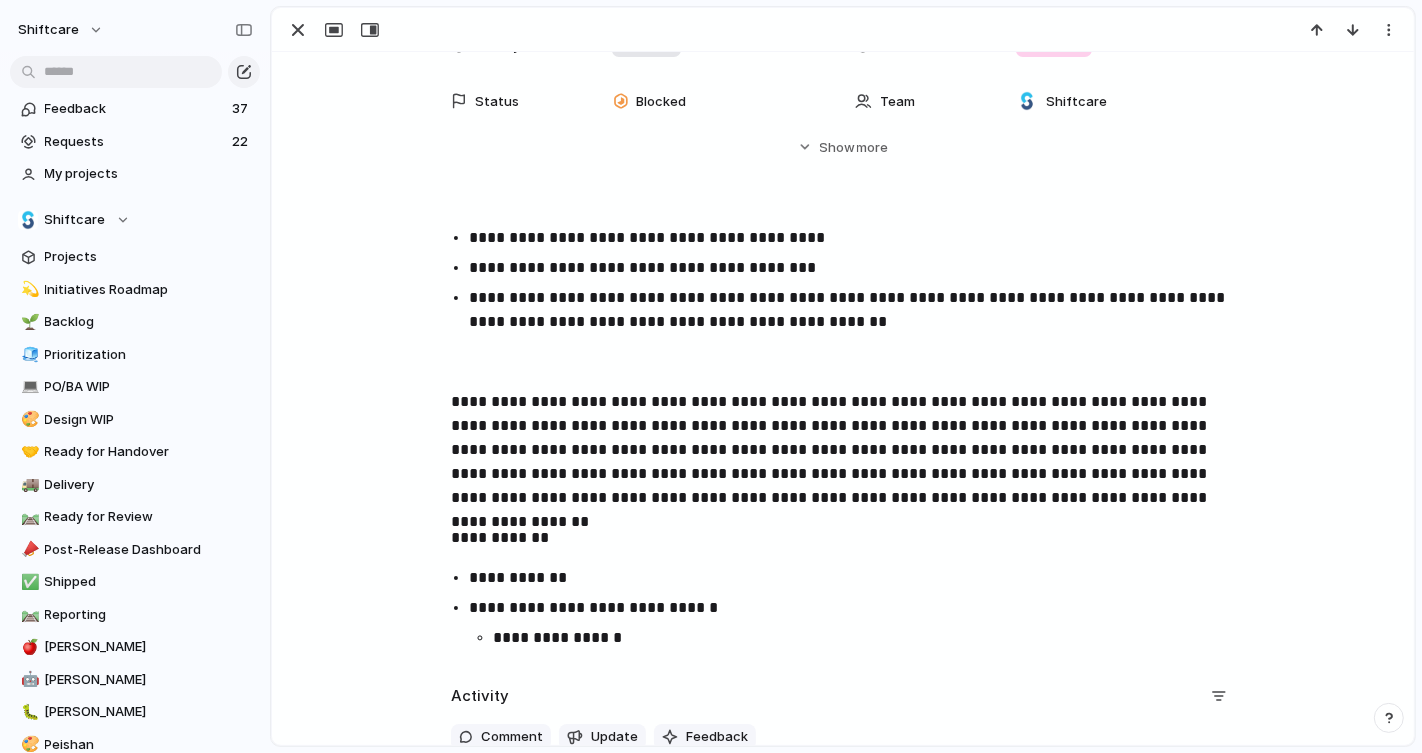 click on "**********" at bounding box center (873, 638) 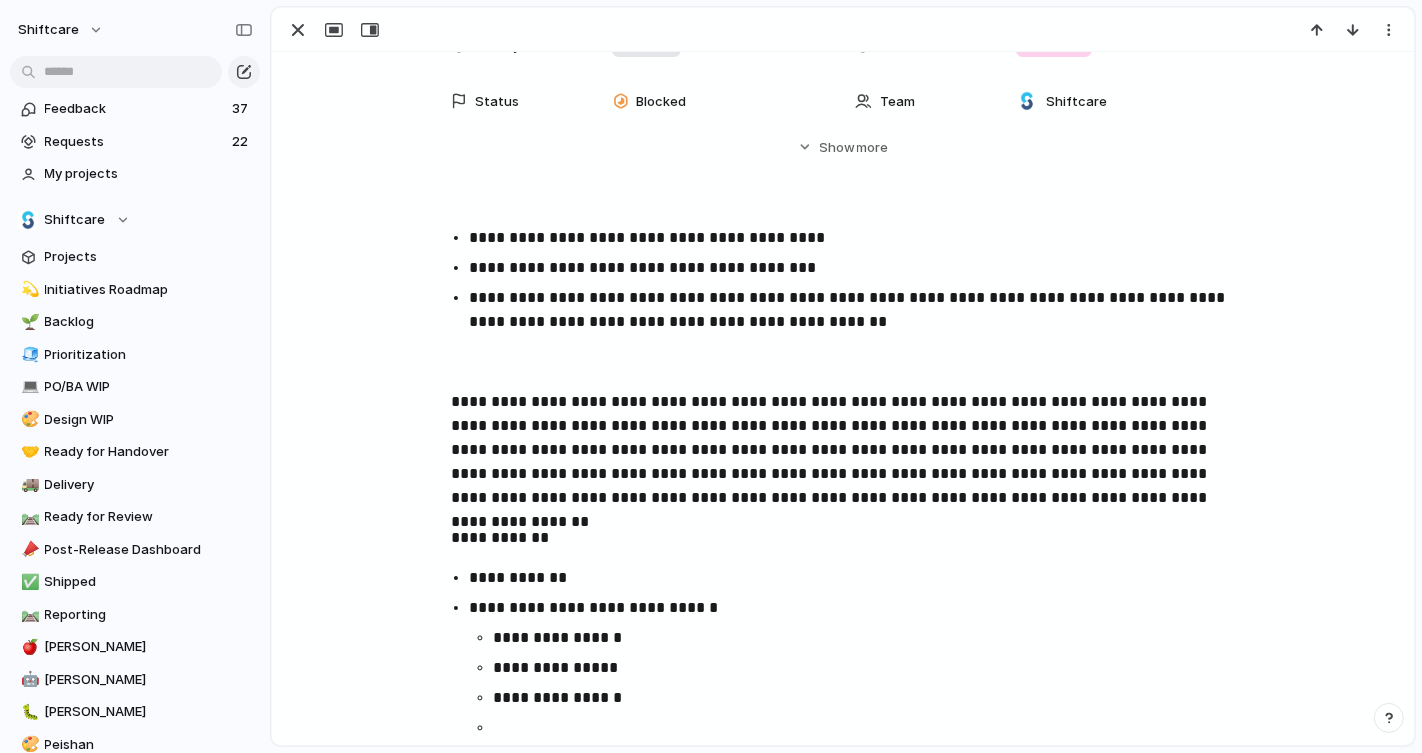 scroll, scrollTop: 322, scrollLeft: 0, axis: vertical 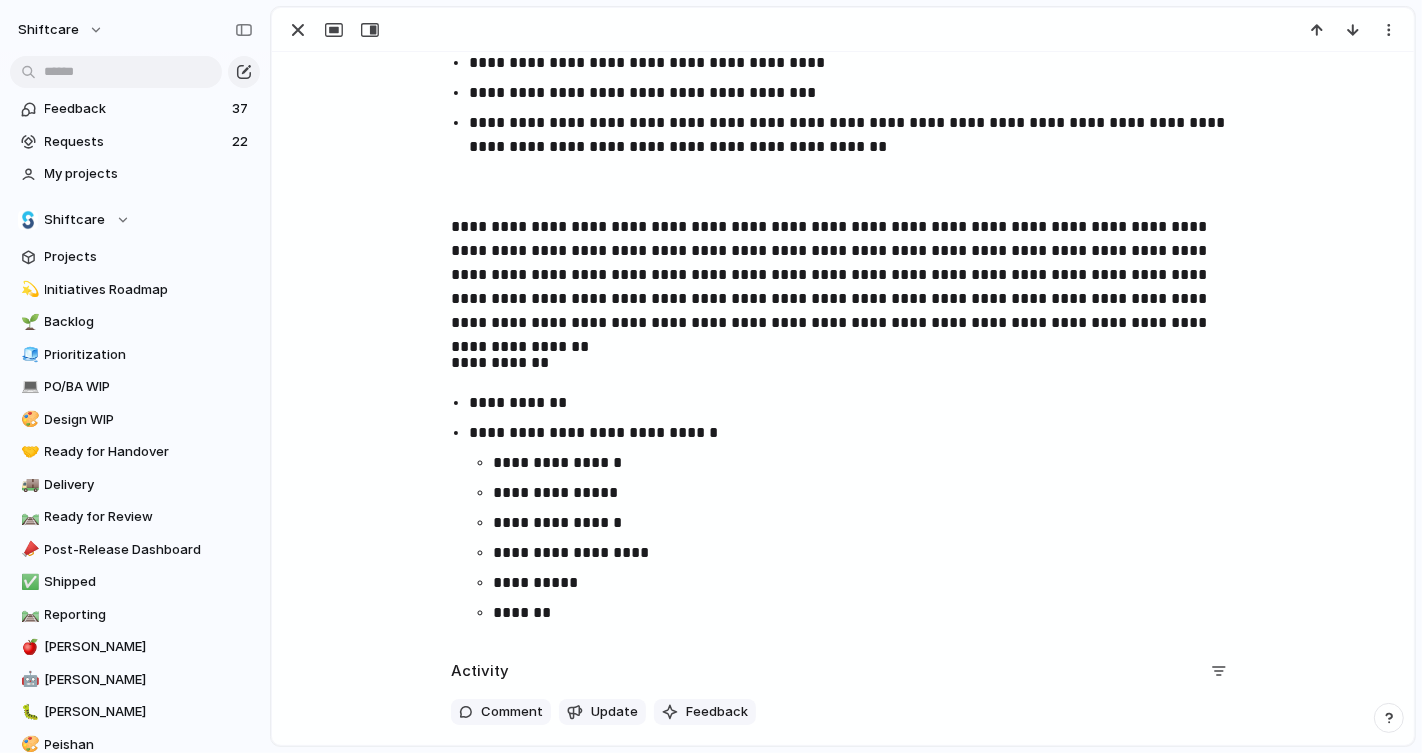 click on "**********" at bounding box center (861, 403) 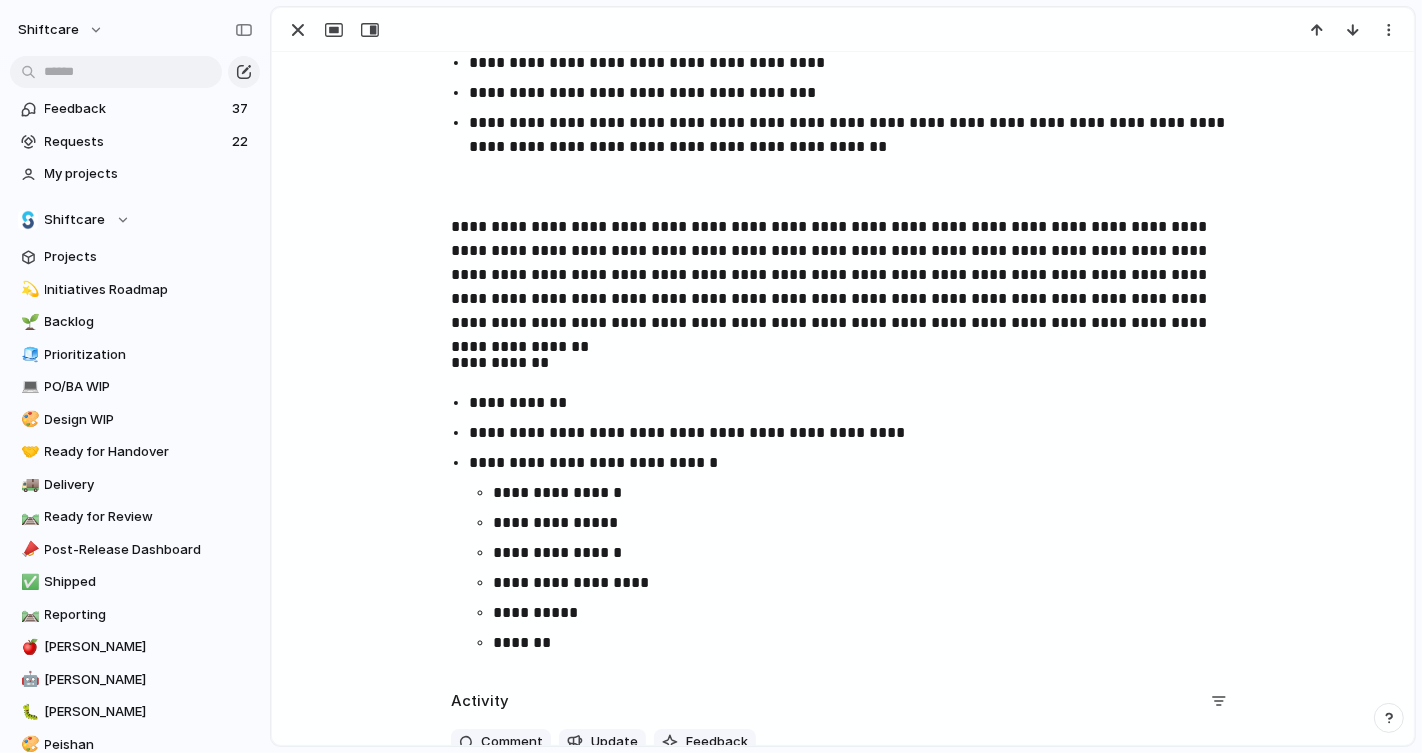 click on "**********" at bounding box center [861, 433] 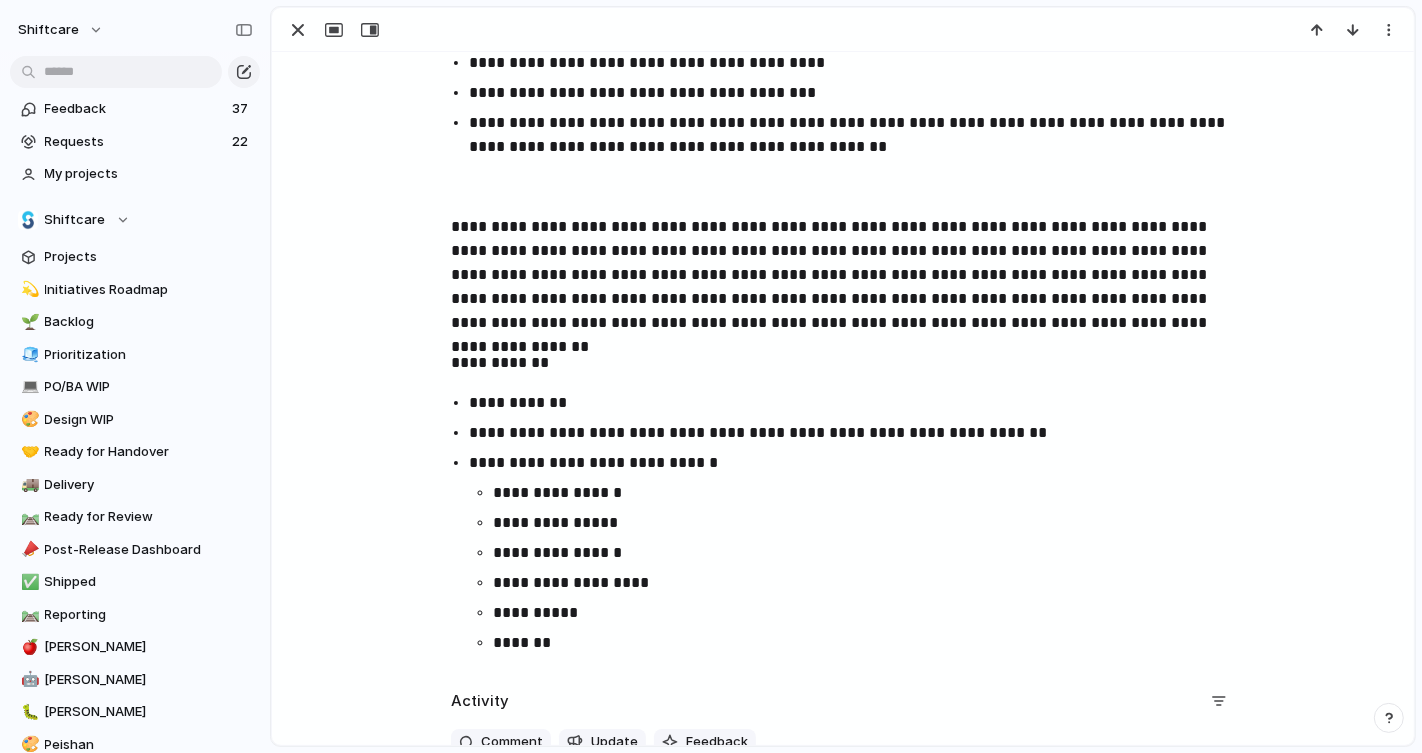 click on "**********" at bounding box center [861, 433] 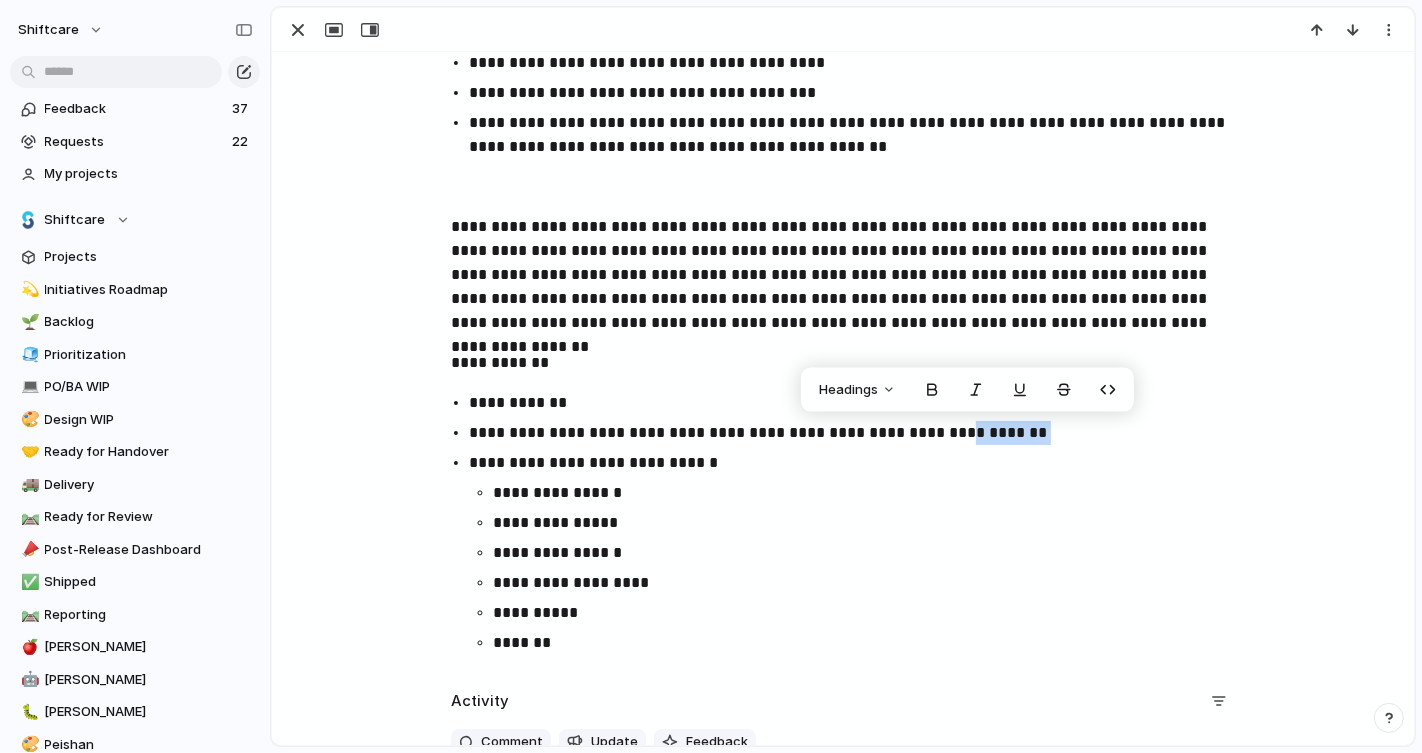 drag, startPoint x: 992, startPoint y: 435, endPoint x: 912, endPoint y: 436, distance: 80.00625 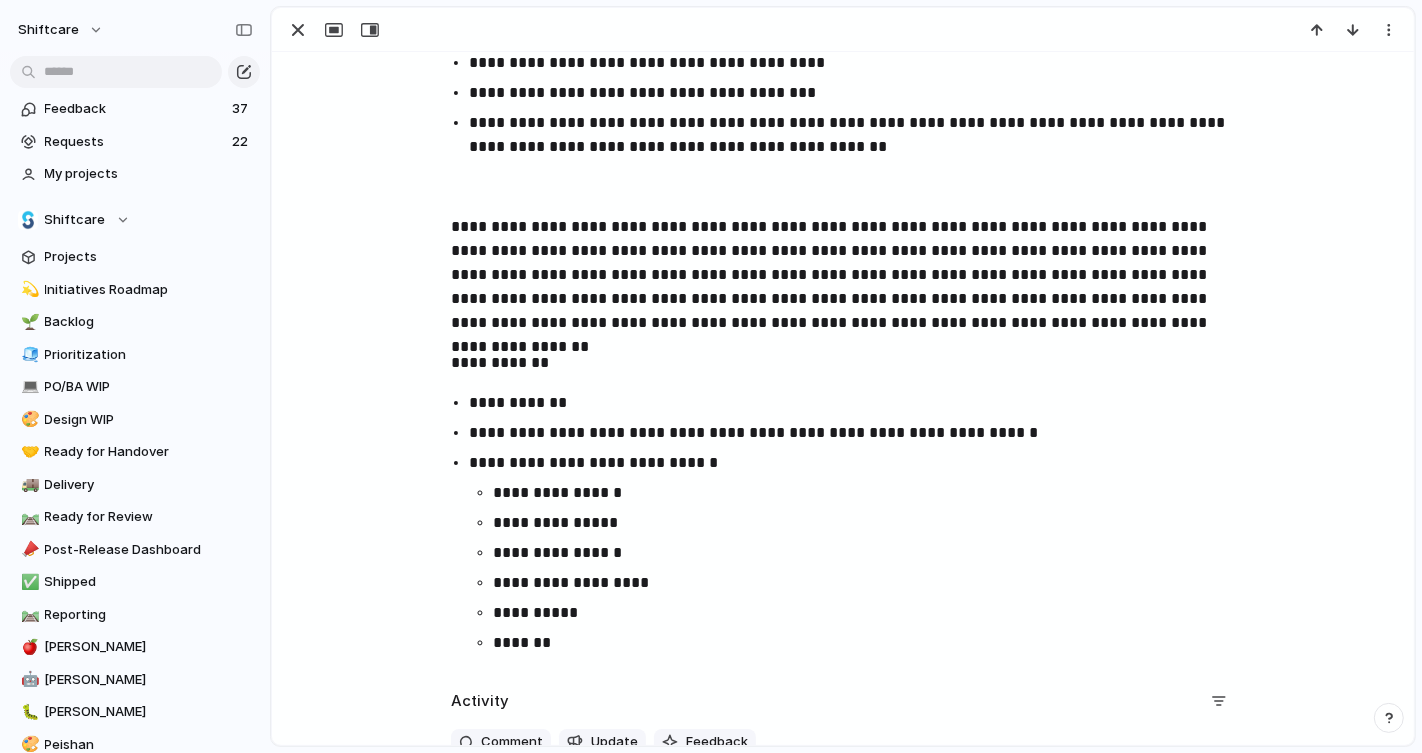 click on "**********" at bounding box center (873, 523) 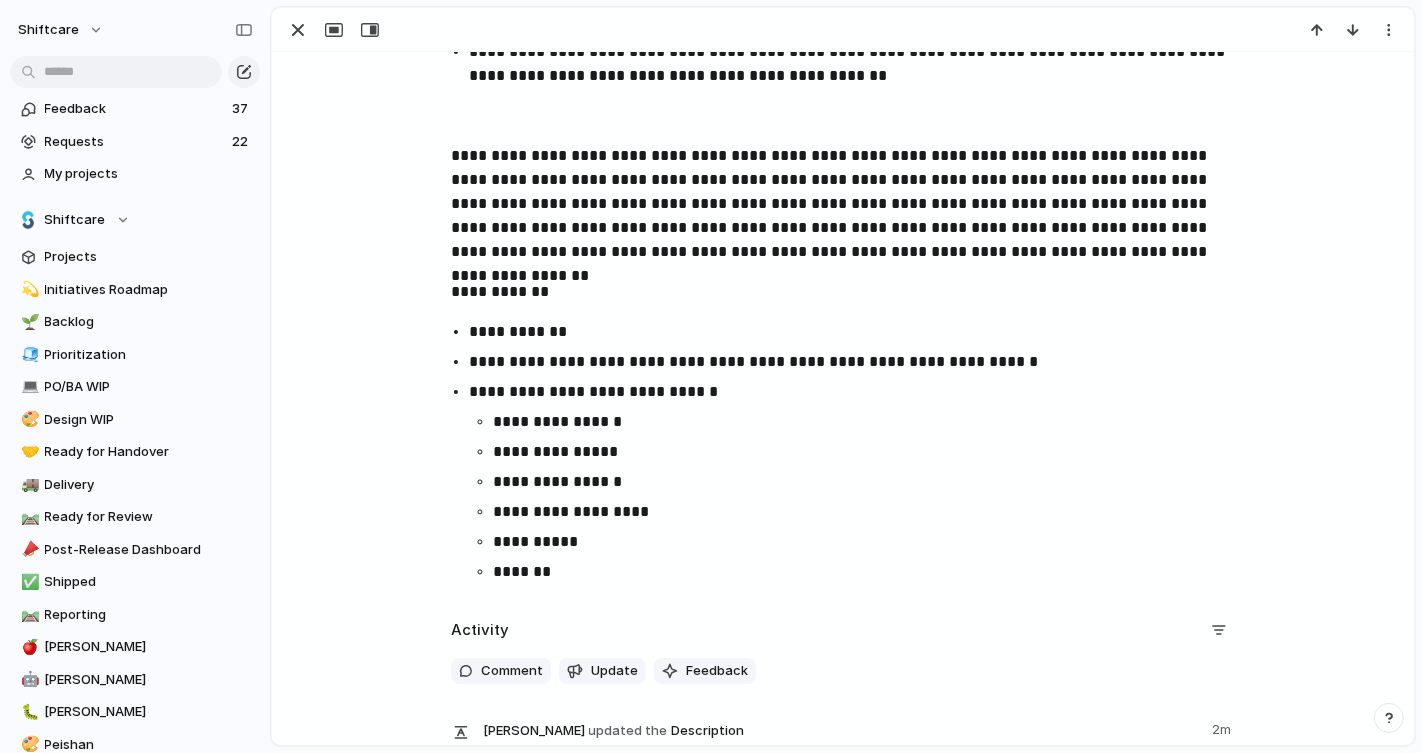 scroll, scrollTop: 450, scrollLeft: 0, axis: vertical 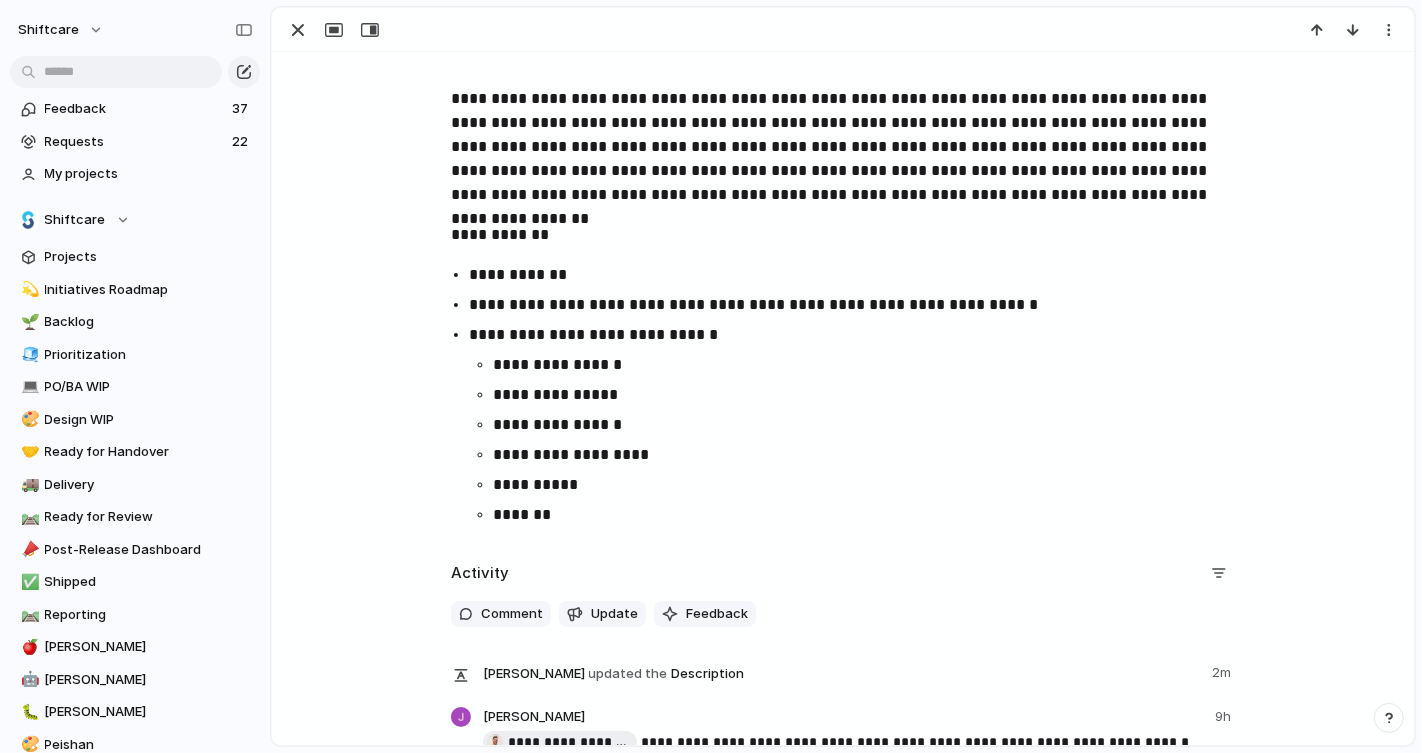 click on "**********" at bounding box center (861, 440) 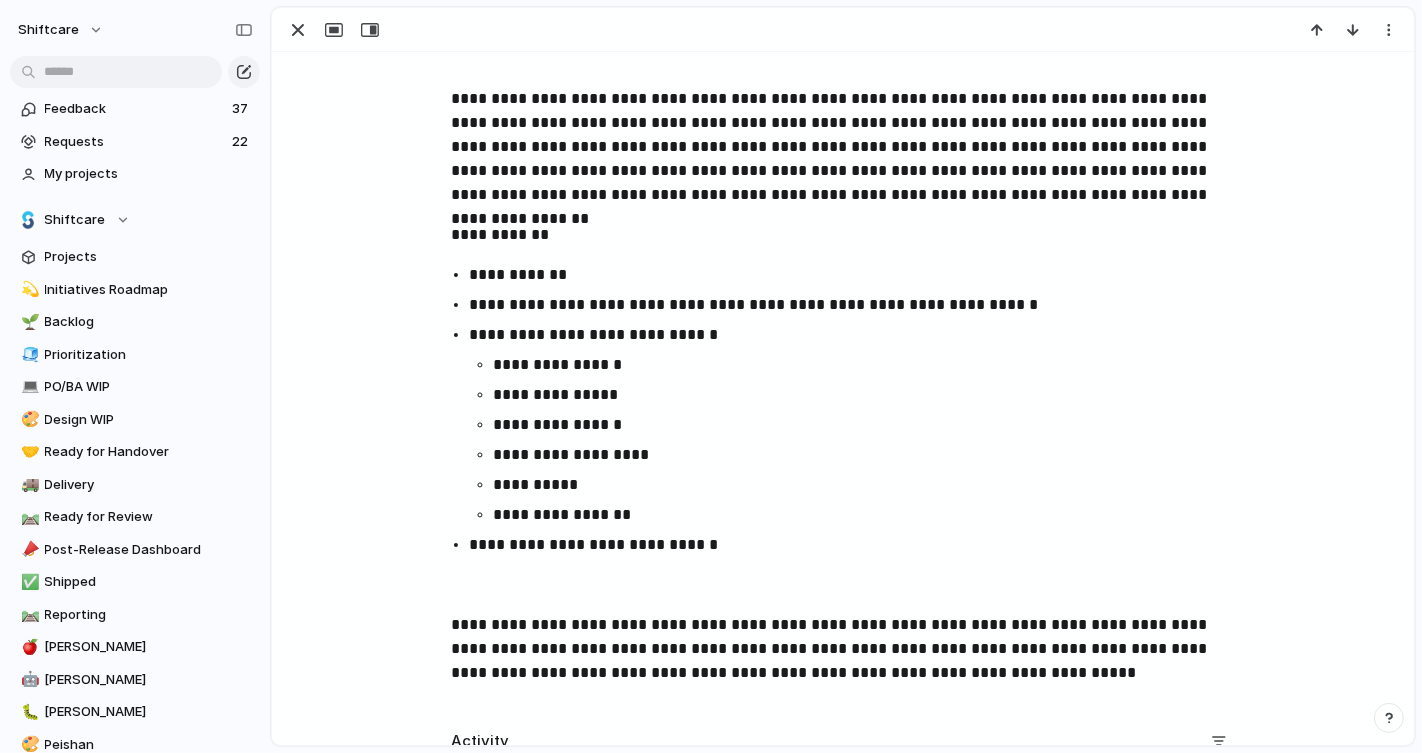 click on "**********" at bounding box center (843, 649) 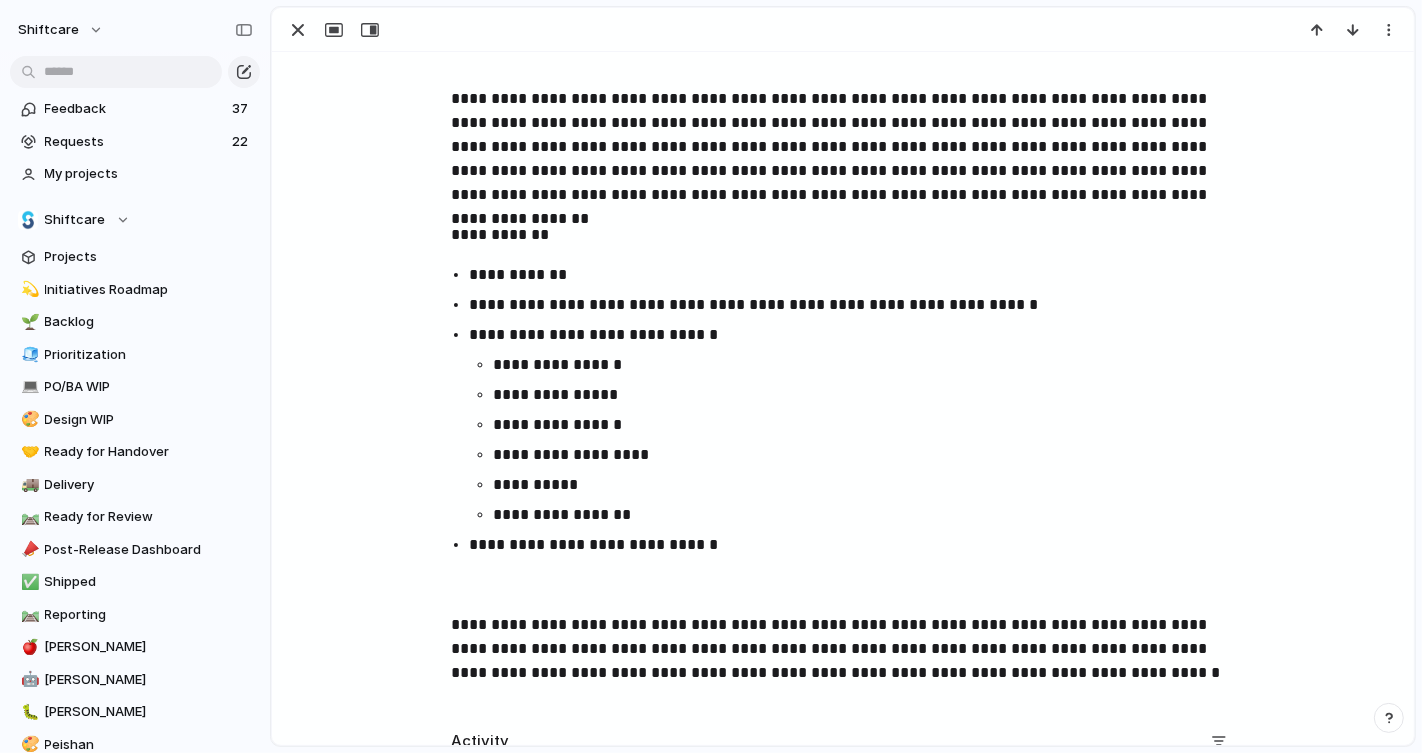 click on "**********" at bounding box center (843, 649) 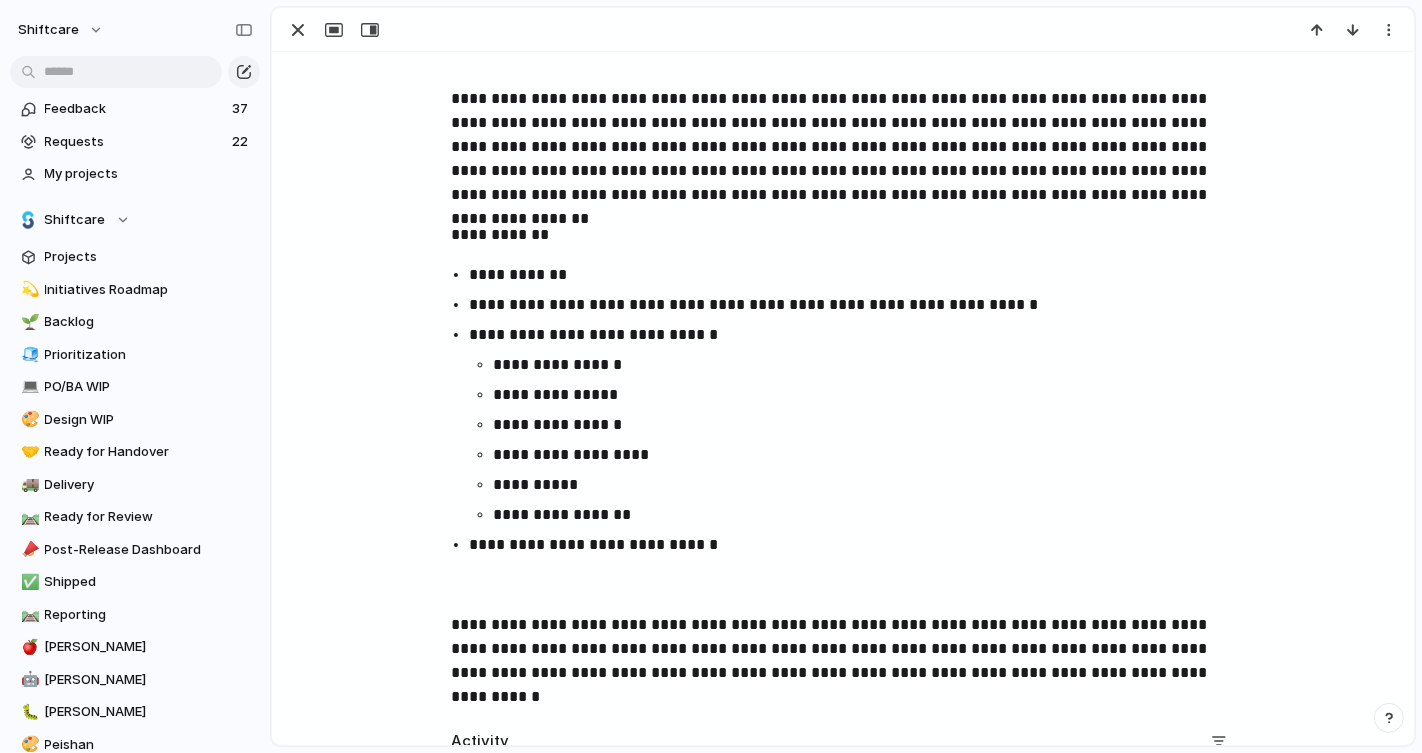 click on "**********" at bounding box center [873, 455] 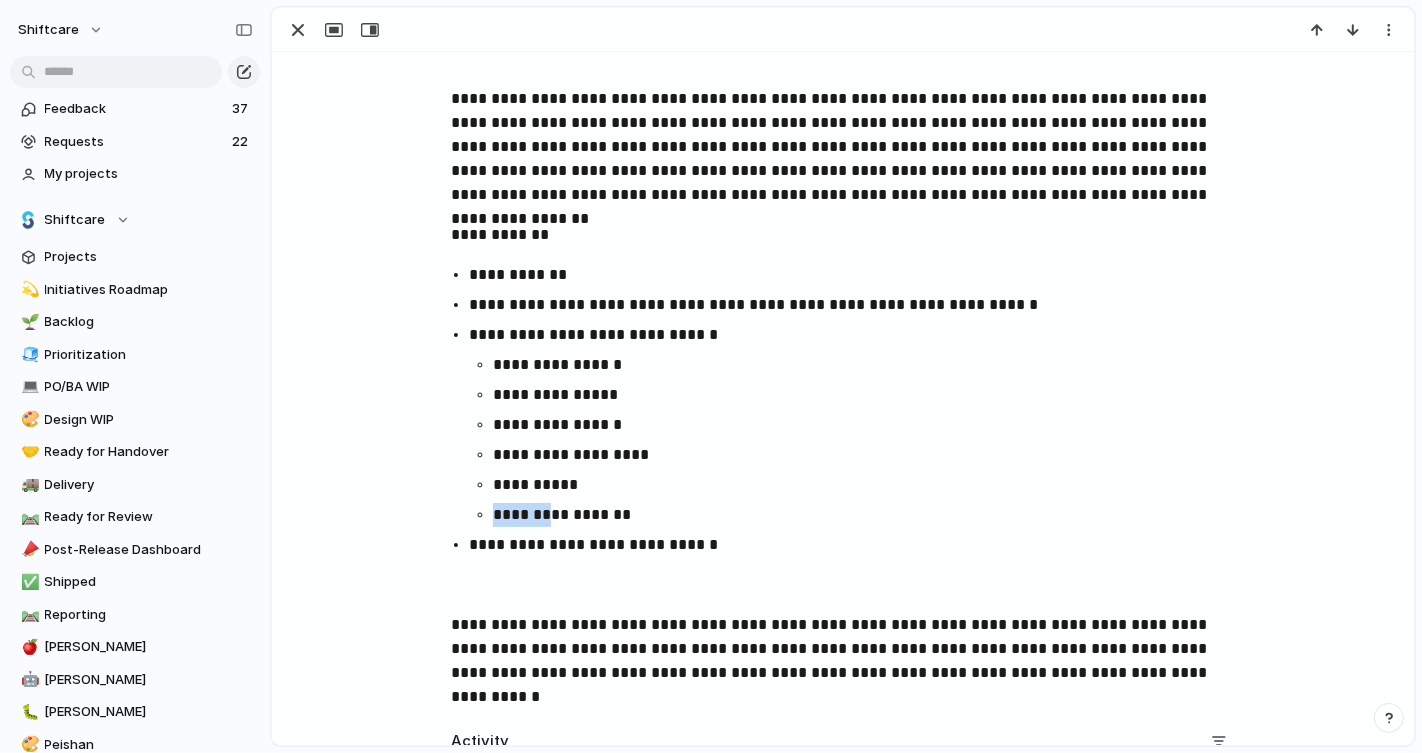 drag, startPoint x: 539, startPoint y: 512, endPoint x: 486, endPoint y: 512, distance: 53 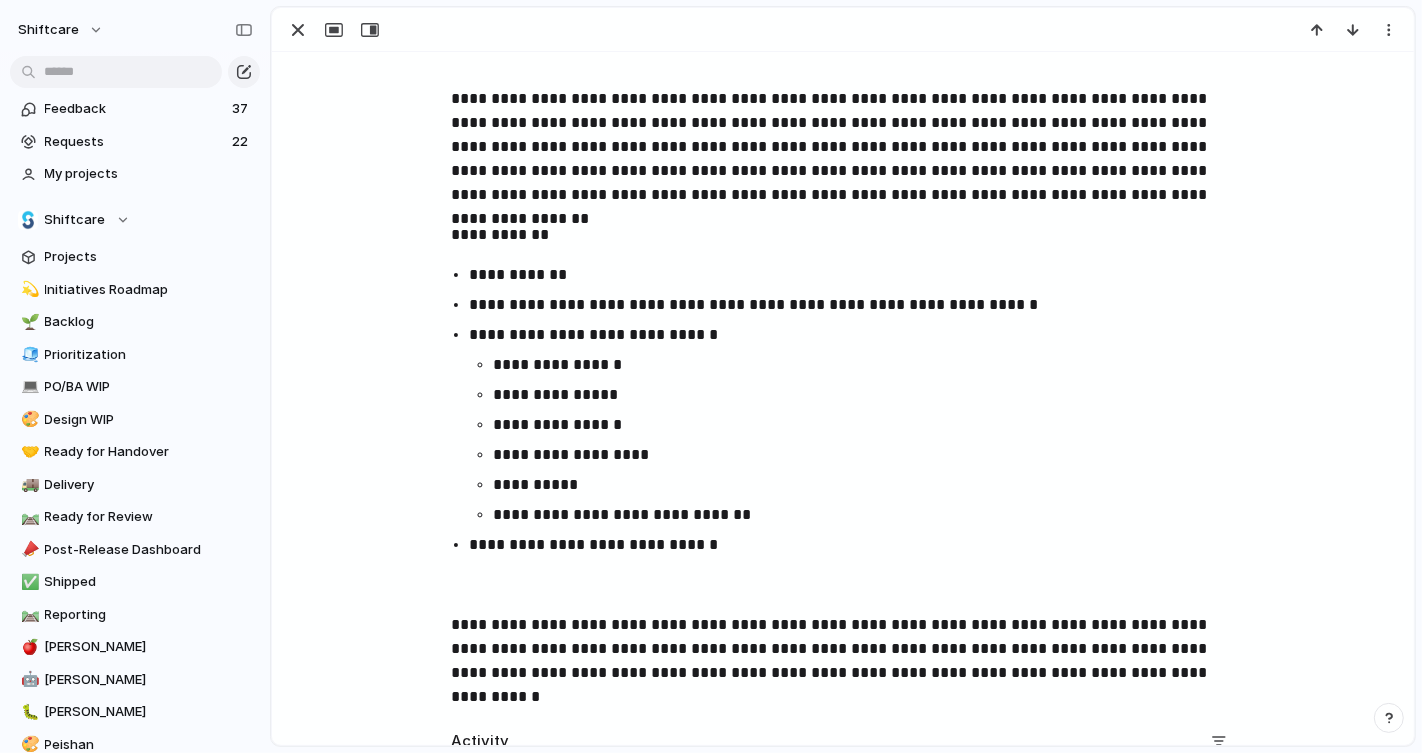 click on "**********" at bounding box center [843, 649] 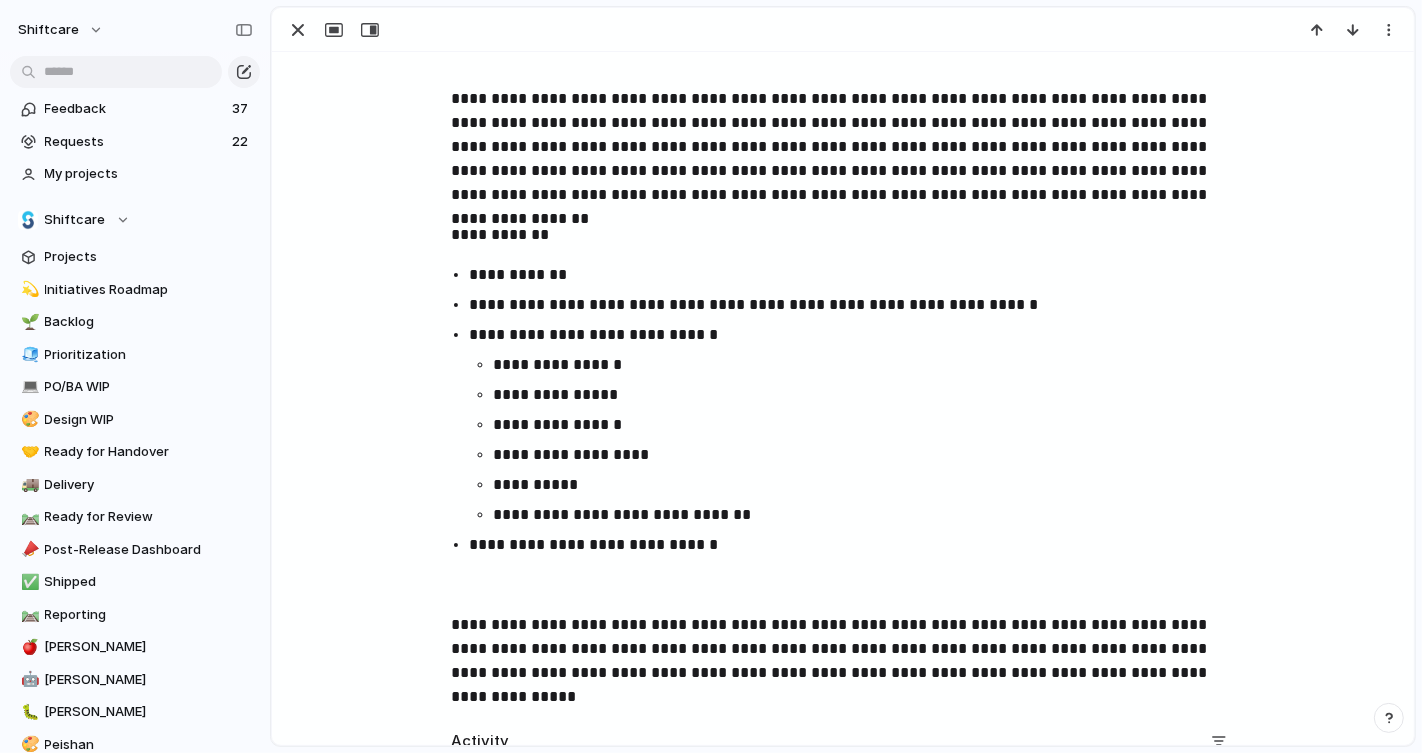click on "**********" at bounding box center [843, 649] 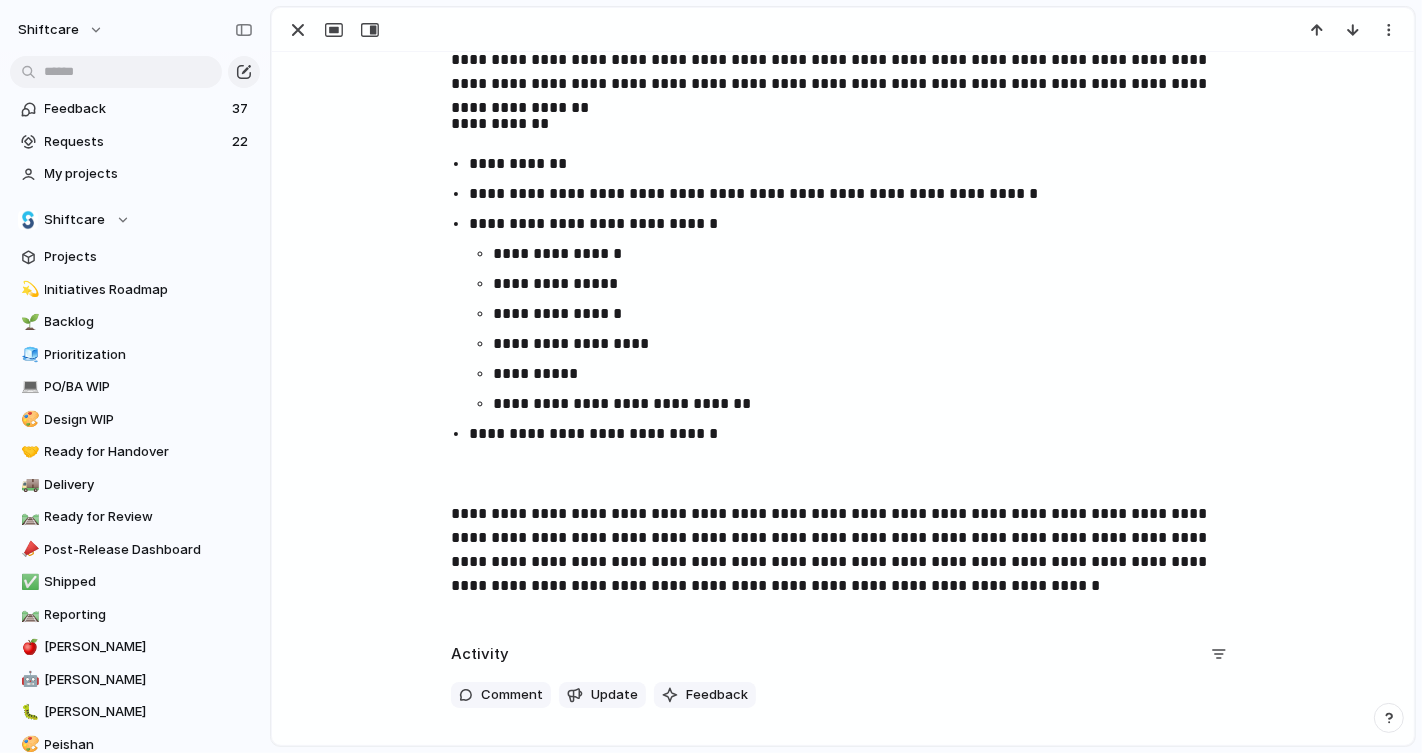 scroll, scrollTop: 593, scrollLeft: 0, axis: vertical 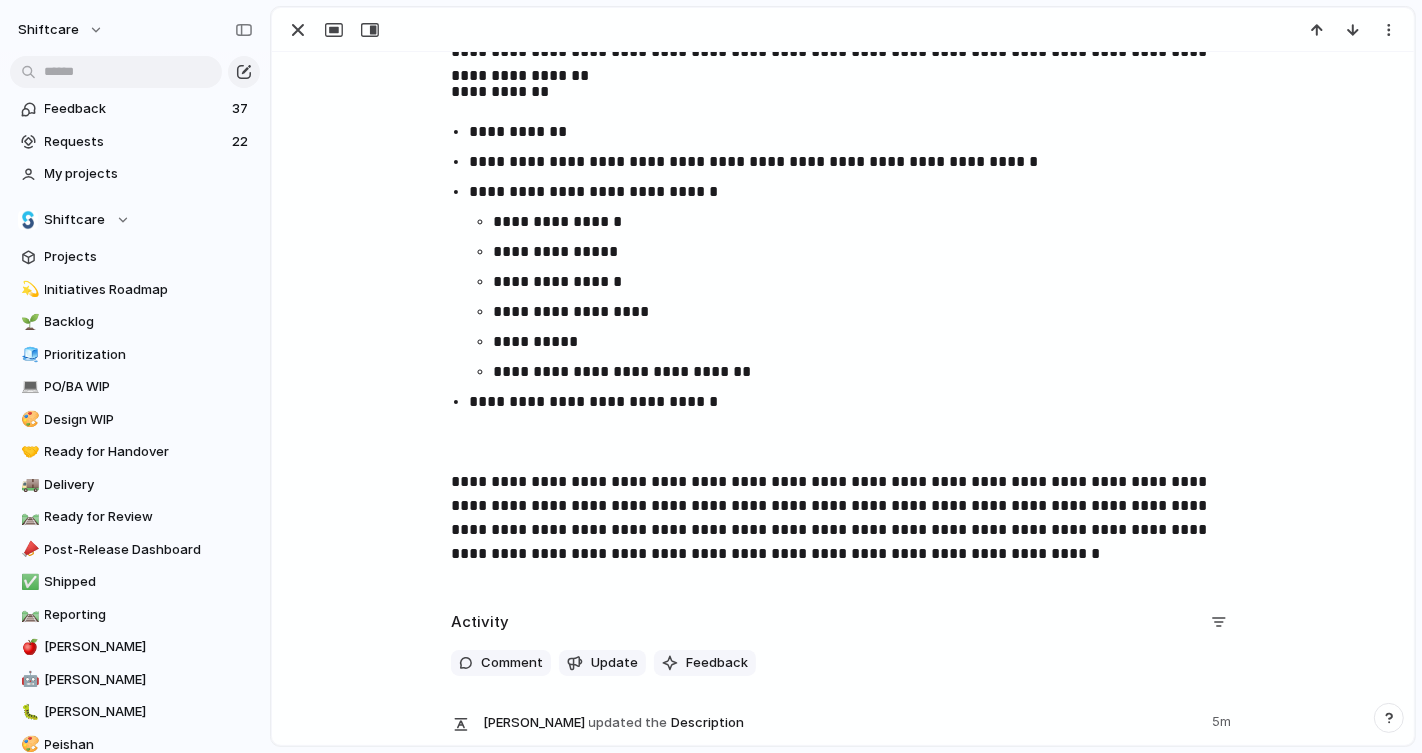 click on "**********" at bounding box center [843, 518] 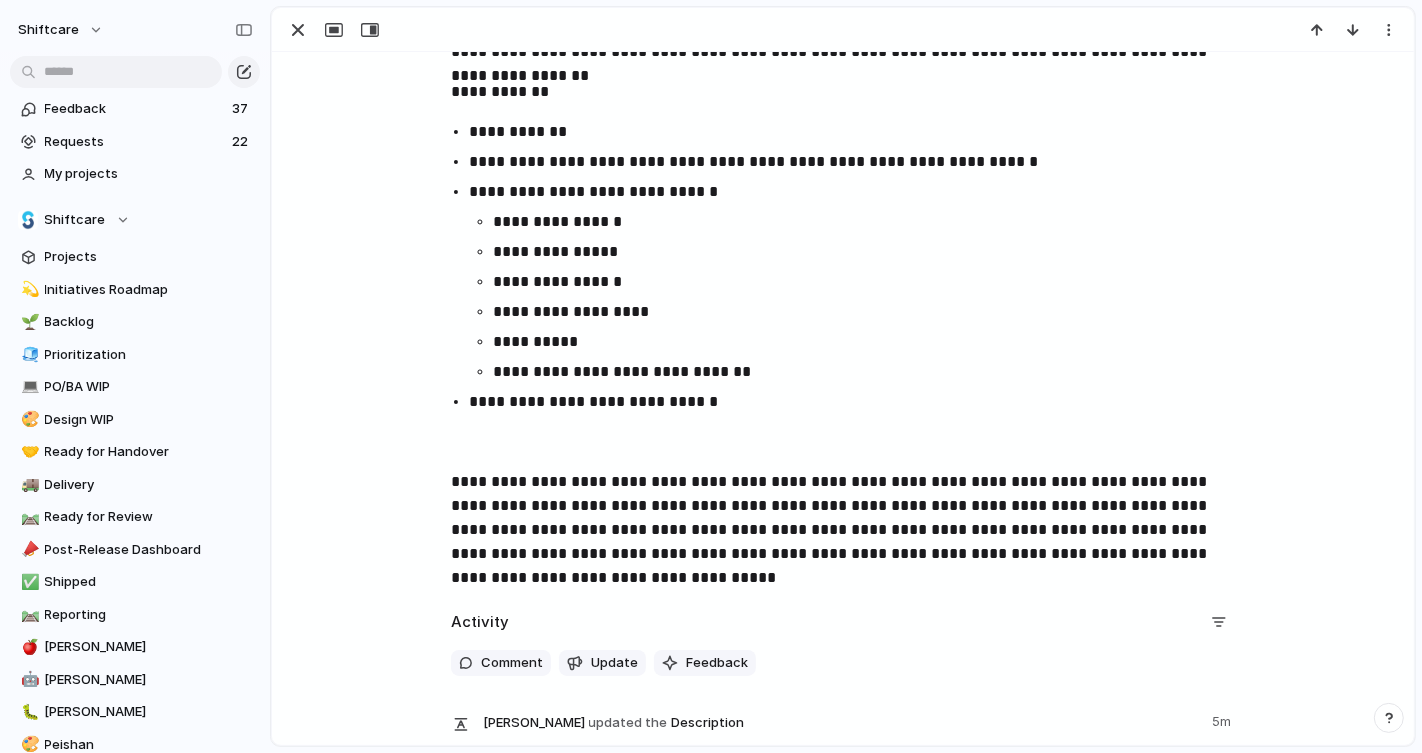 click on "**********" at bounding box center (843, 518) 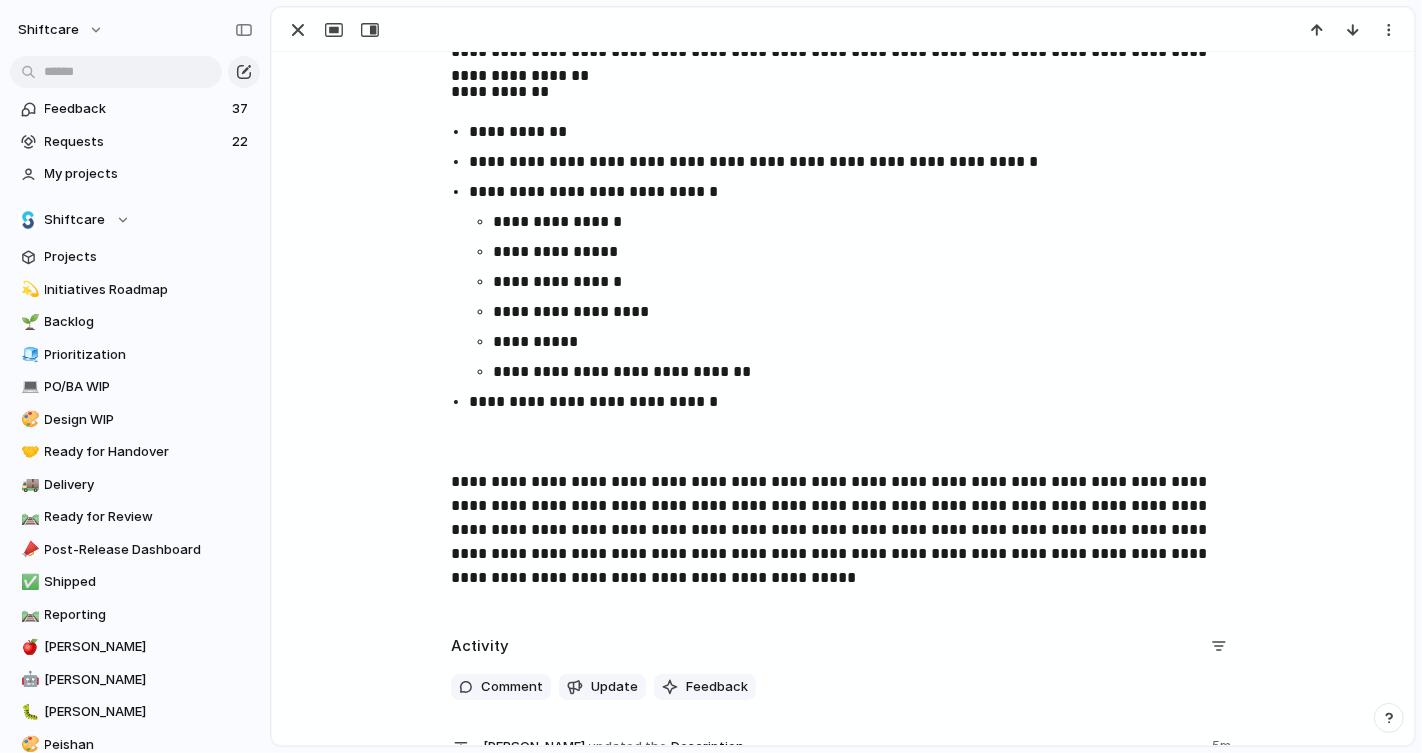 click on "**********" at bounding box center (843, 530) 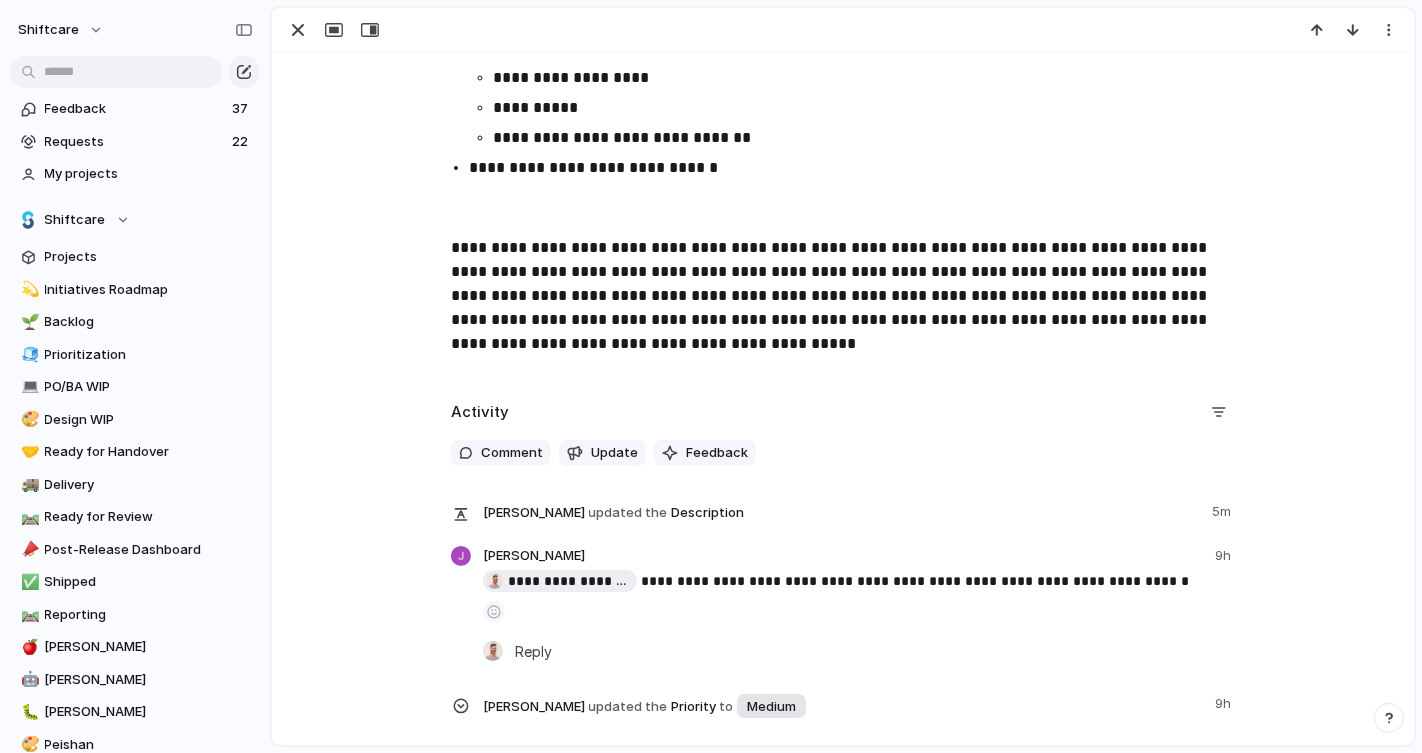 scroll, scrollTop: 980, scrollLeft: 0, axis: vertical 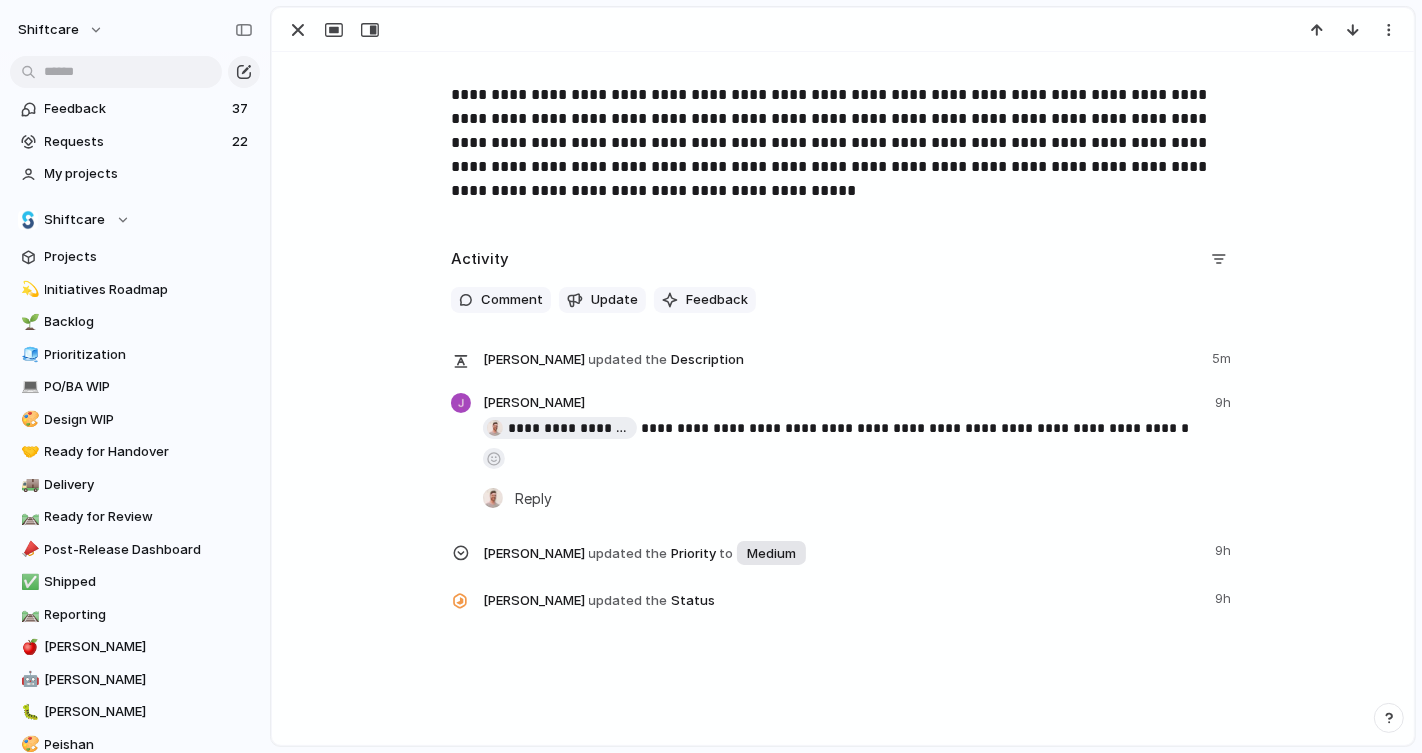 click at bounding box center (859, 454) 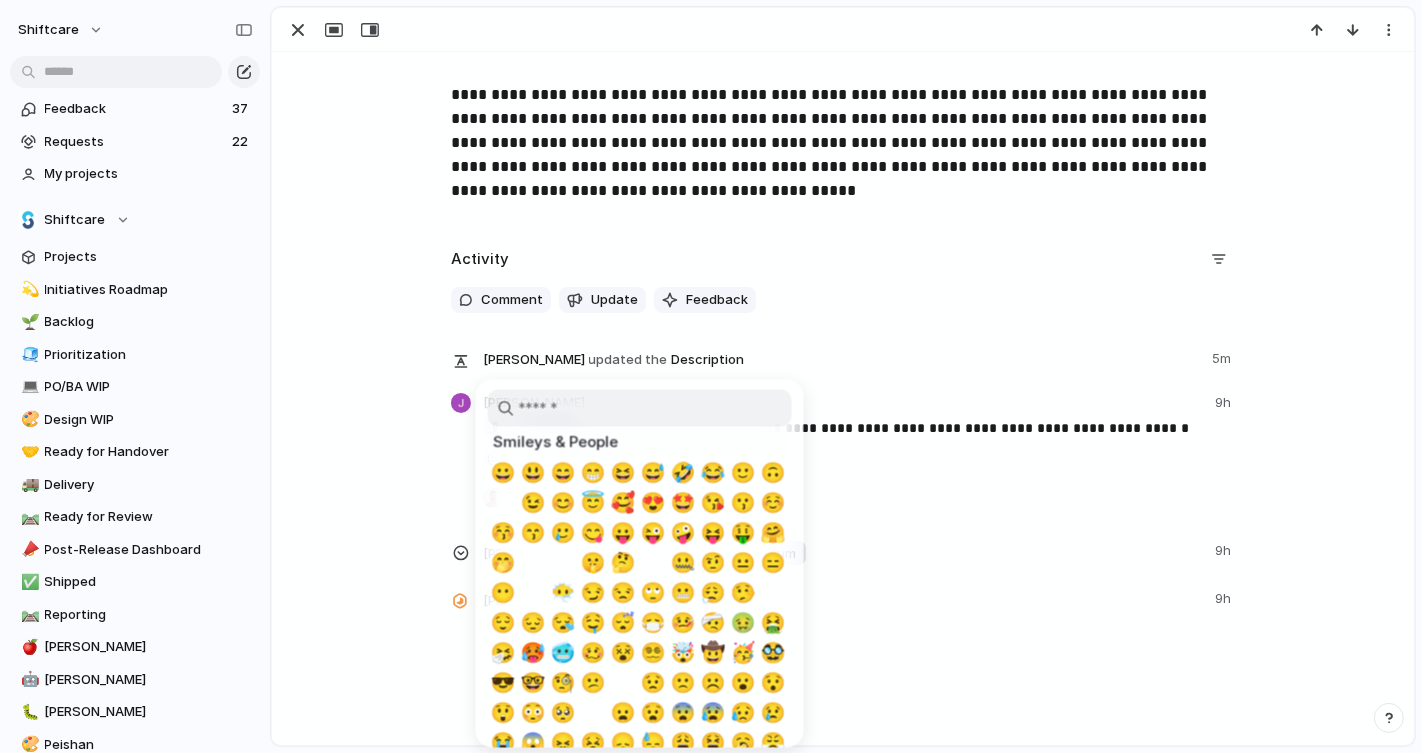 click at bounding box center [711, 376] 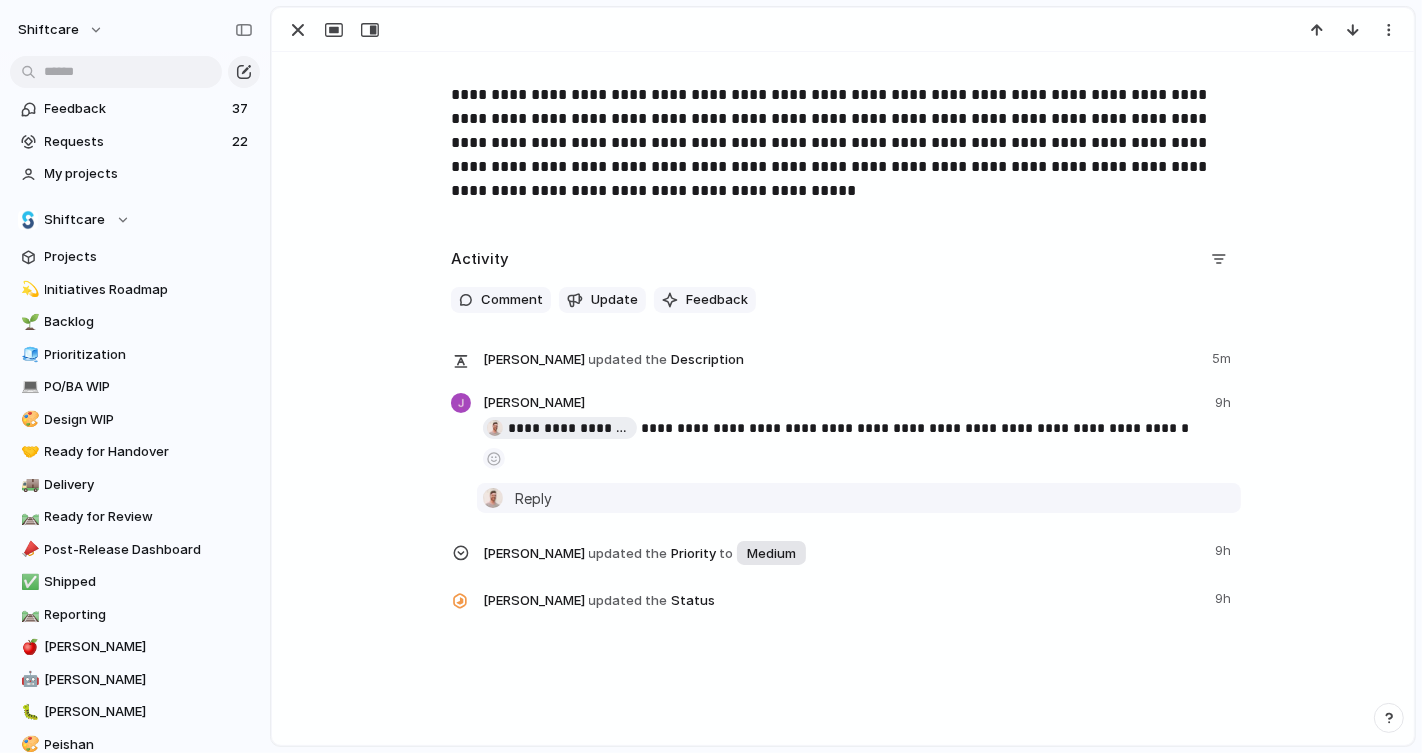 click on "Patrick Gaudreault Reply" at bounding box center (875, 498) 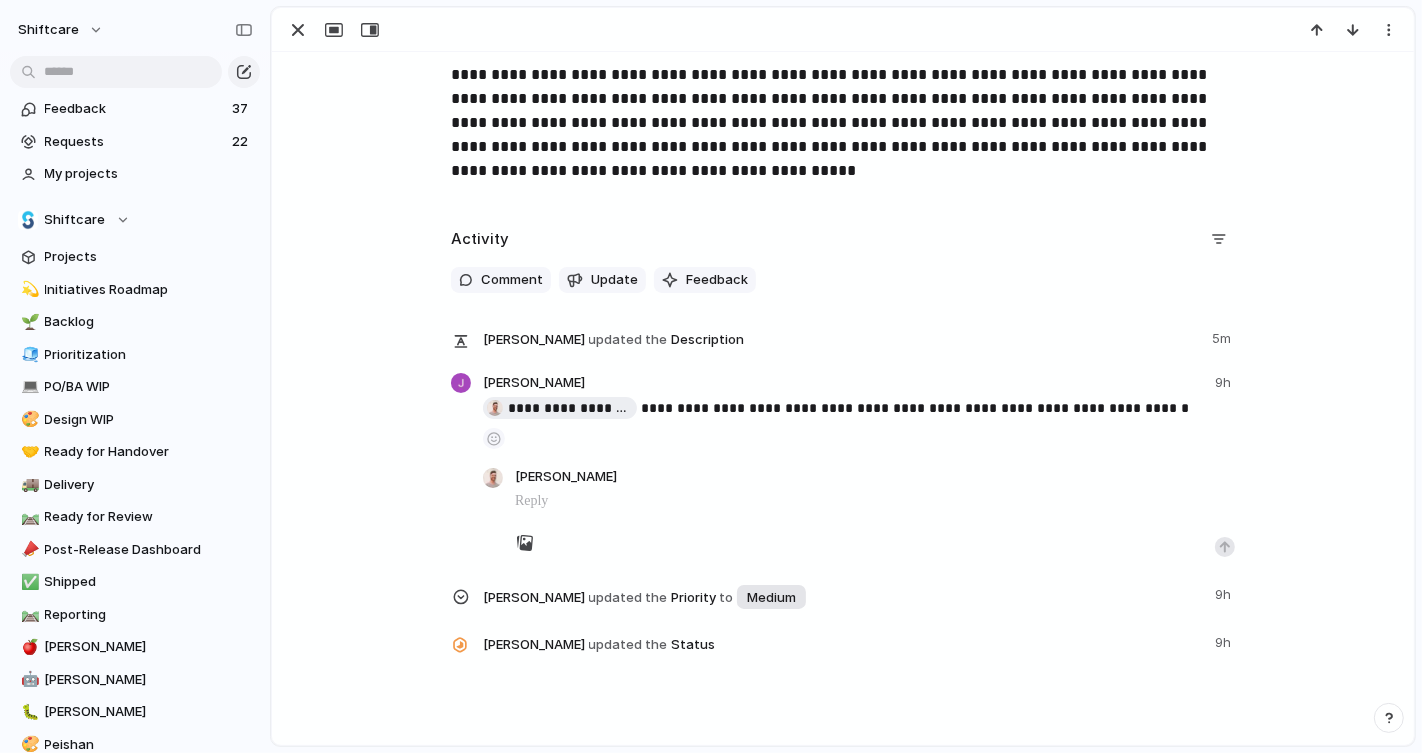 scroll, scrollTop: 1001, scrollLeft: 0, axis: vertical 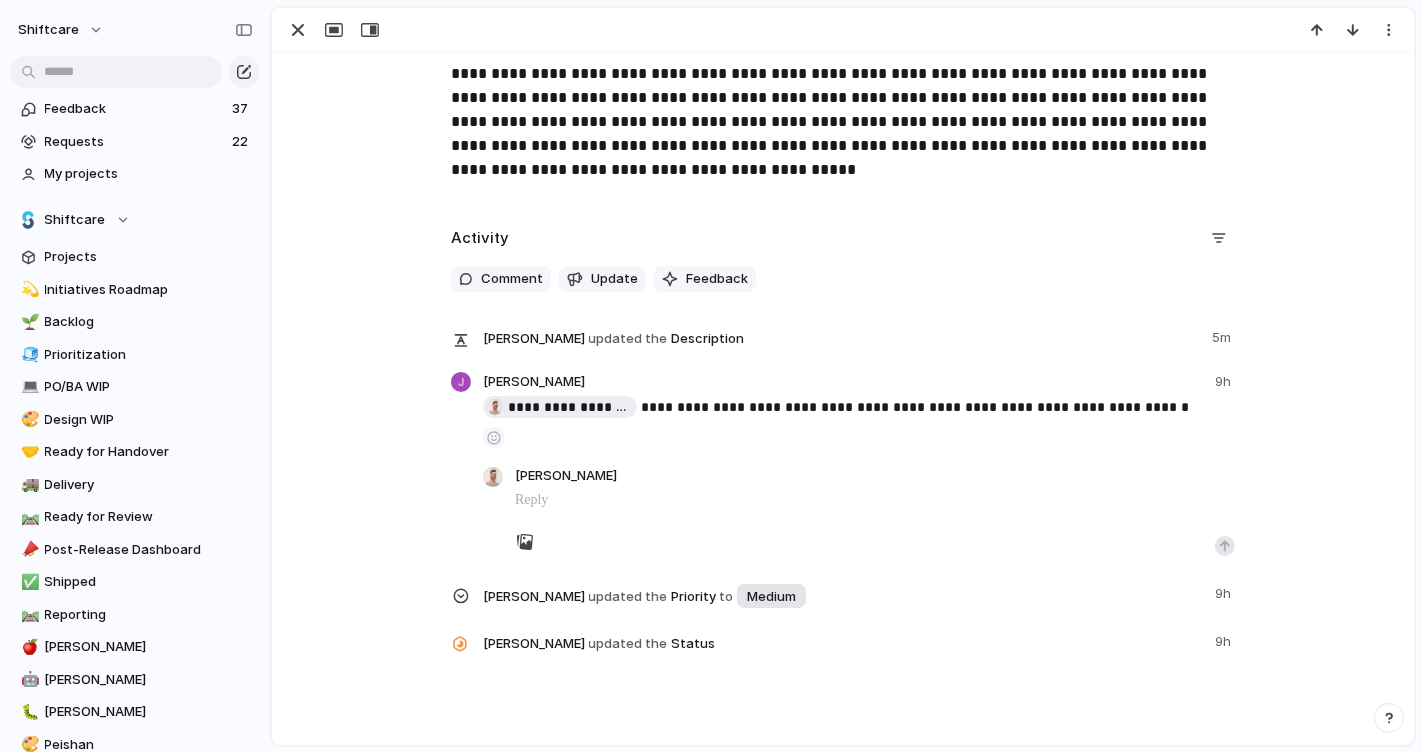 type 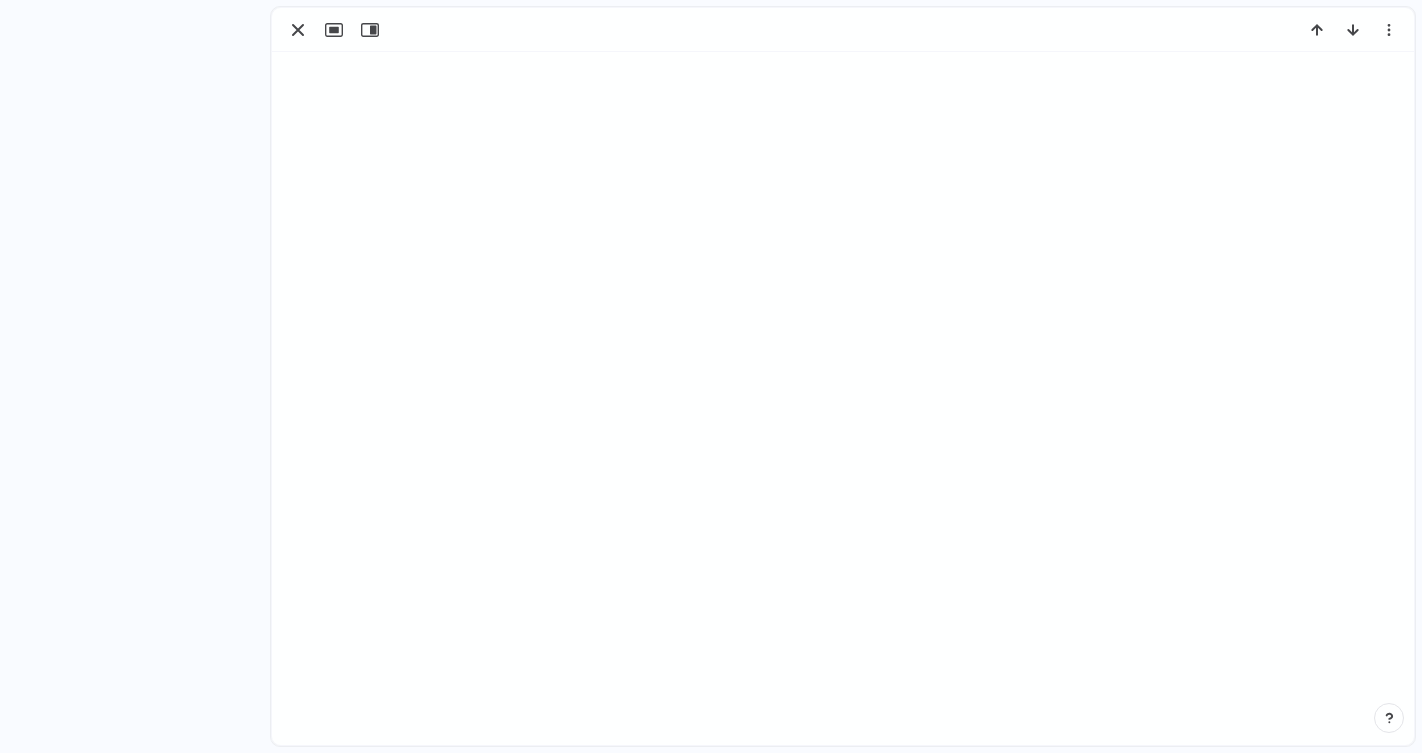 scroll, scrollTop: 0, scrollLeft: 0, axis: both 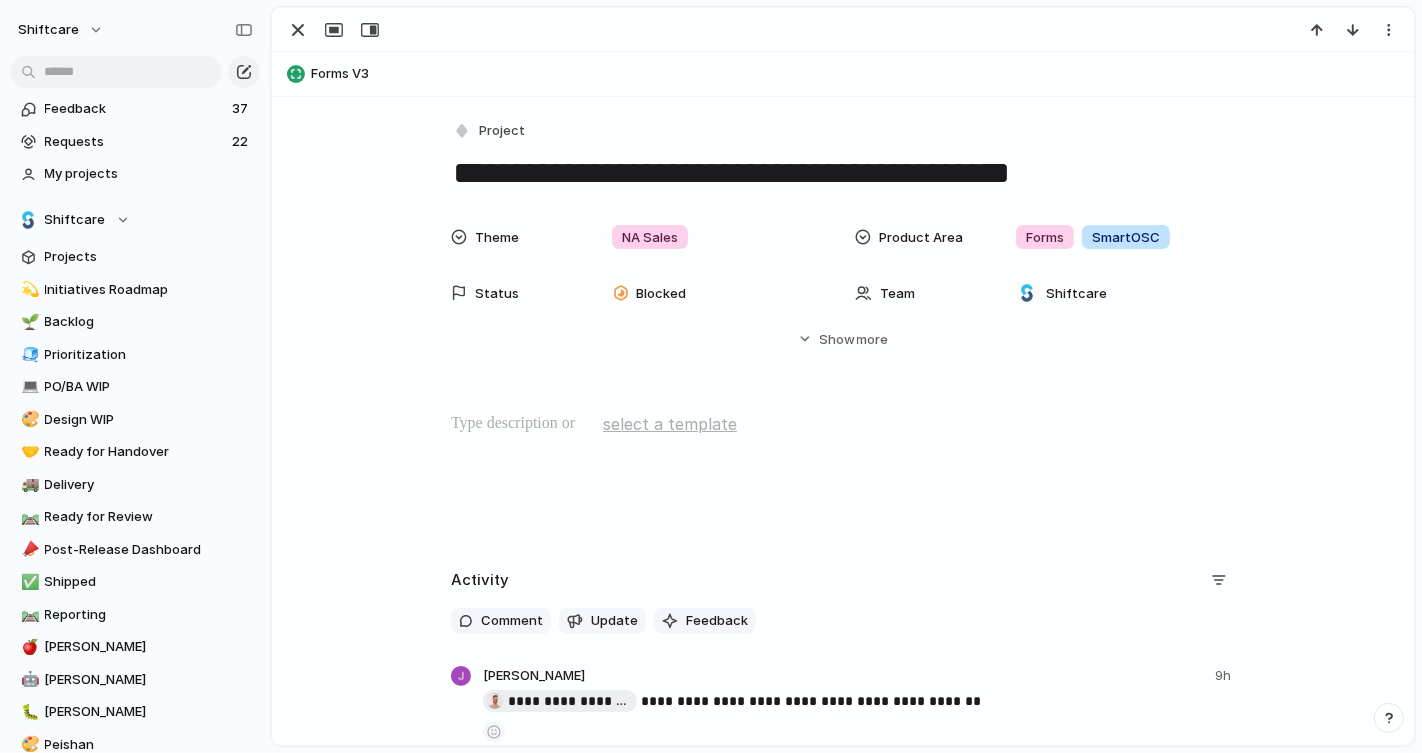click at bounding box center [843, 424] 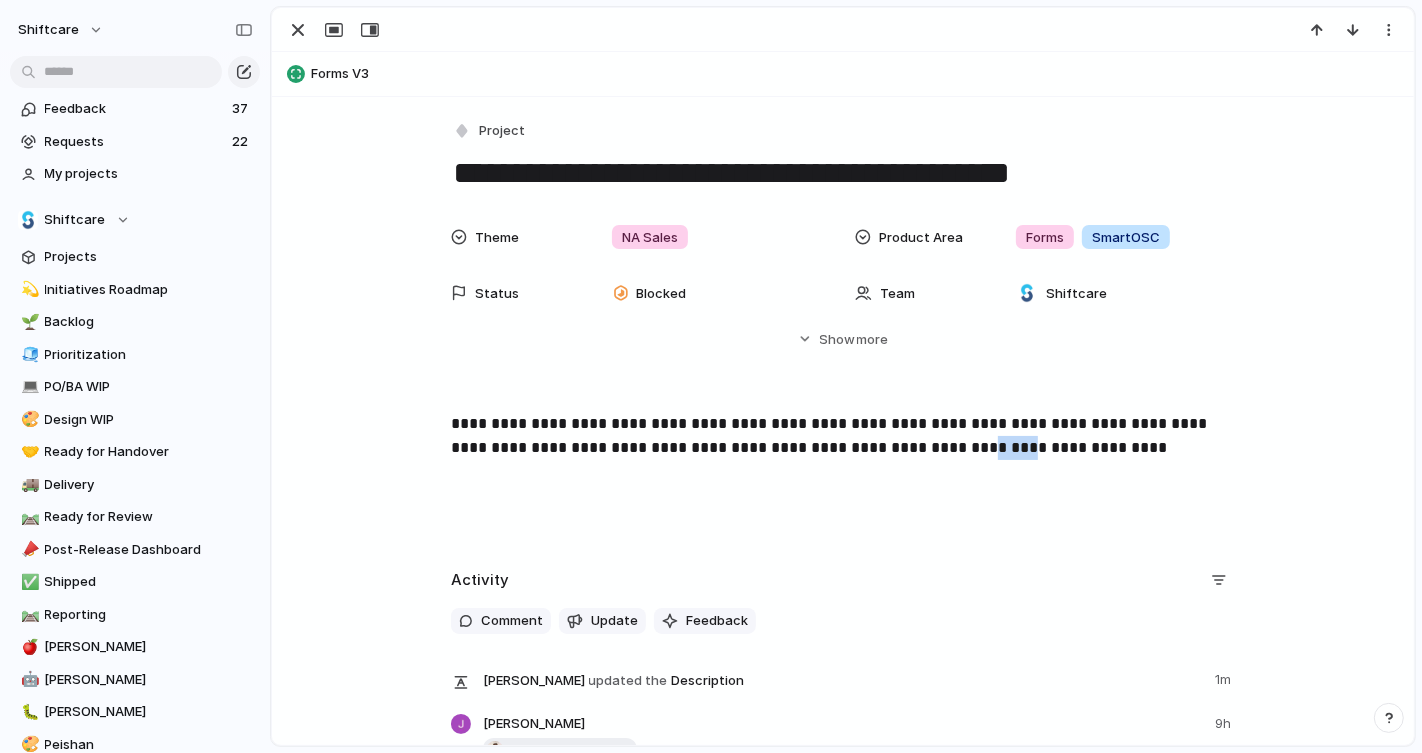drag, startPoint x: 885, startPoint y: 444, endPoint x: 893, endPoint y: 452, distance: 11.313708 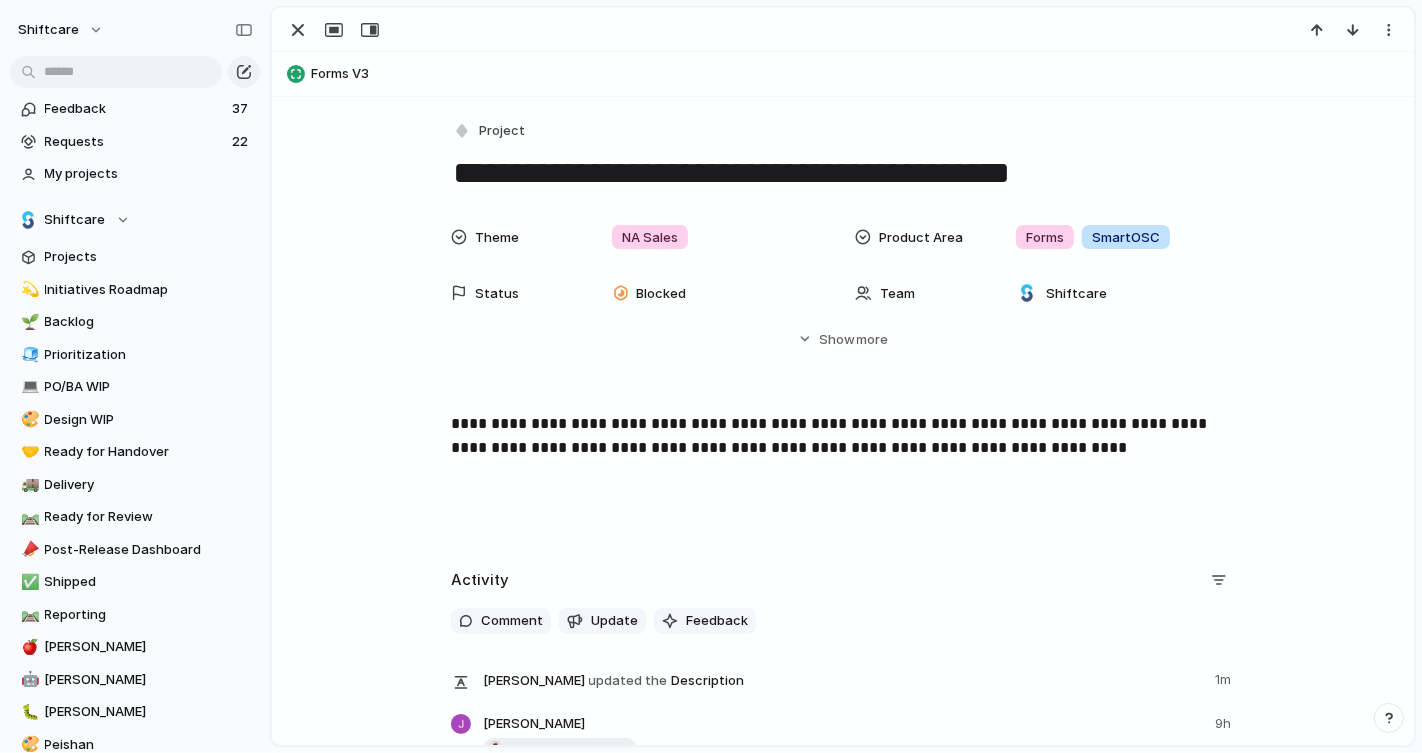 click on "**********" at bounding box center [843, 436] 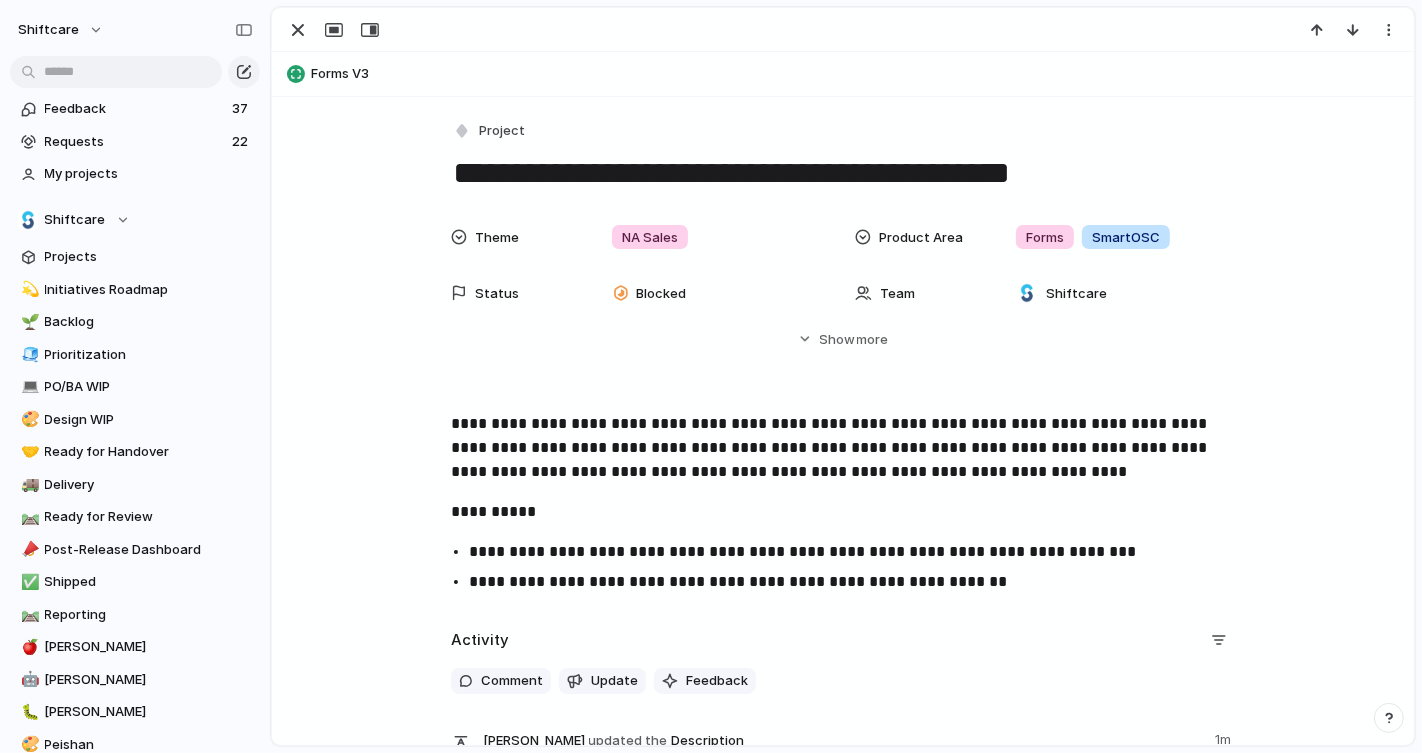 scroll, scrollTop: 377, scrollLeft: 0, axis: vertical 